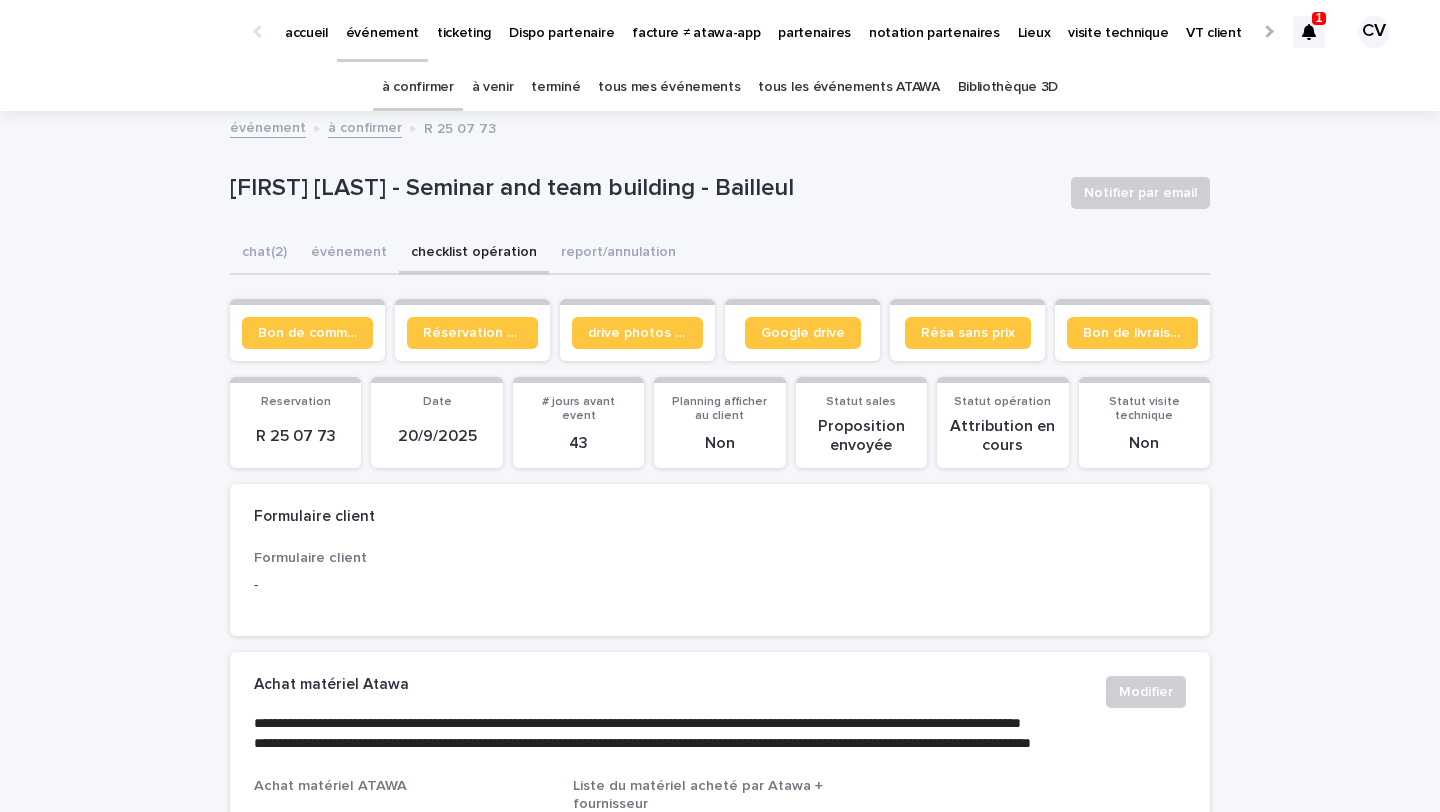scroll, scrollTop: 0, scrollLeft: 0, axis: both 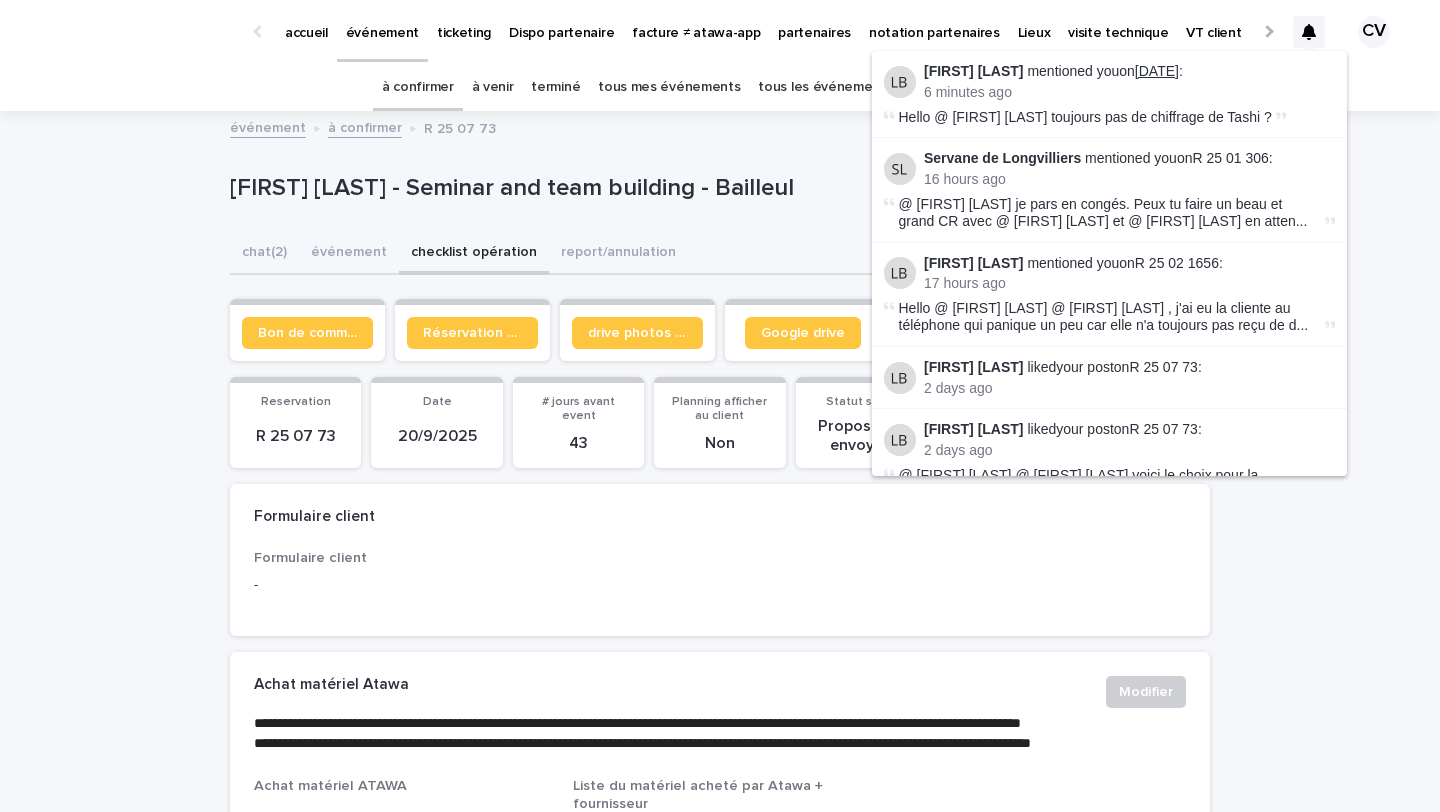 click on "[DATE]" at bounding box center [1157, 71] 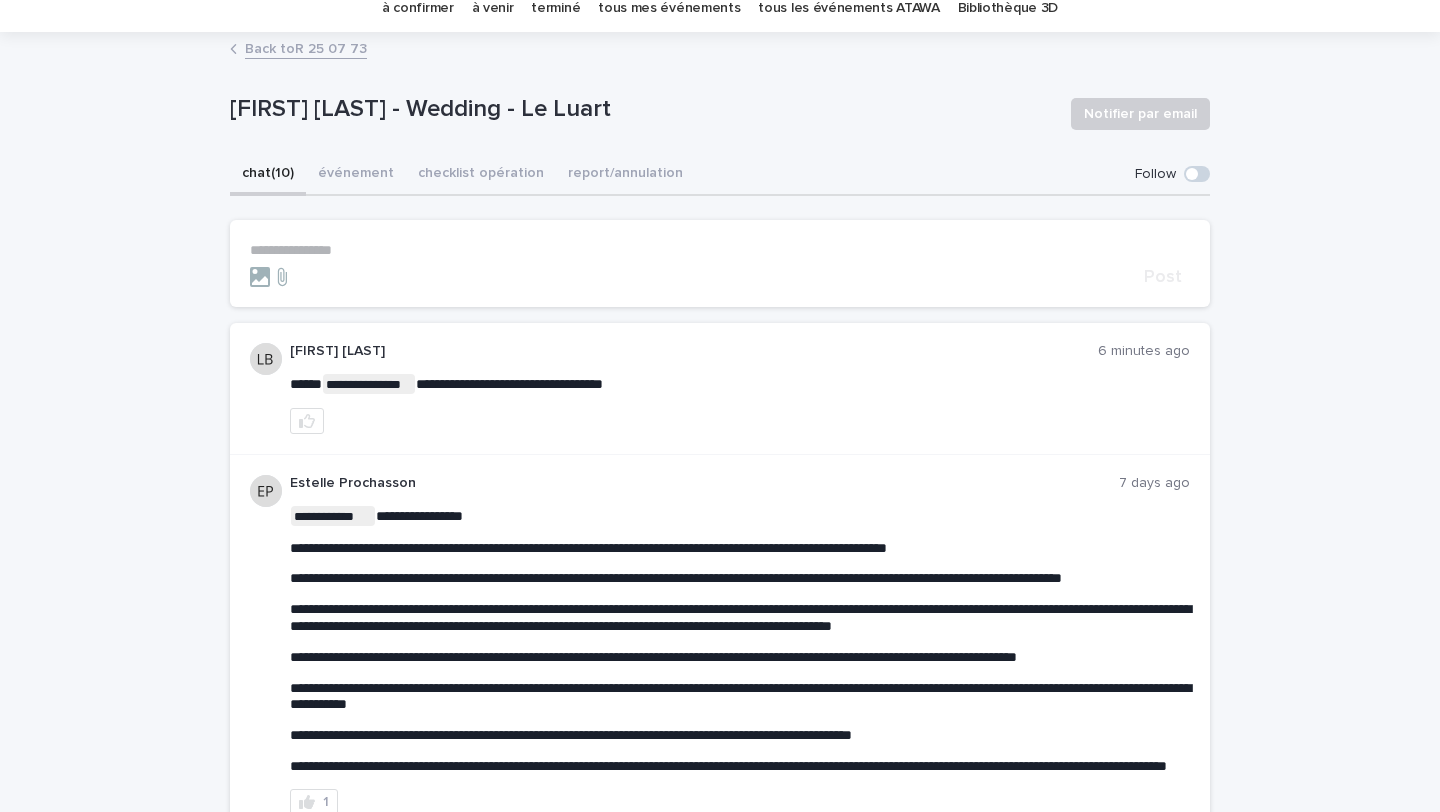 scroll, scrollTop: 53, scrollLeft: 0, axis: vertical 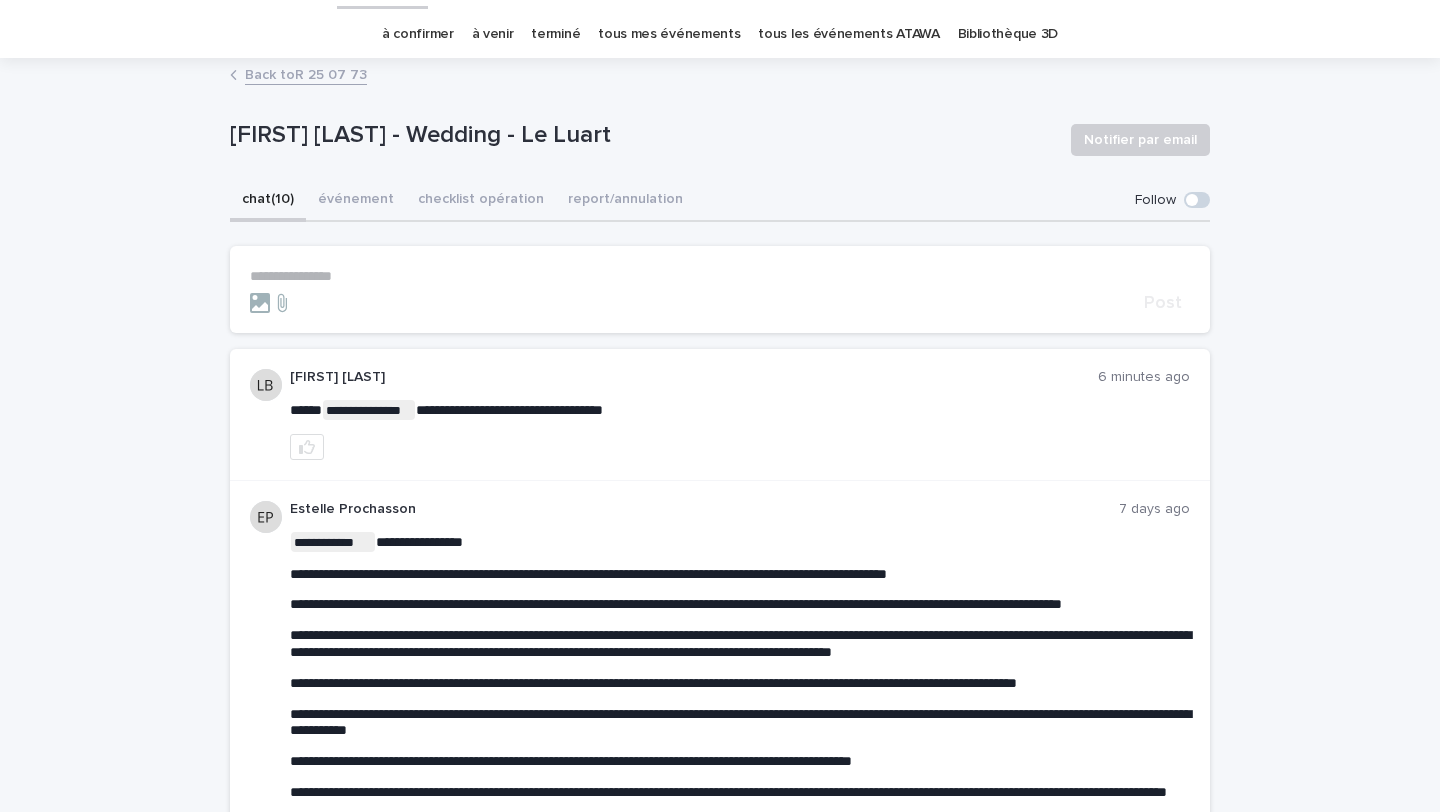click on "**********" at bounding box center (720, 276) 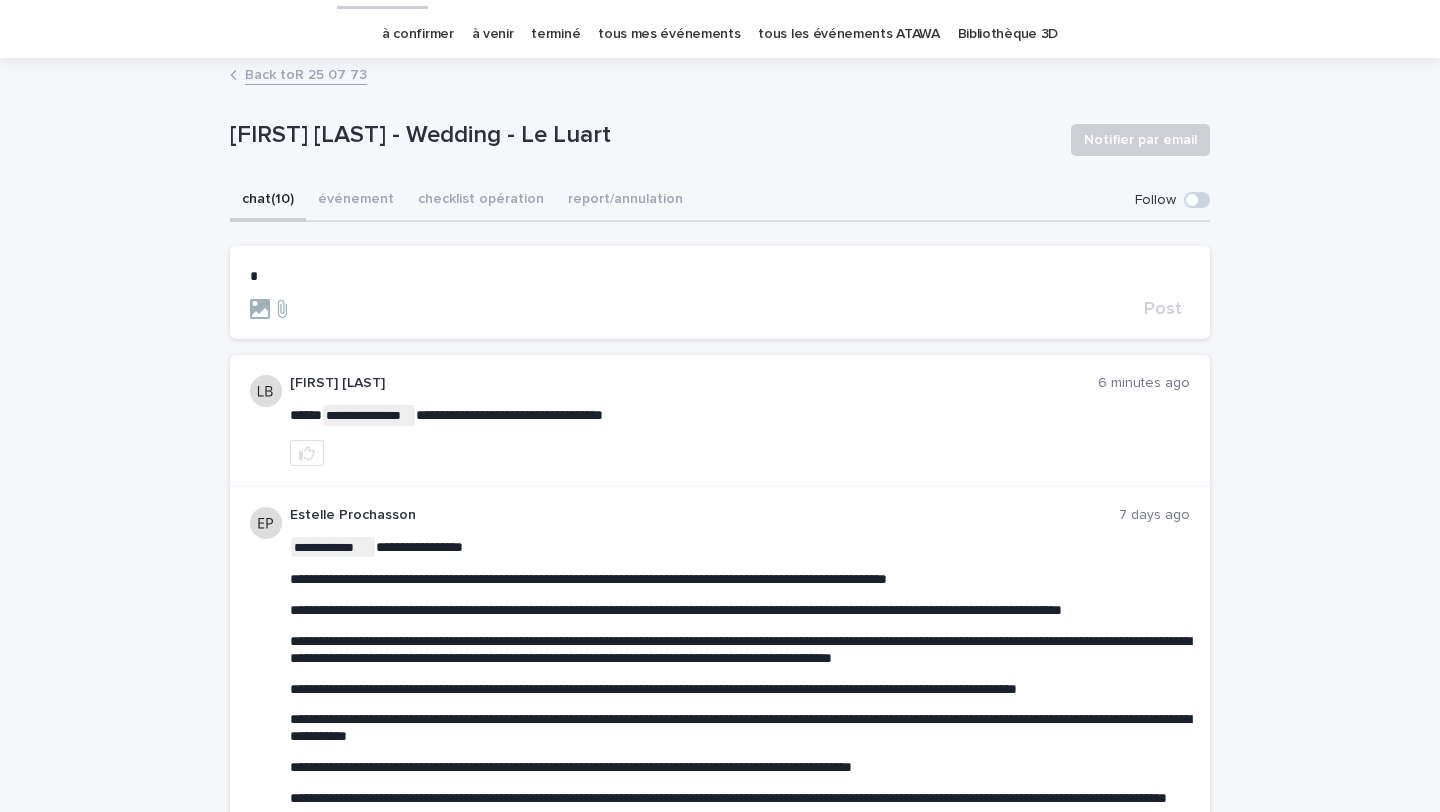 type 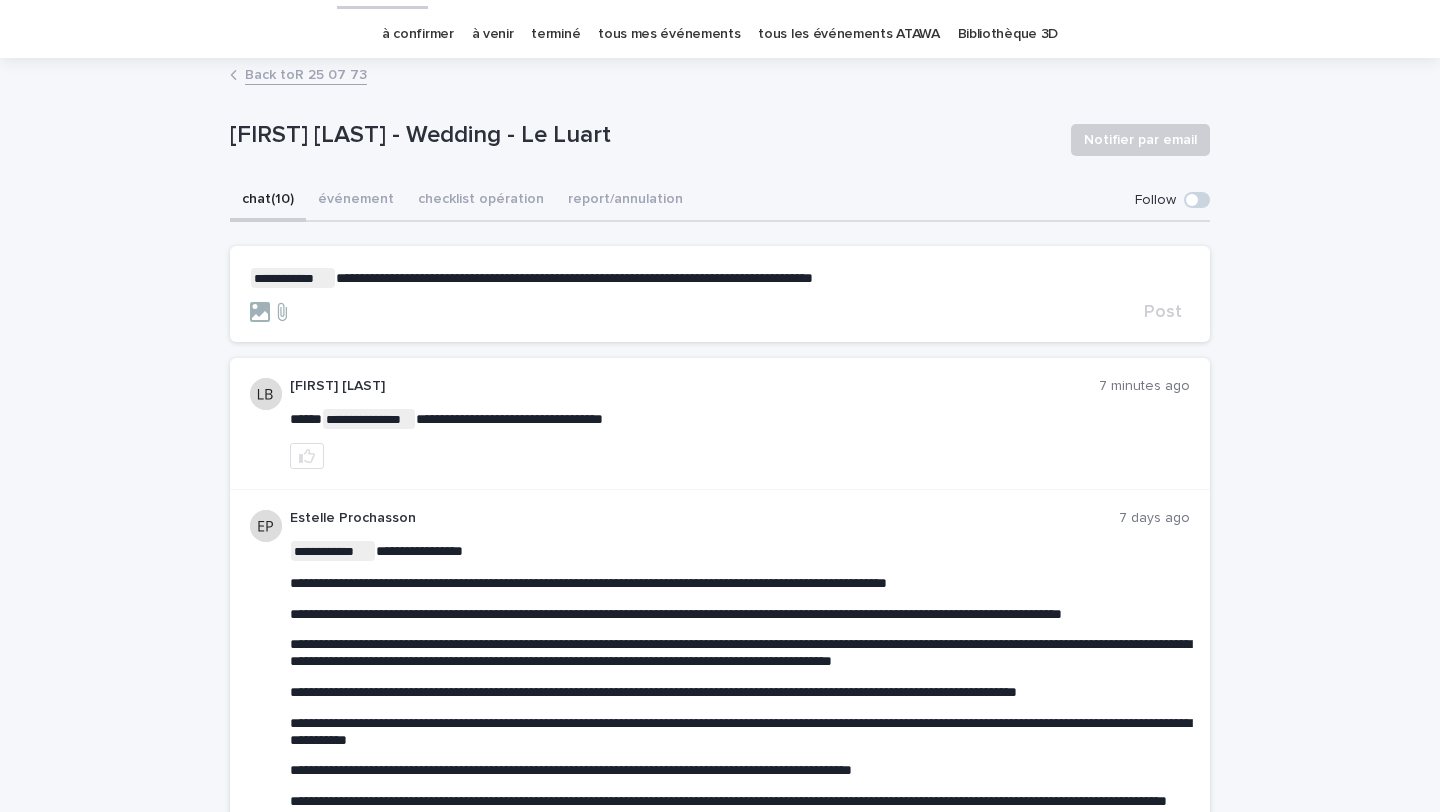 click on "**********" at bounding box center (720, 295) 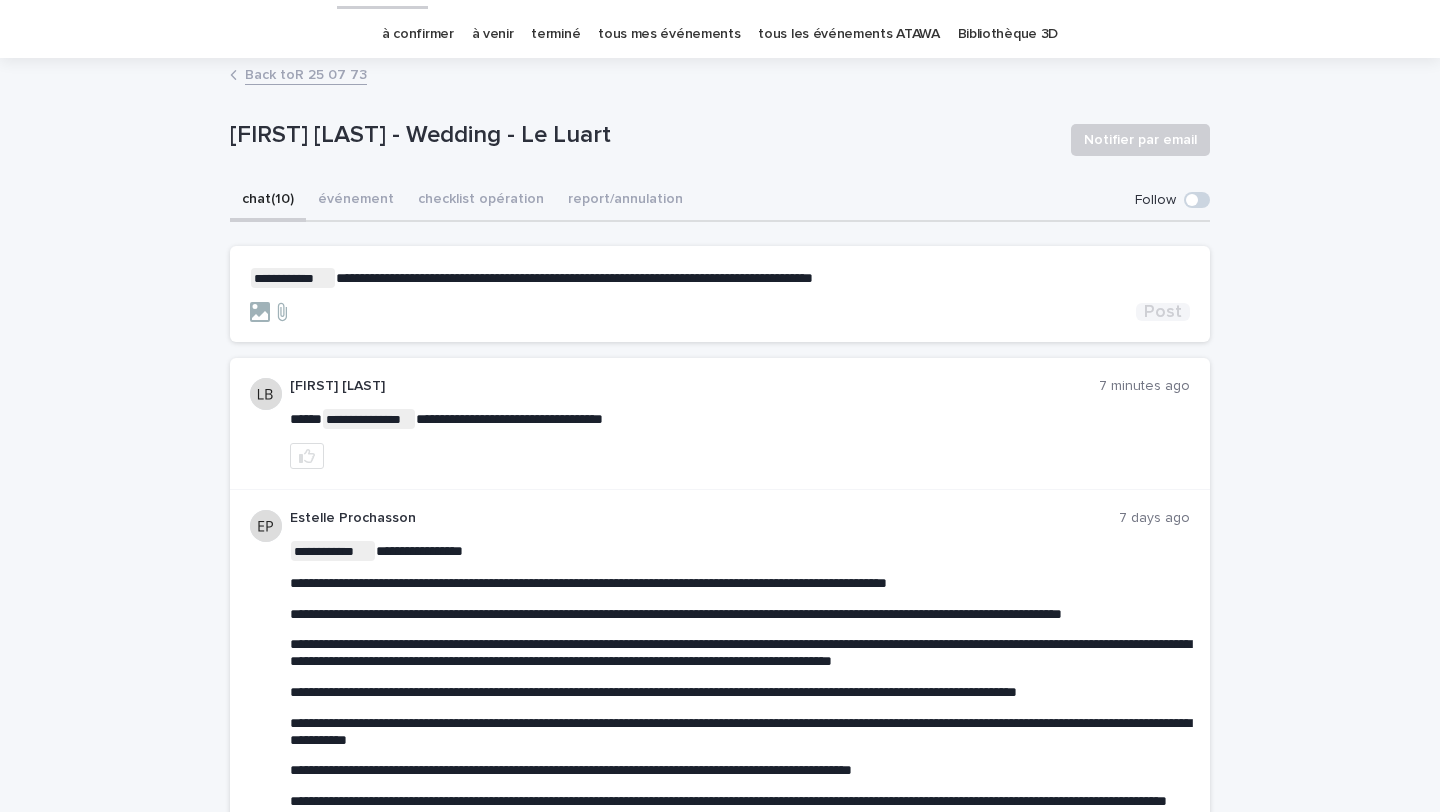click on "Post" at bounding box center (1163, 312) 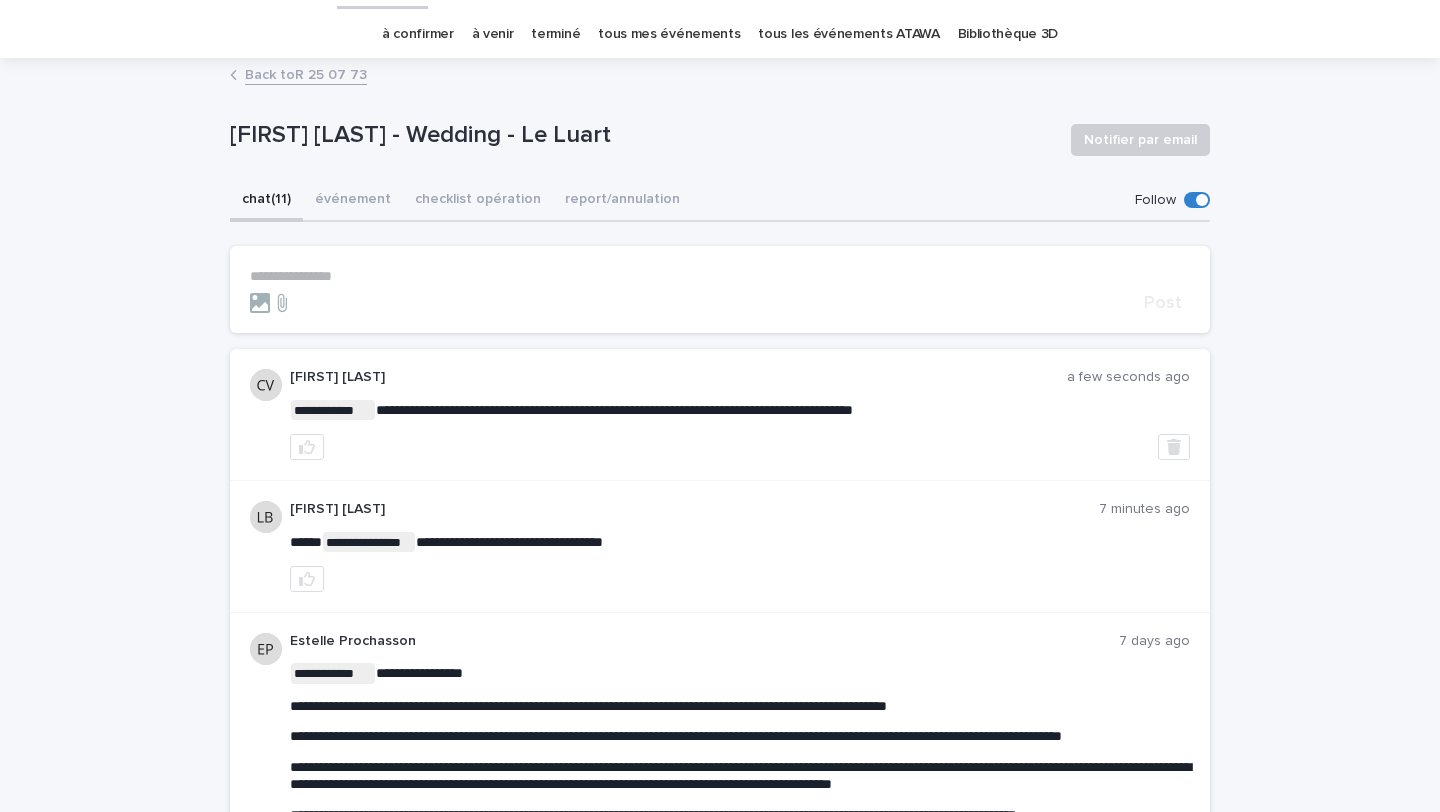 drag, startPoint x: 629, startPoint y: 130, endPoint x: 188, endPoint y: 125, distance: 441.02835 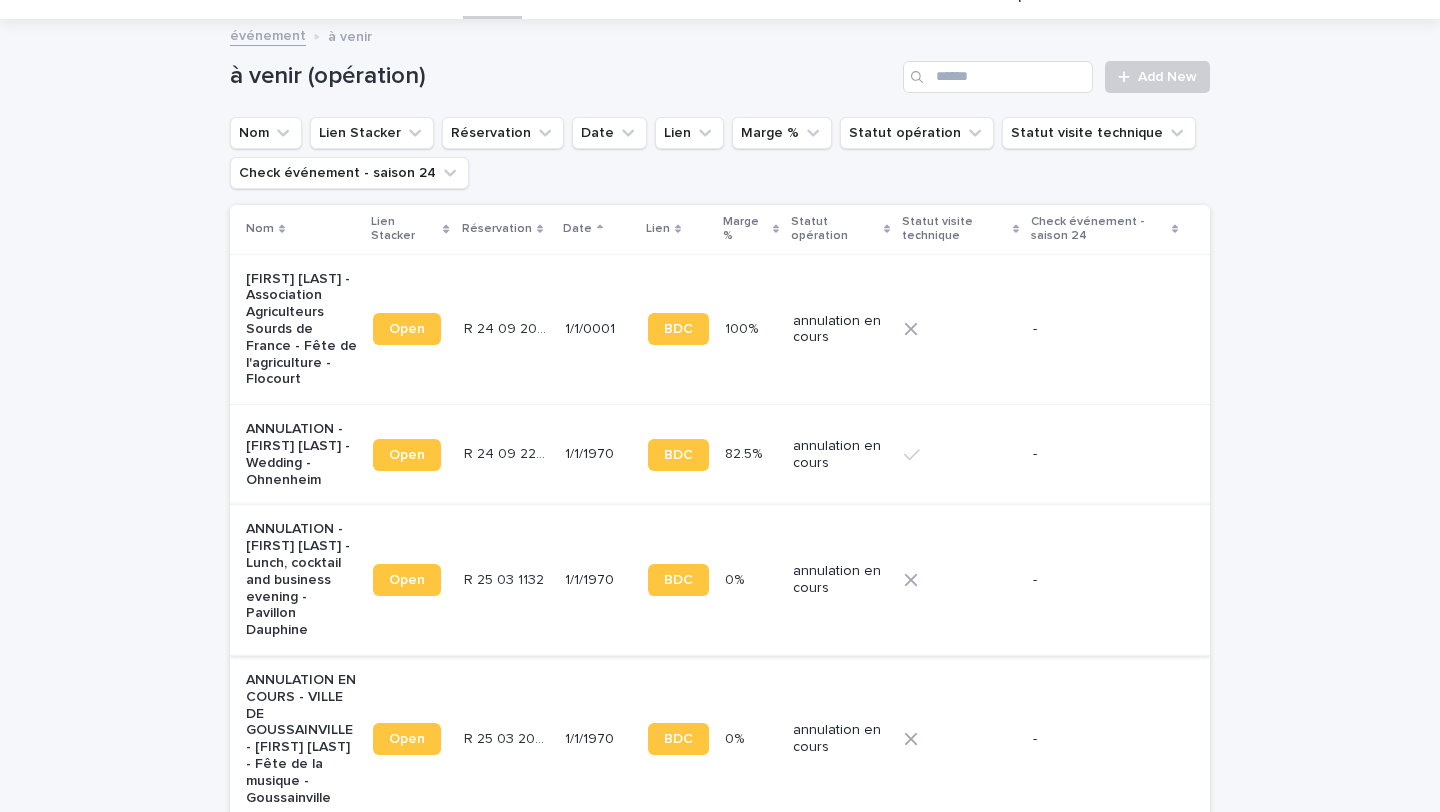 scroll, scrollTop: 0, scrollLeft: 0, axis: both 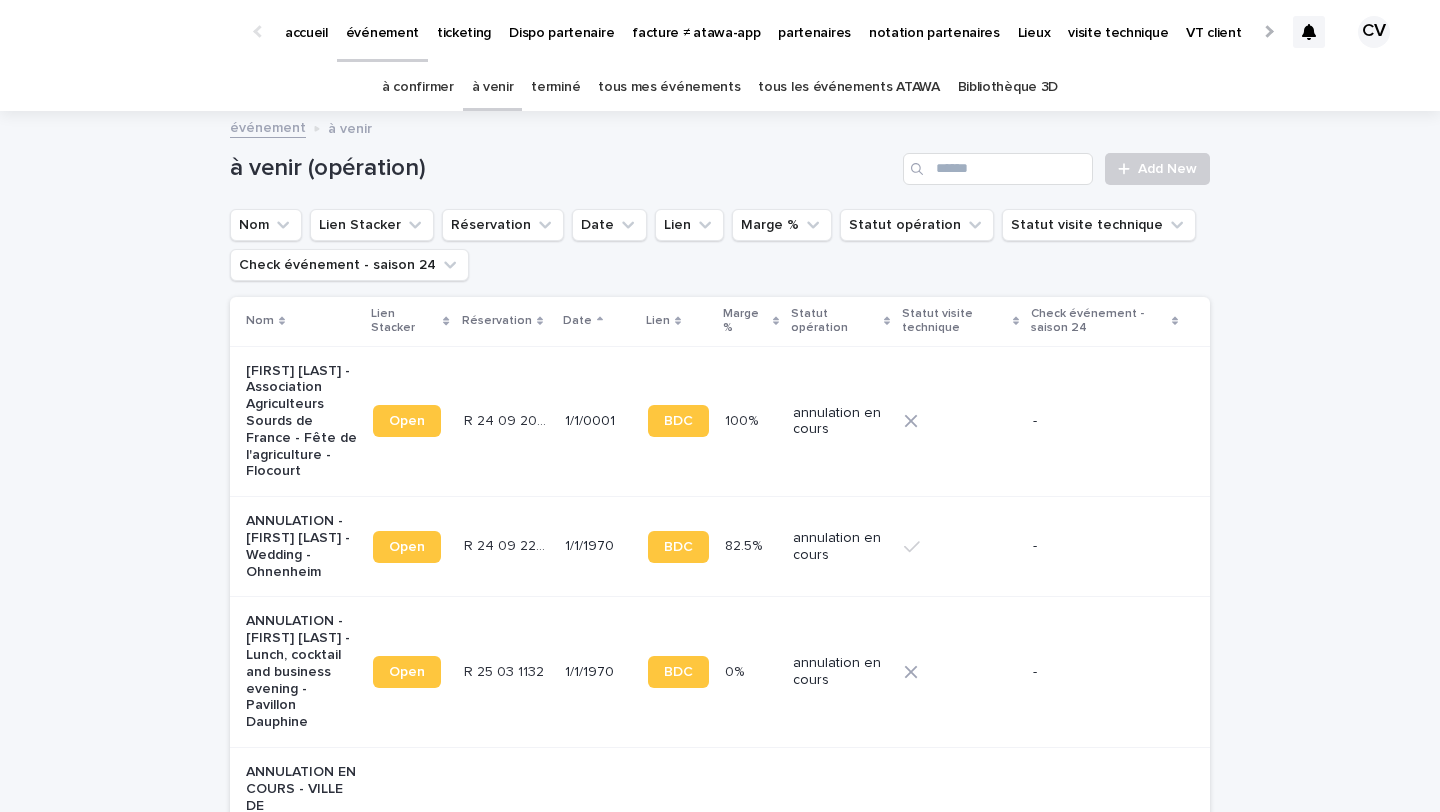 click on "à venir" at bounding box center [493, 87] 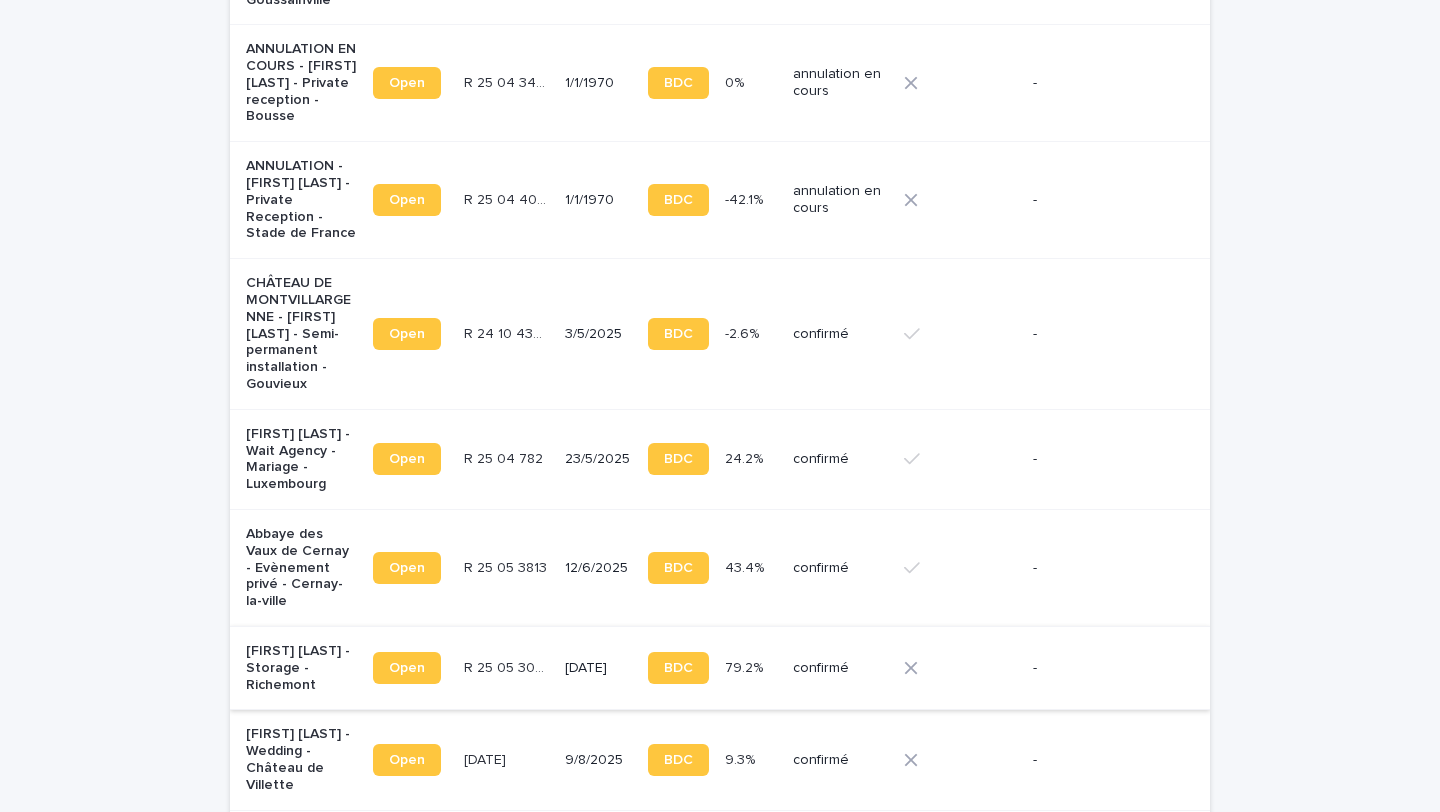 scroll, scrollTop: 1109, scrollLeft: 0, axis: vertical 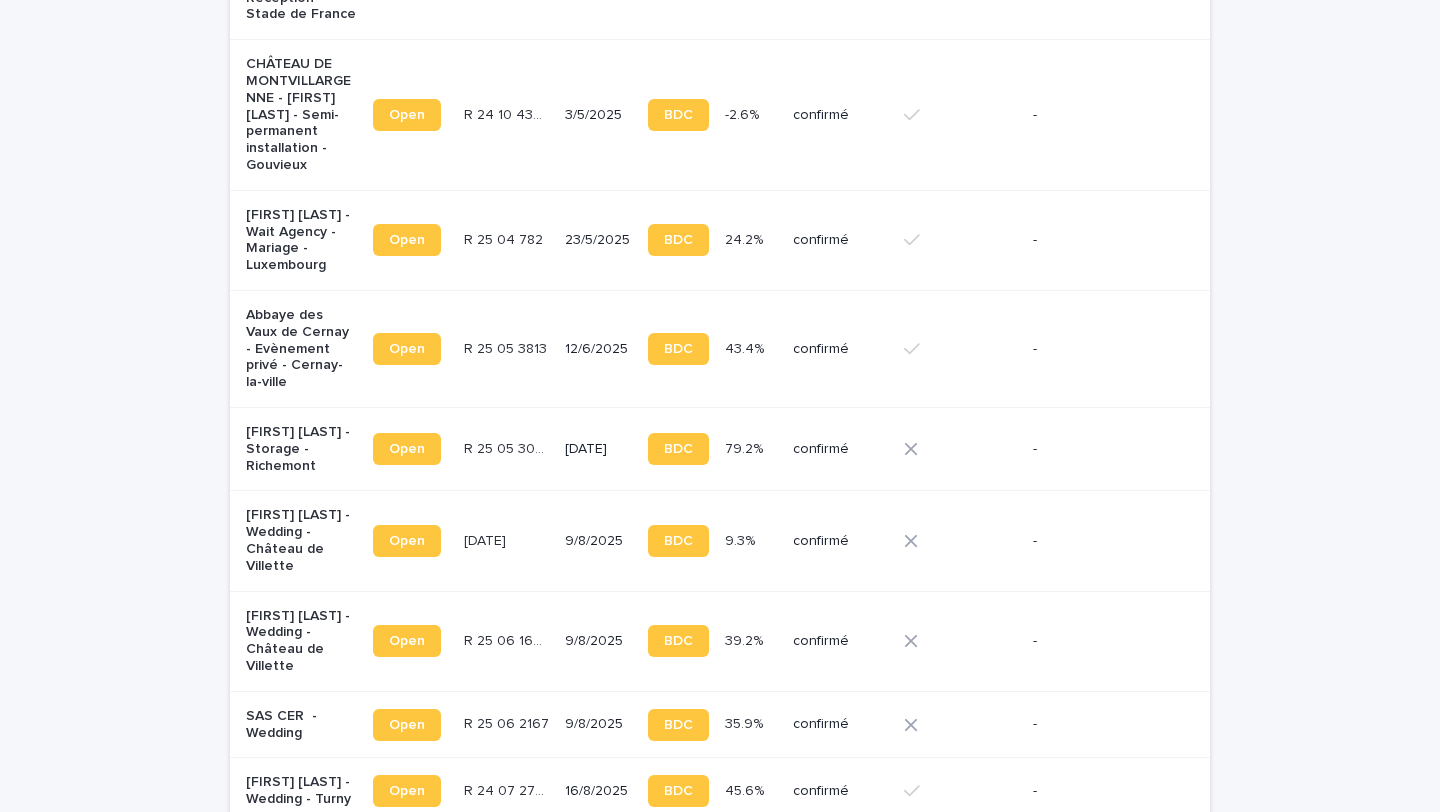 click on "[FIRST] [LAST] - Wedding - Château de Villette" at bounding box center (301, 540) 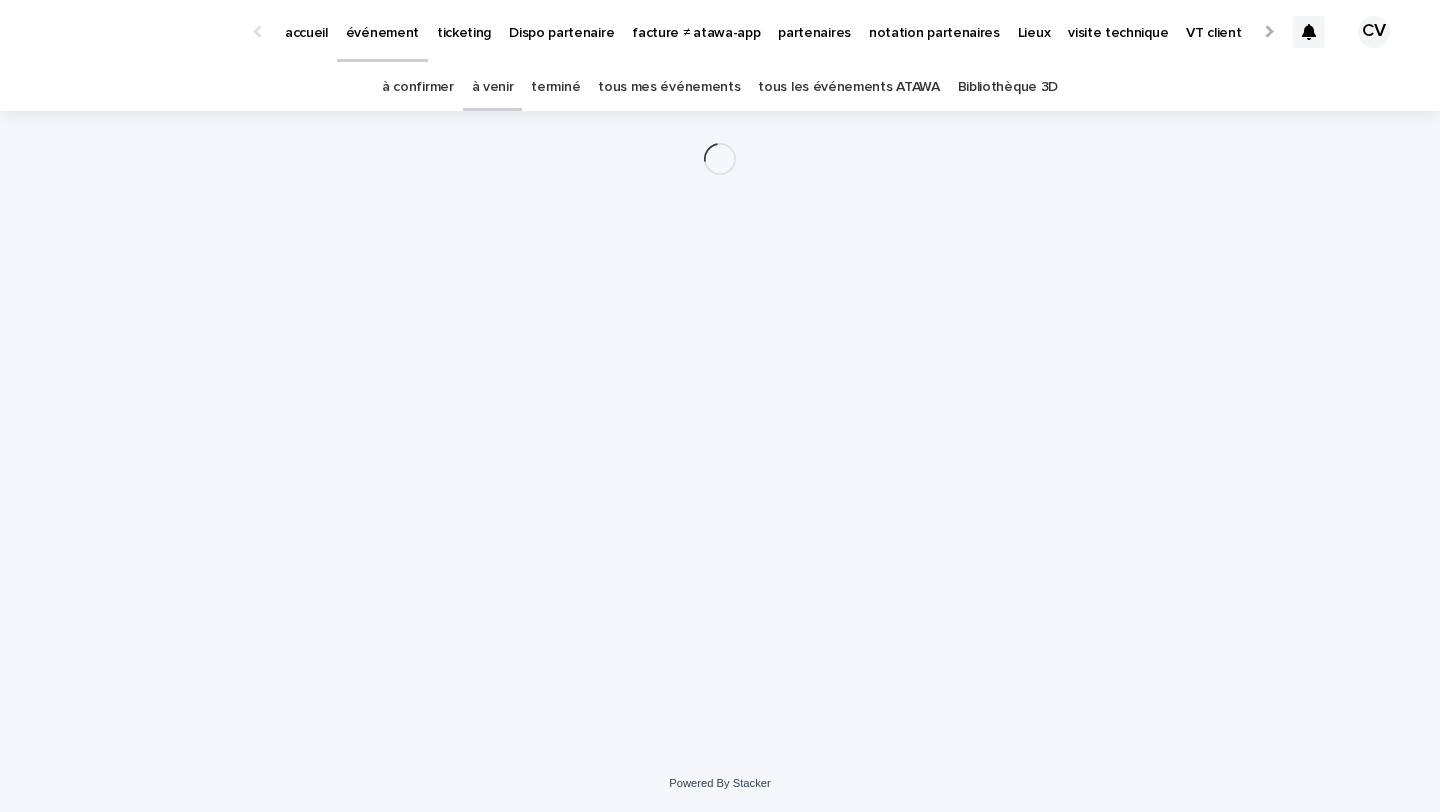 scroll, scrollTop: 0, scrollLeft: 0, axis: both 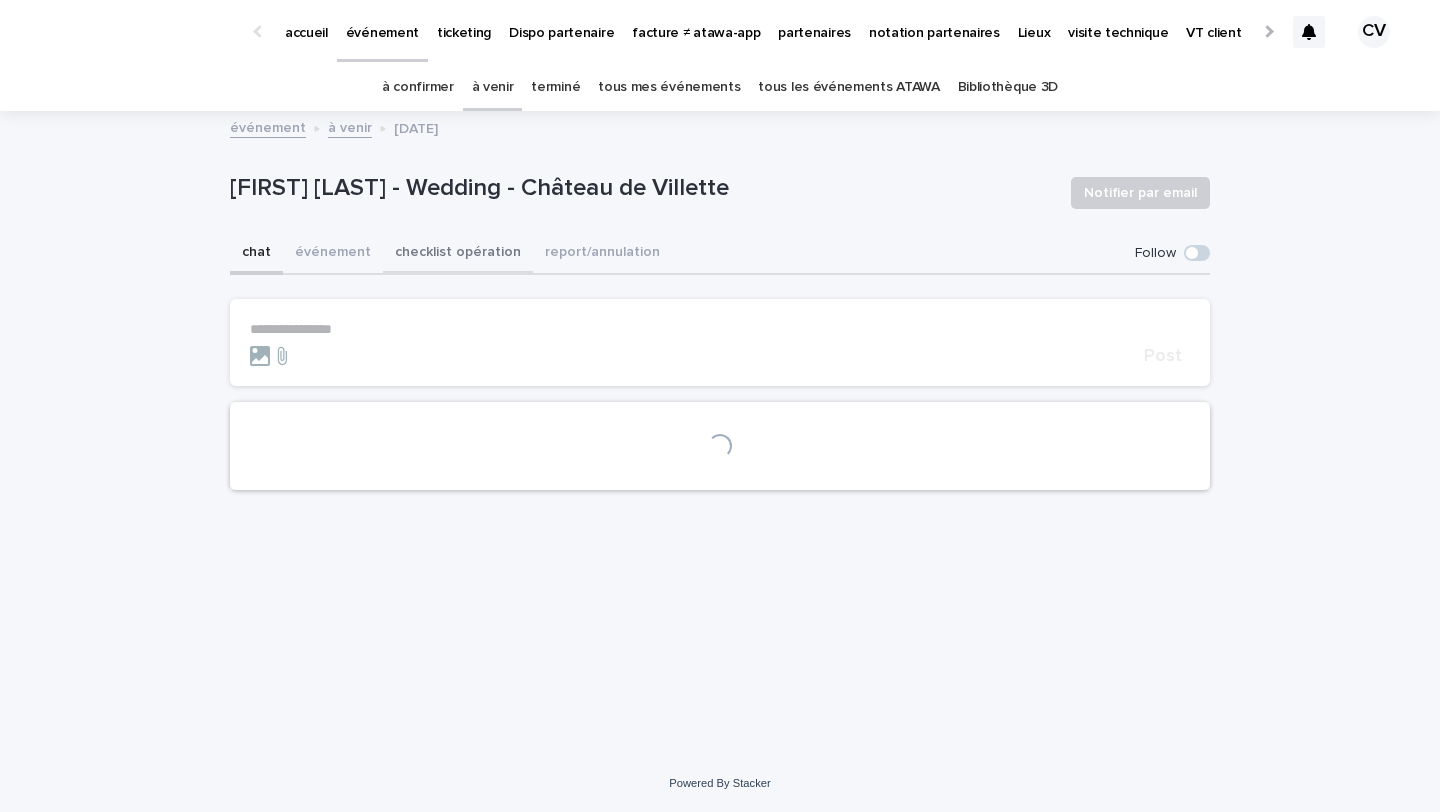 click on "checklist opération" at bounding box center [458, 254] 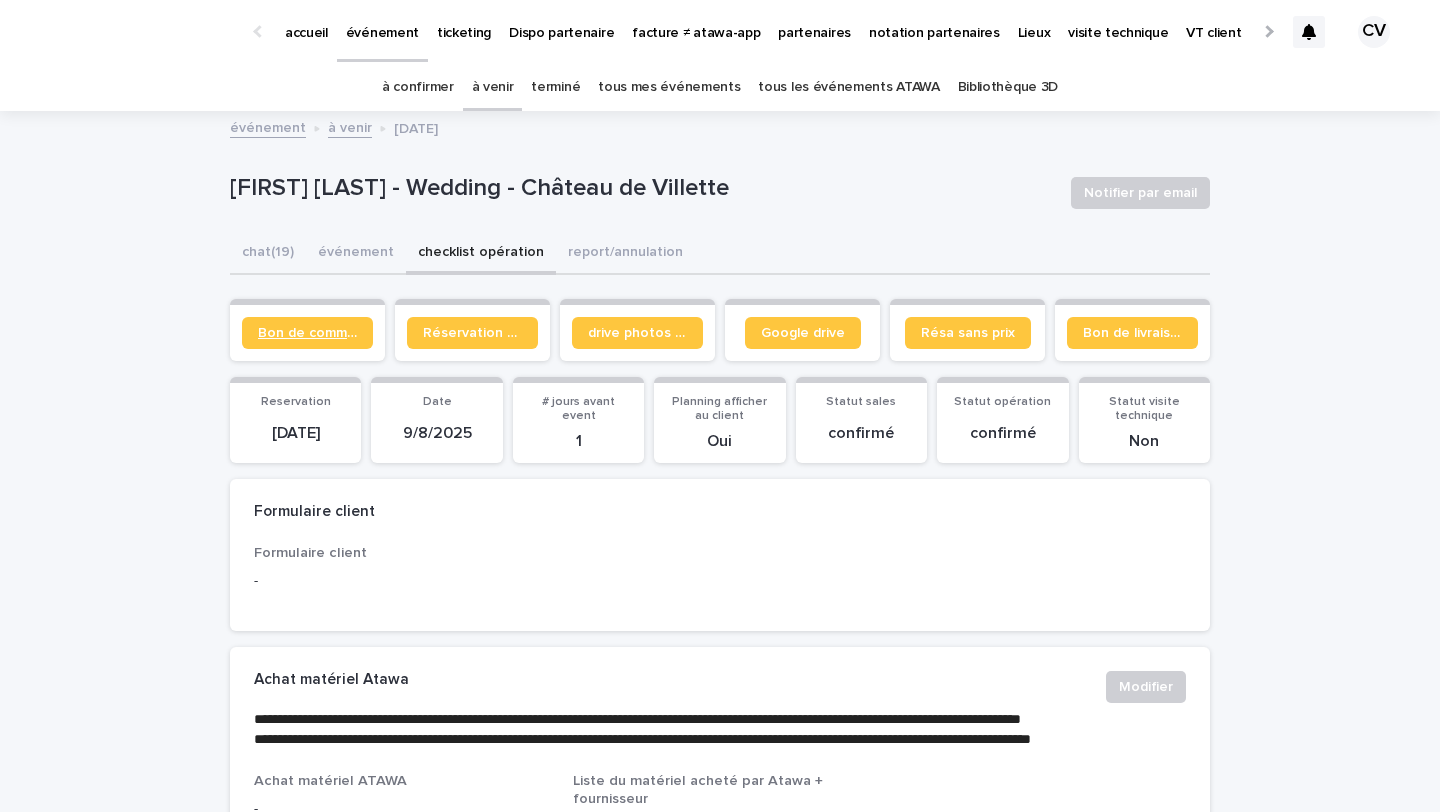 click on "Bon de commande" at bounding box center [307, 333] 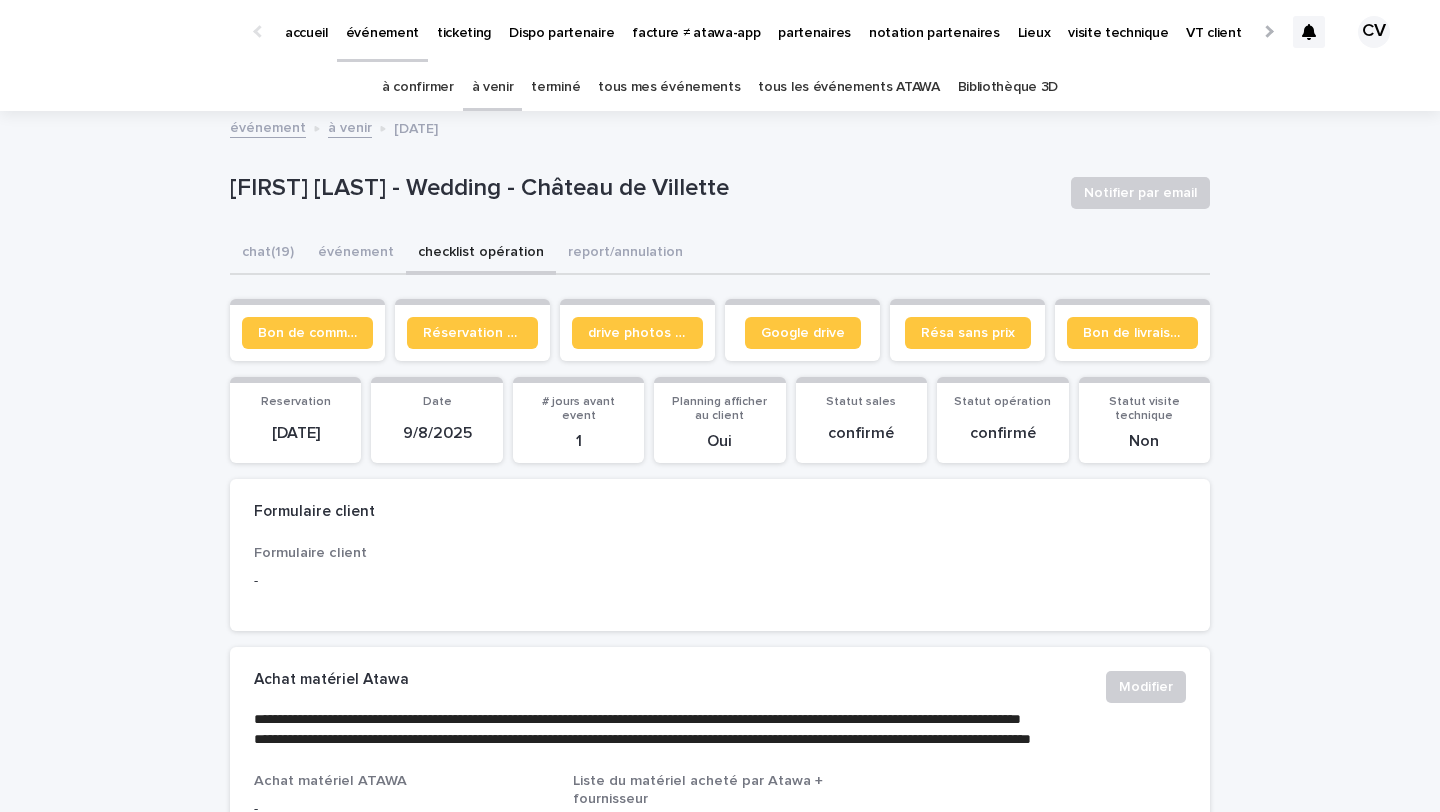 click on "à confirmer" at bounding box center [418, 87] 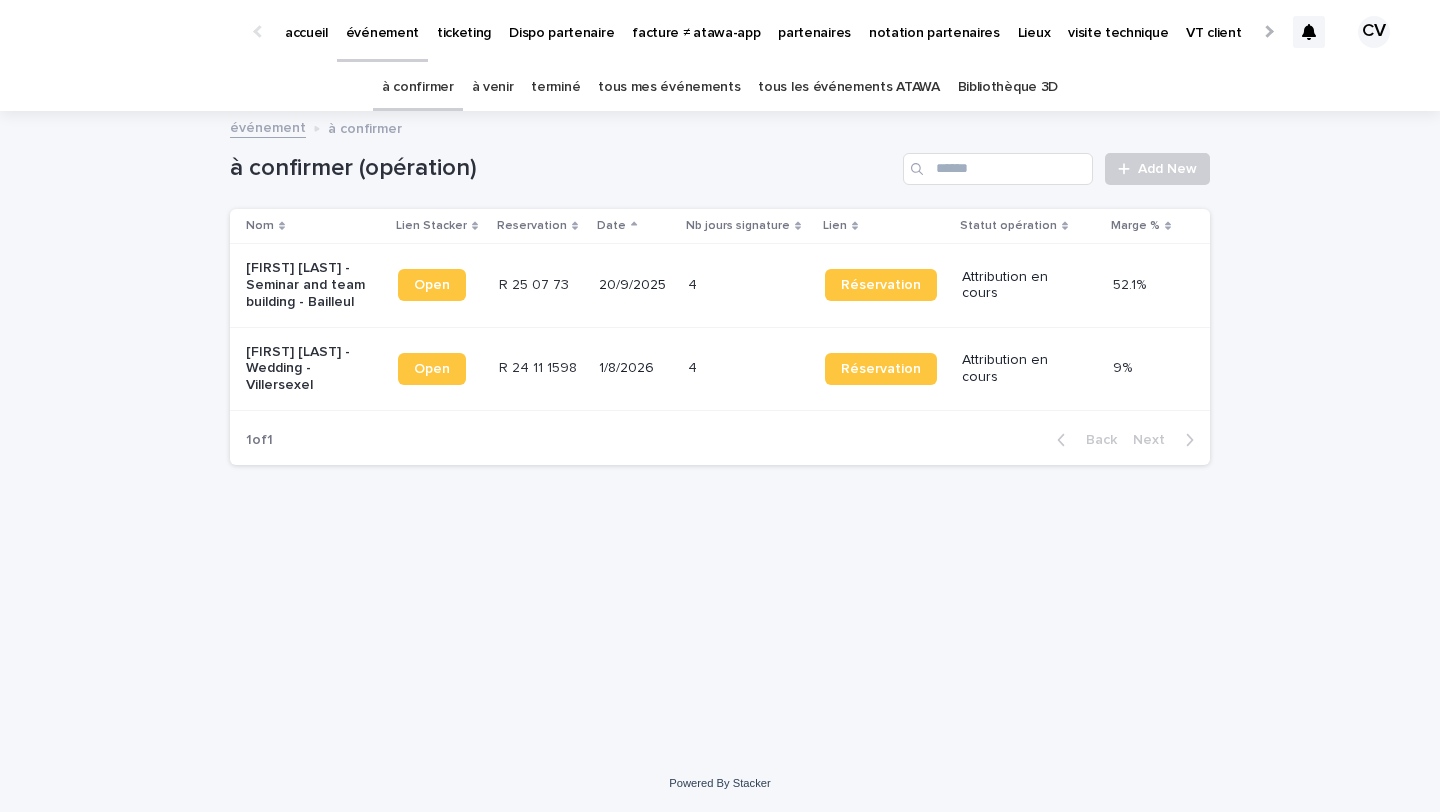 click on "[FIRST] [LAST] - Seminar and team building - Bailleul" at bounding box center (308, 285) 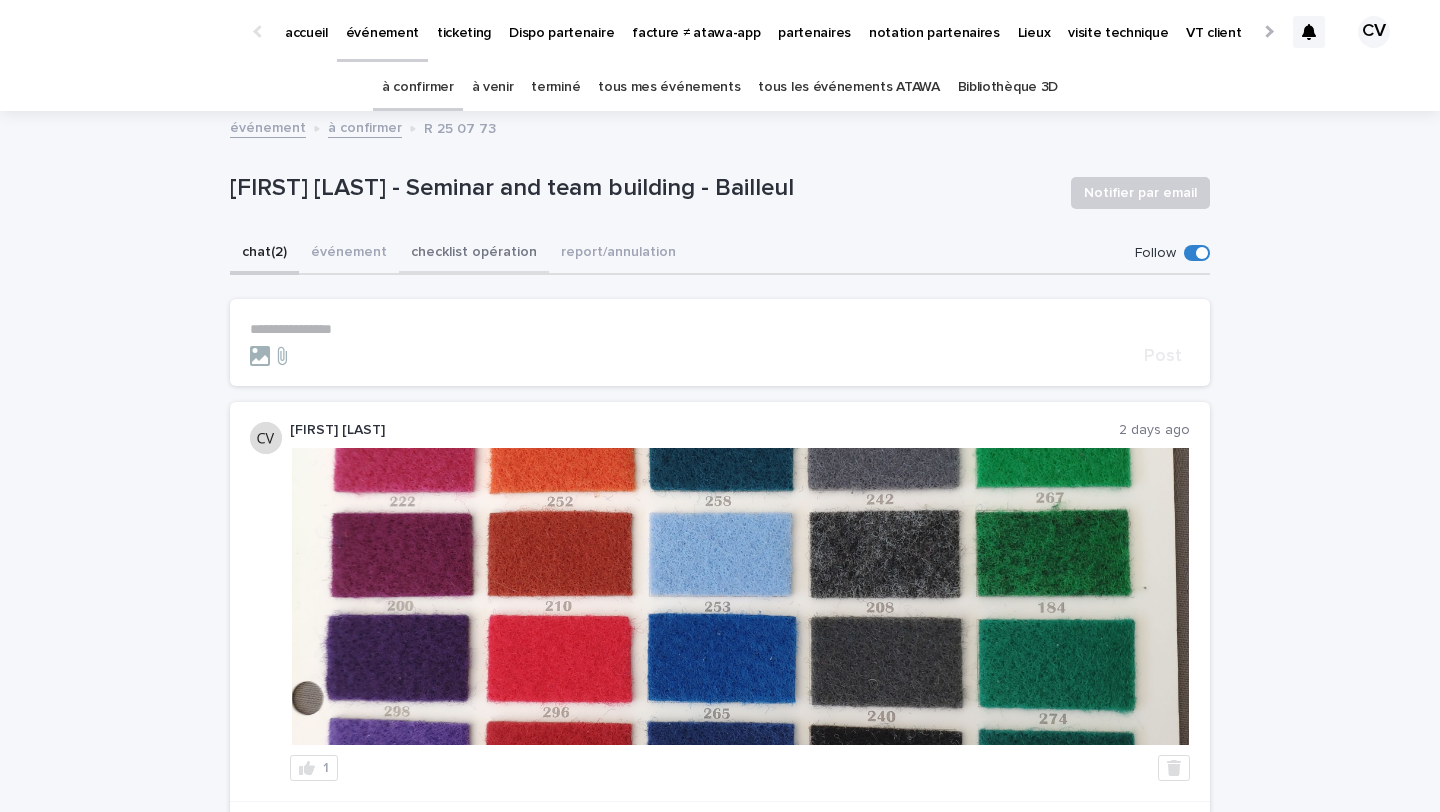 click on "checklist opération" at bounding box center (474, 254) 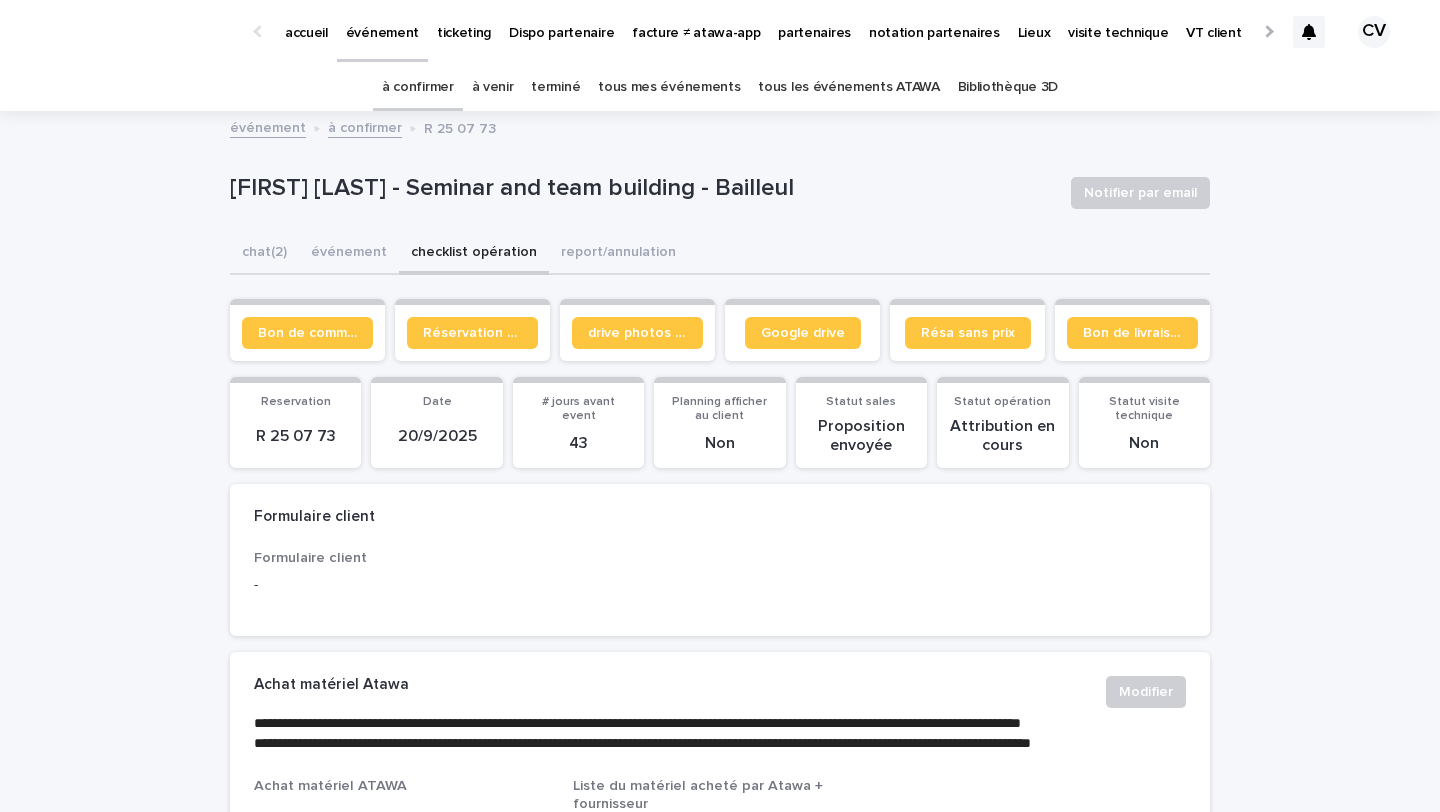 click on "Bon de commande" at bounding box center [307, 330] 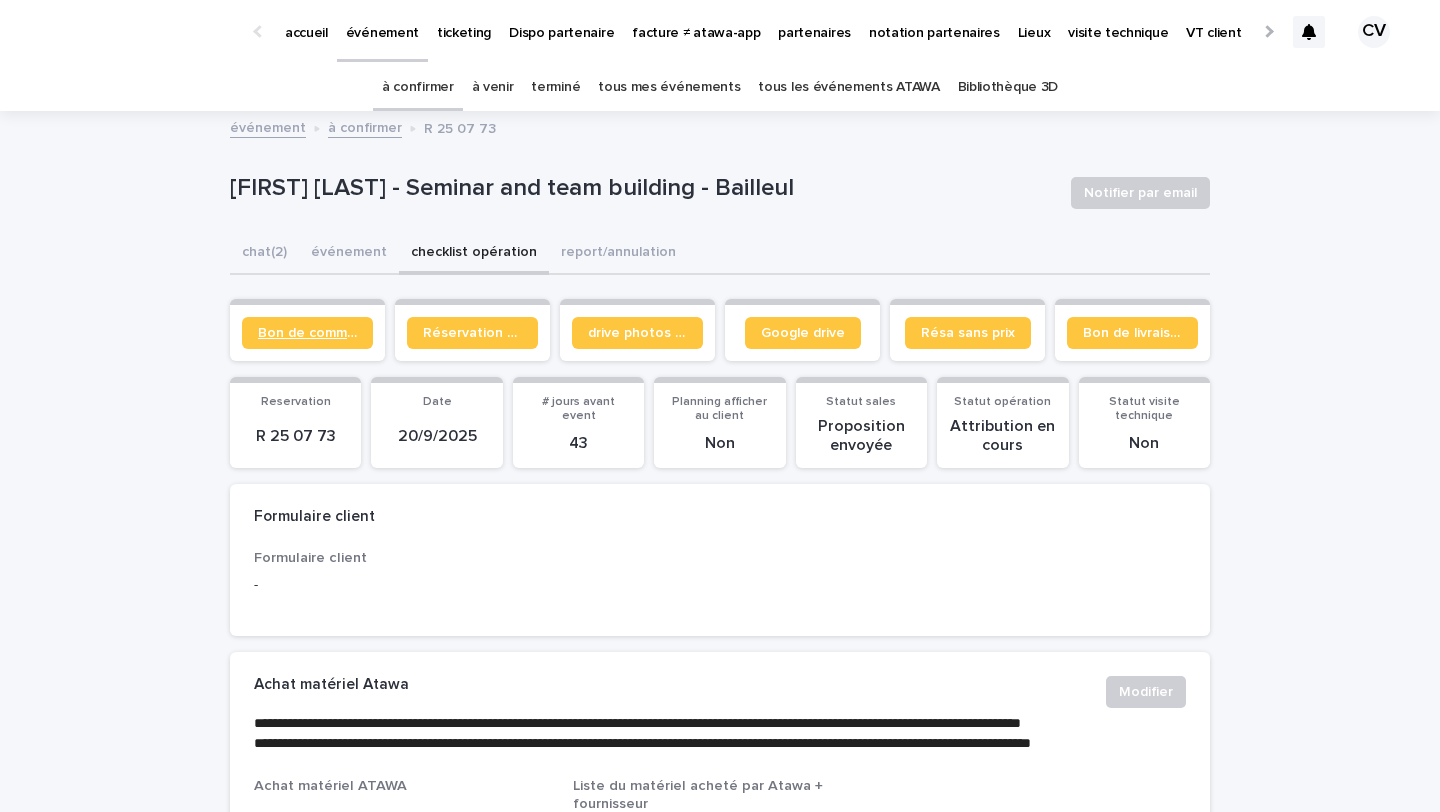 click on "Bon de commande" at bounding box center [307, 333] 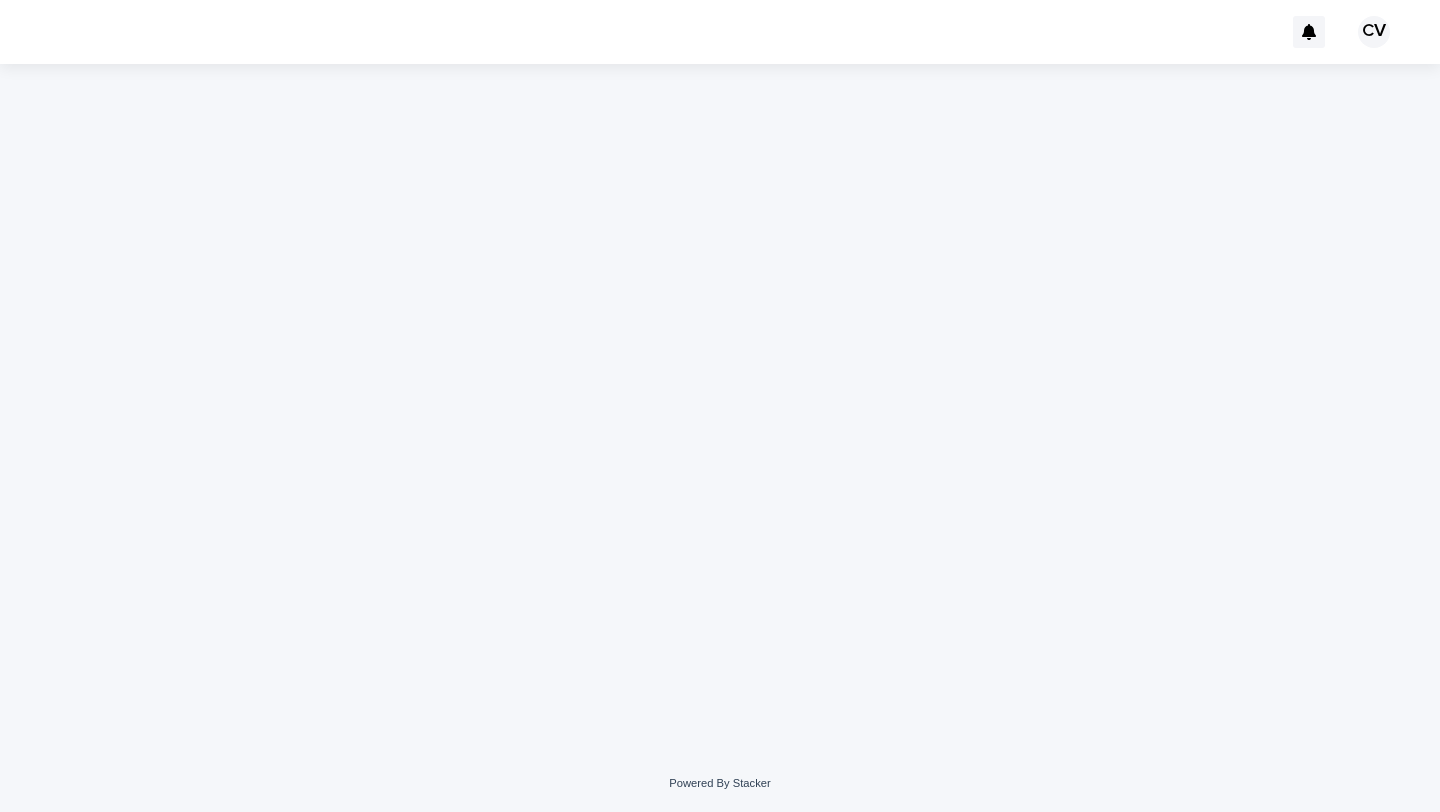 scroll, scrollTop: 0, scrollLeft: 0, axis: both 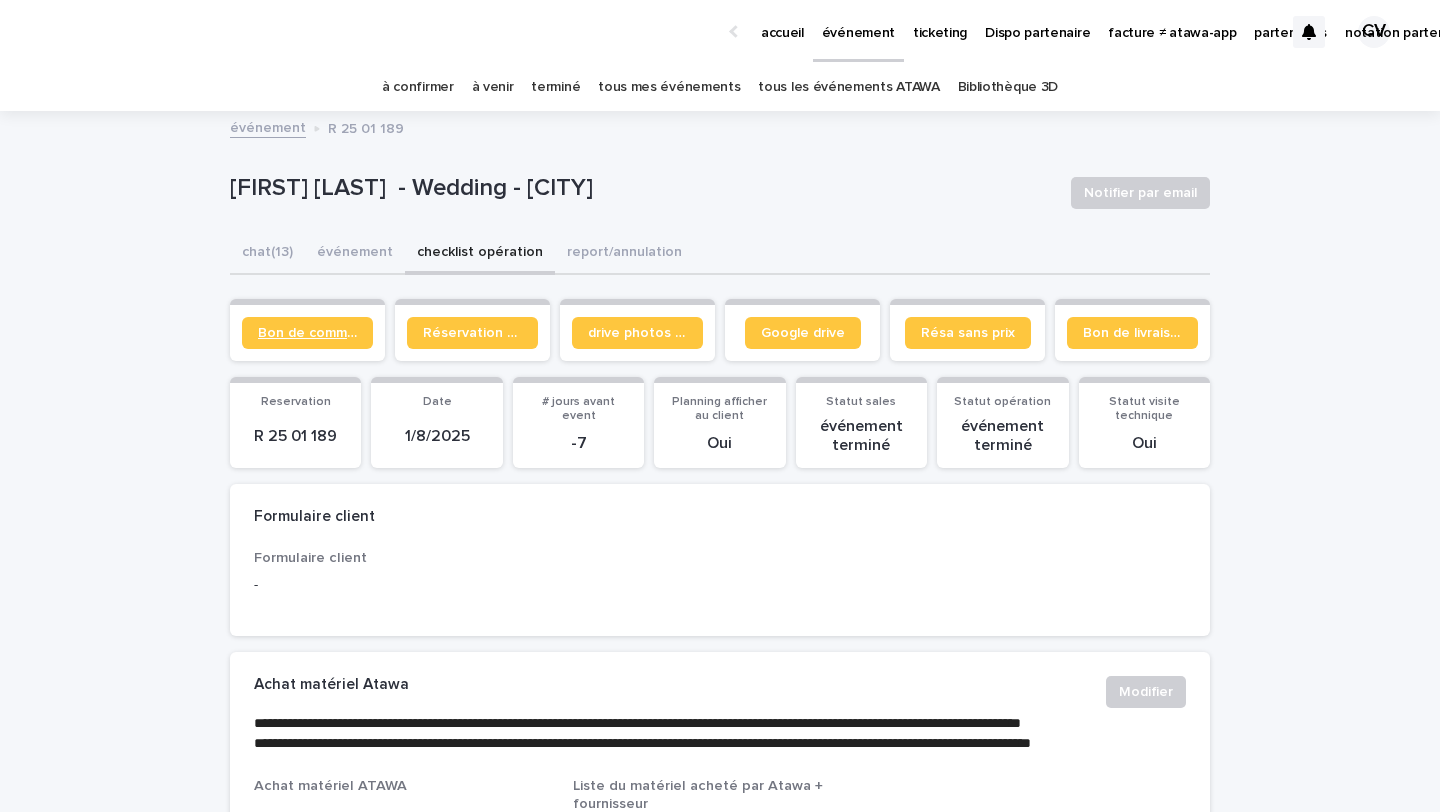 click on "Bon de commande" at bounding box center (307, 333) 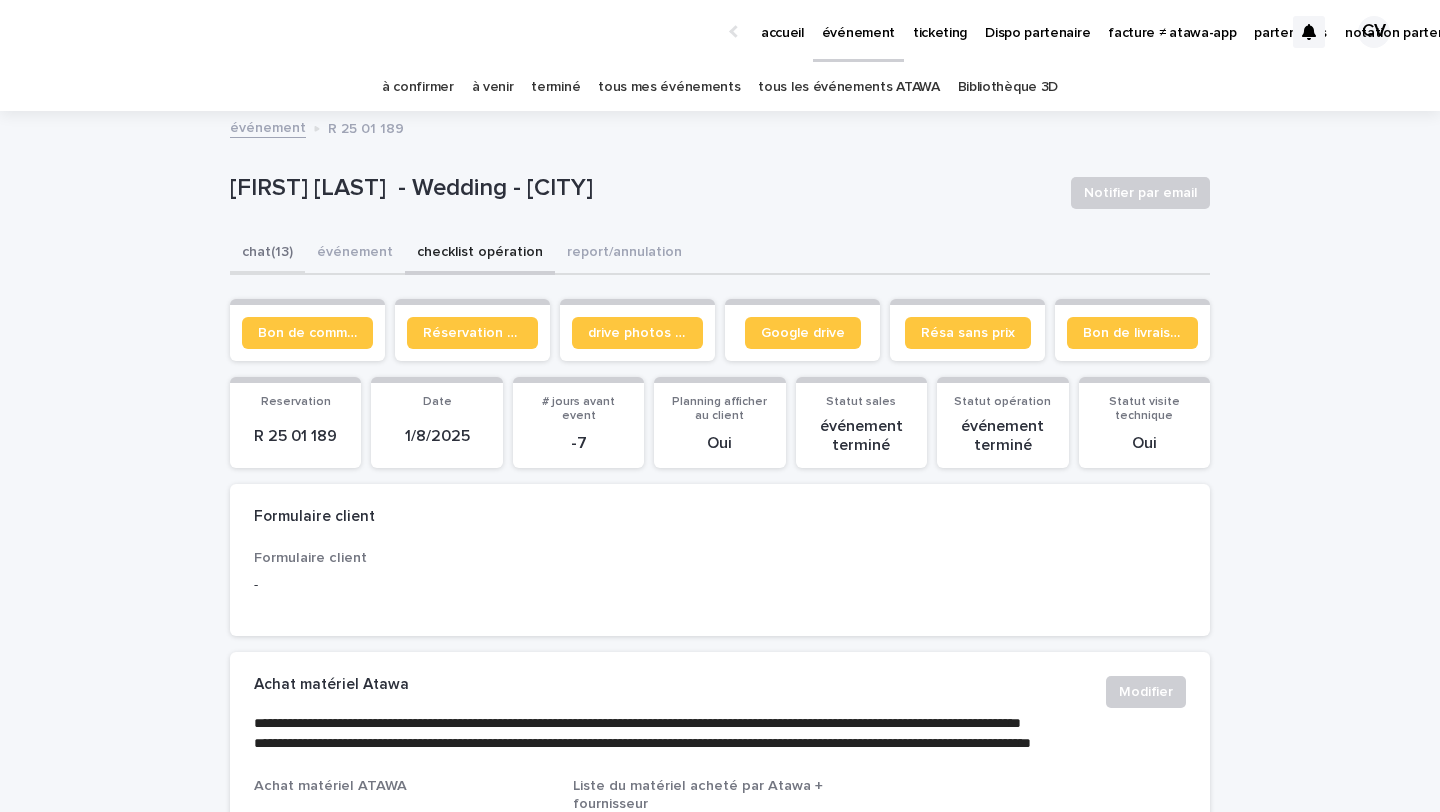 click on "chat  (13)" at bounding box center [267, 254] 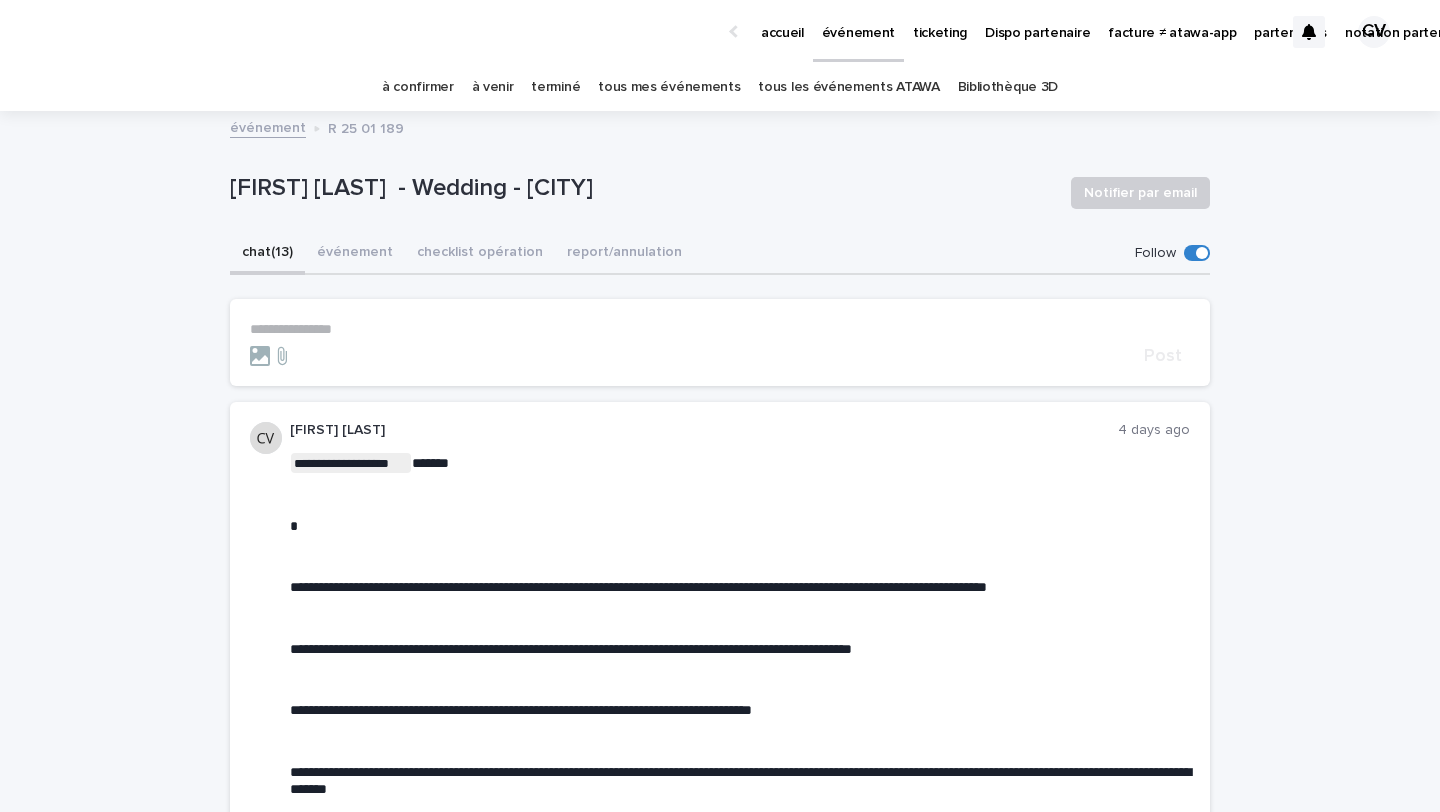 click at bounding box center [1309, 32] 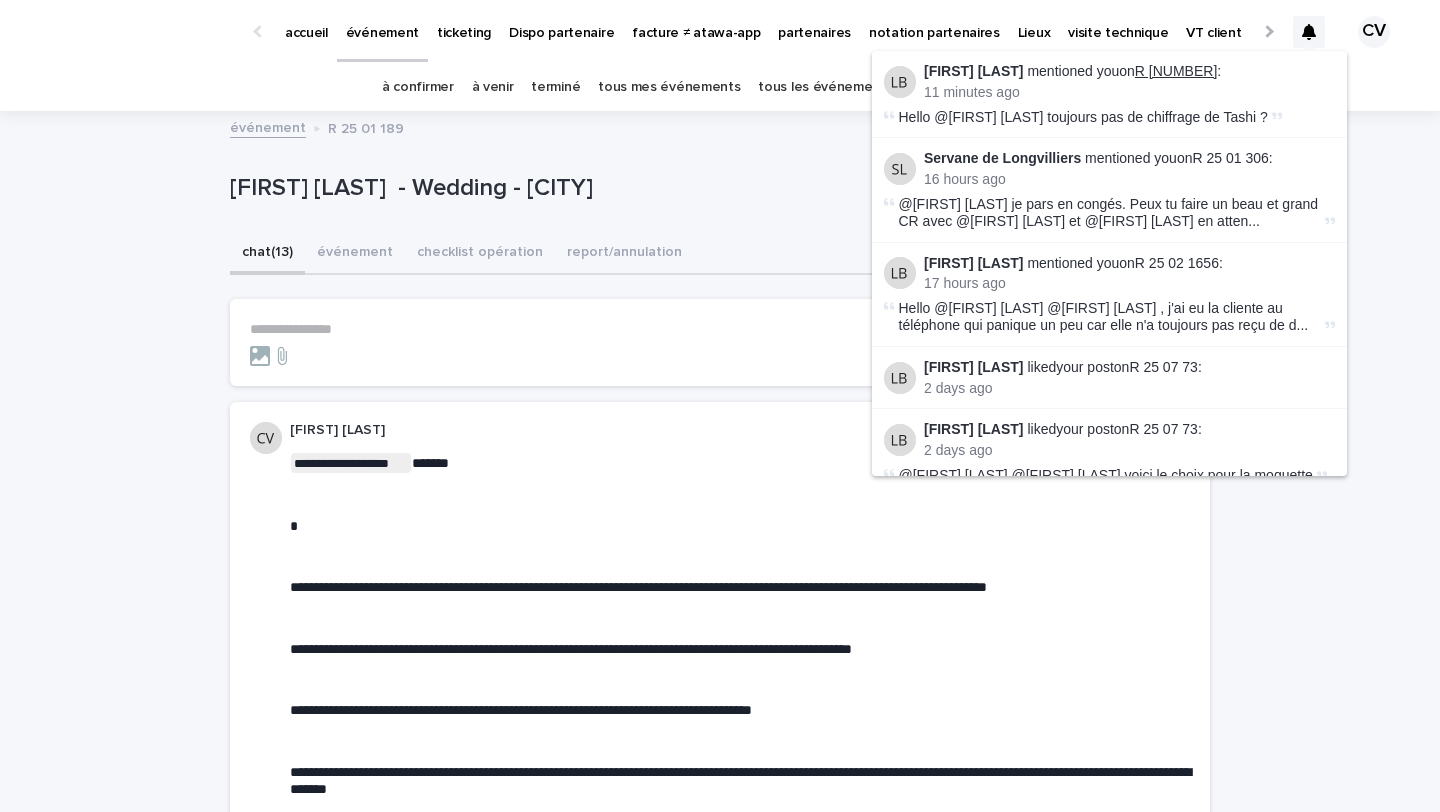 click on "[DATE]" at bounding box center [1176, 71] 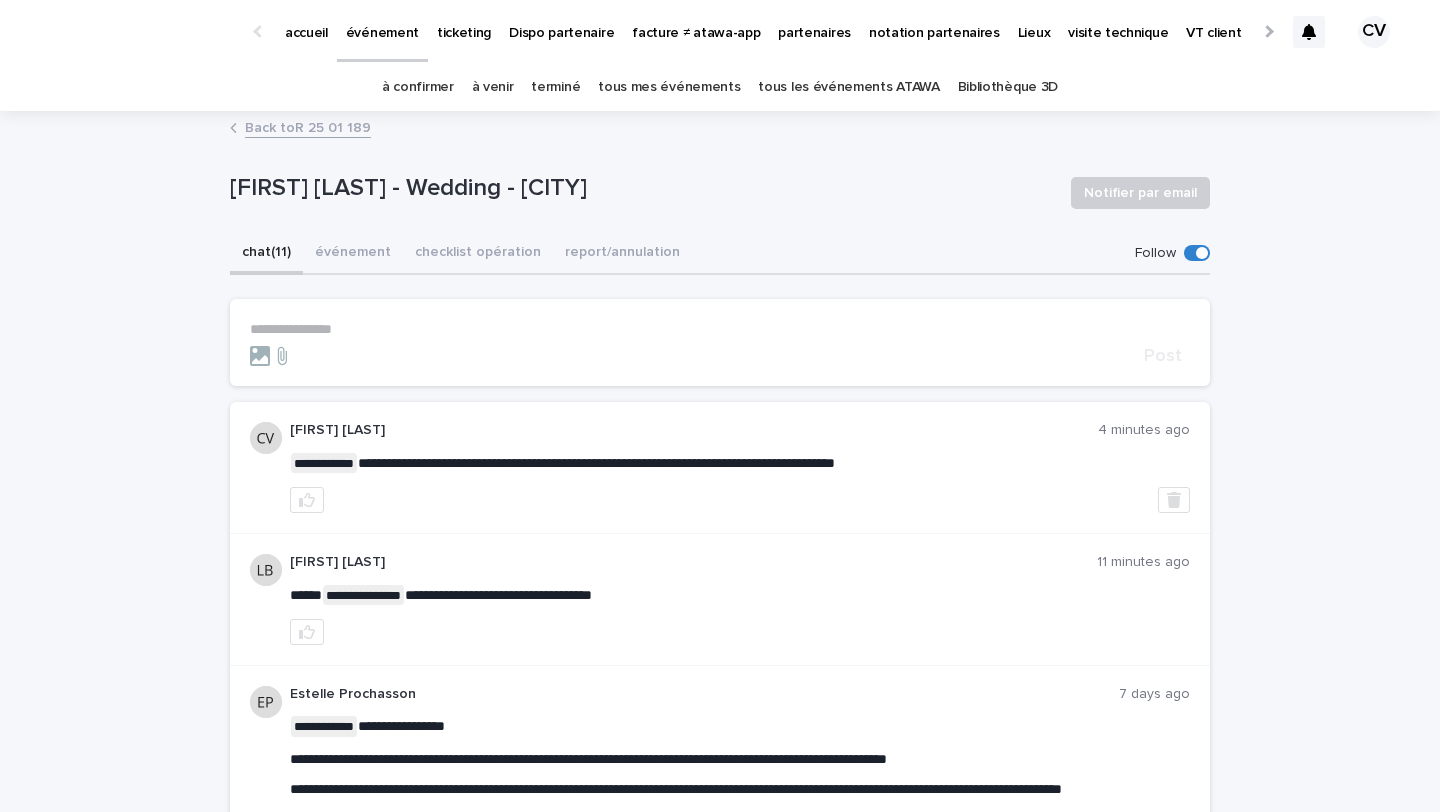 click on "**********" at bounding box center (720, 329) 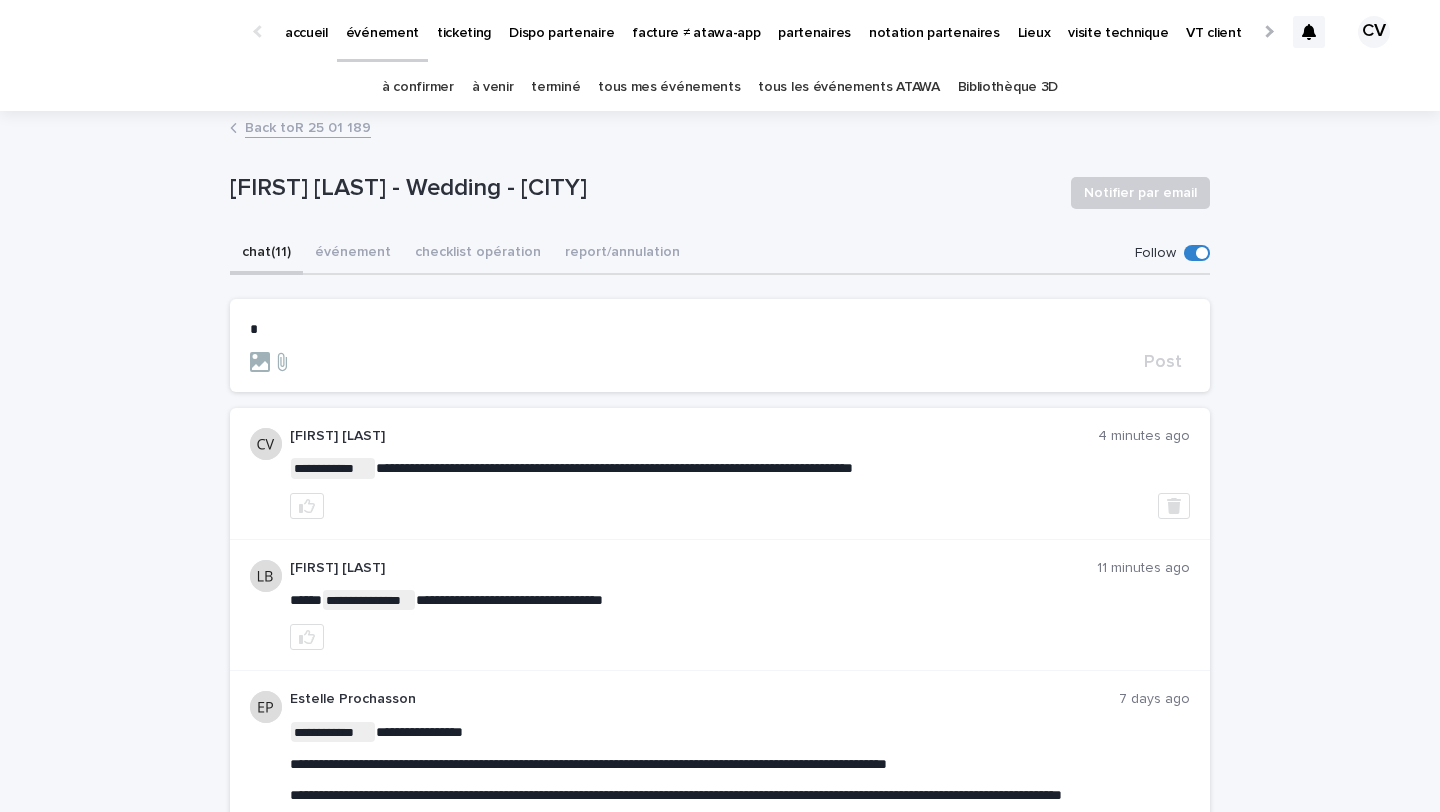 type 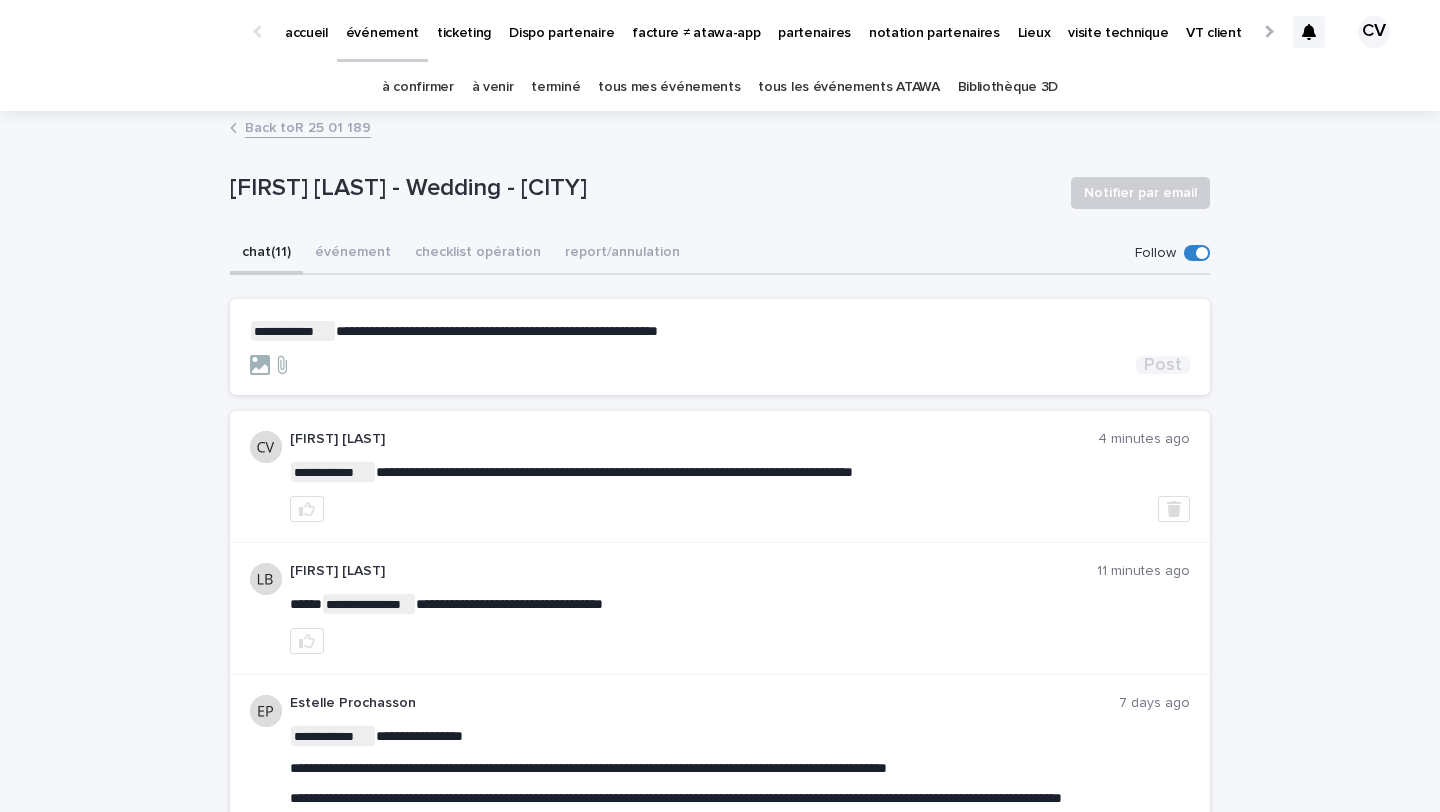 click on "Post" at bounding box center [1163, 365] 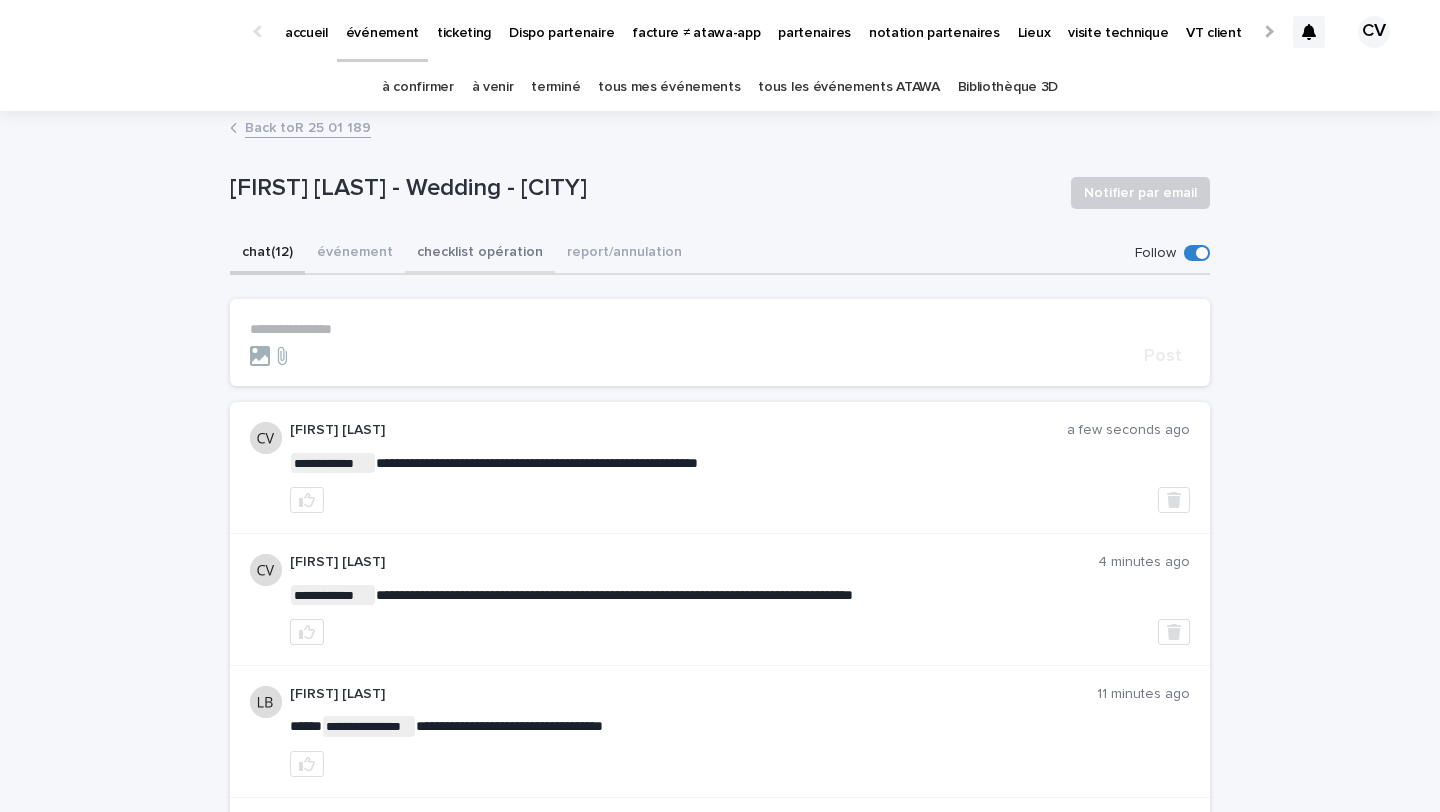 click on "checklist opération" at bounding box center [480, 254] 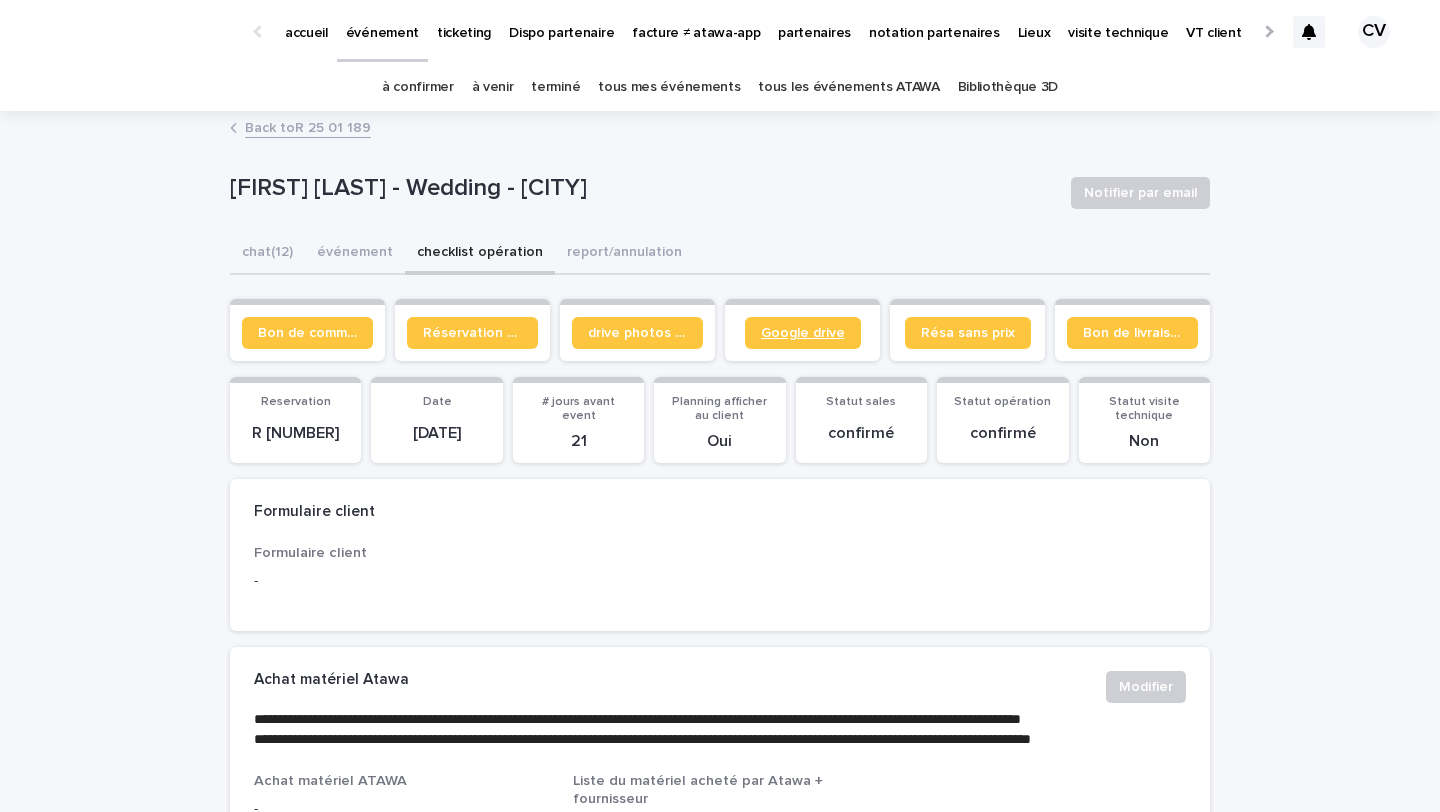 click on "Google drive" at bounding box center [803, 333] 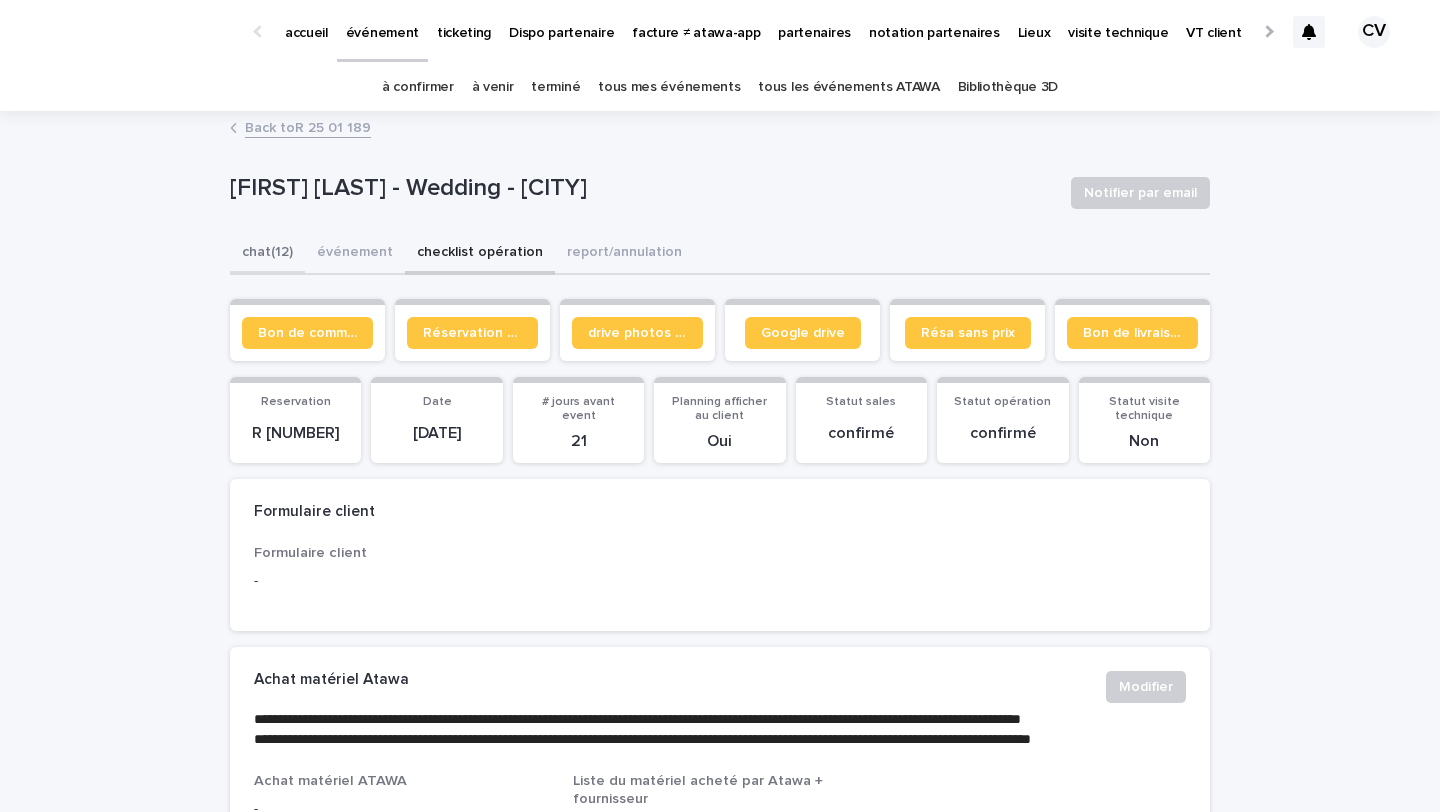 click on "chat  (12)" at bounding box center [267, 254] 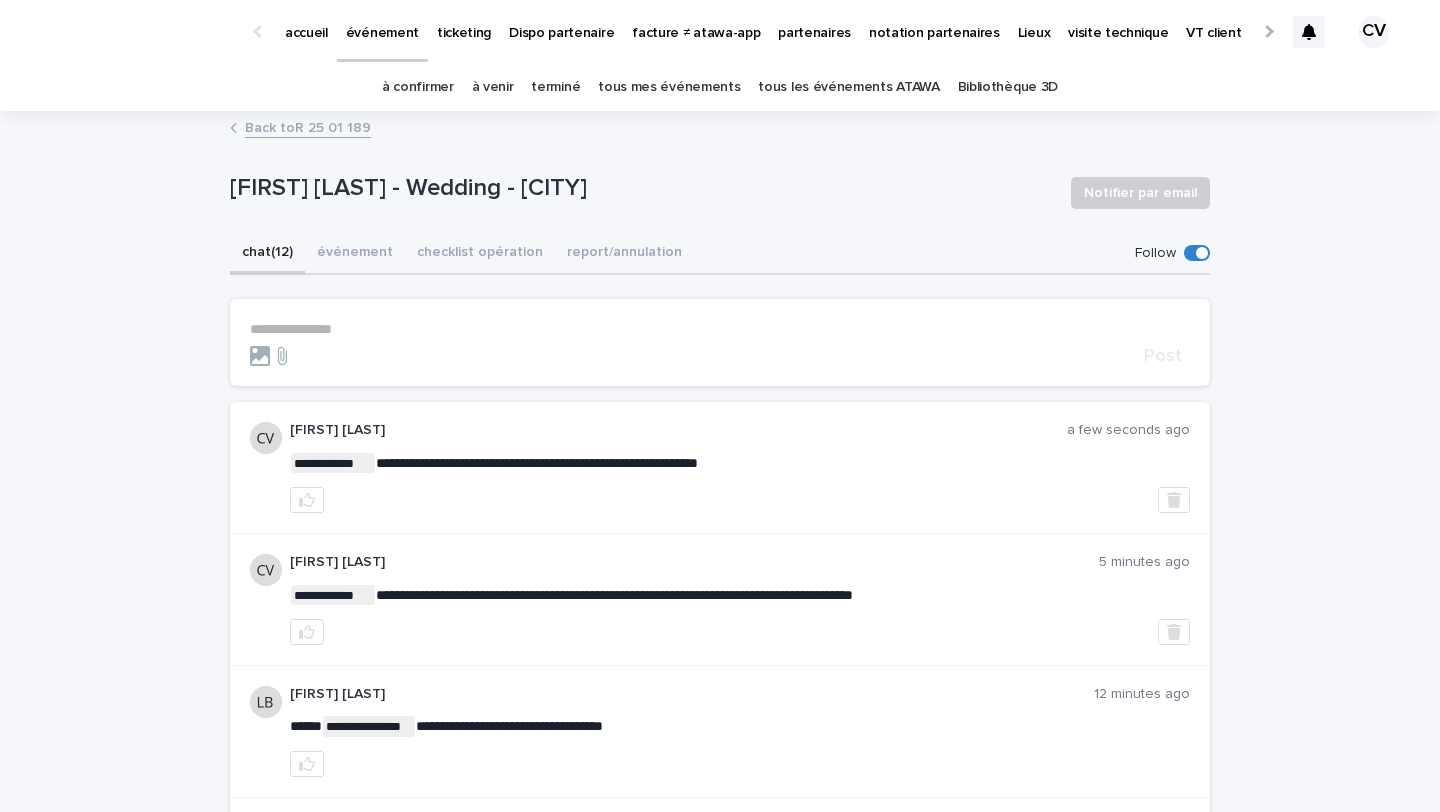 click on "**********" at bounding box center (720, 329) 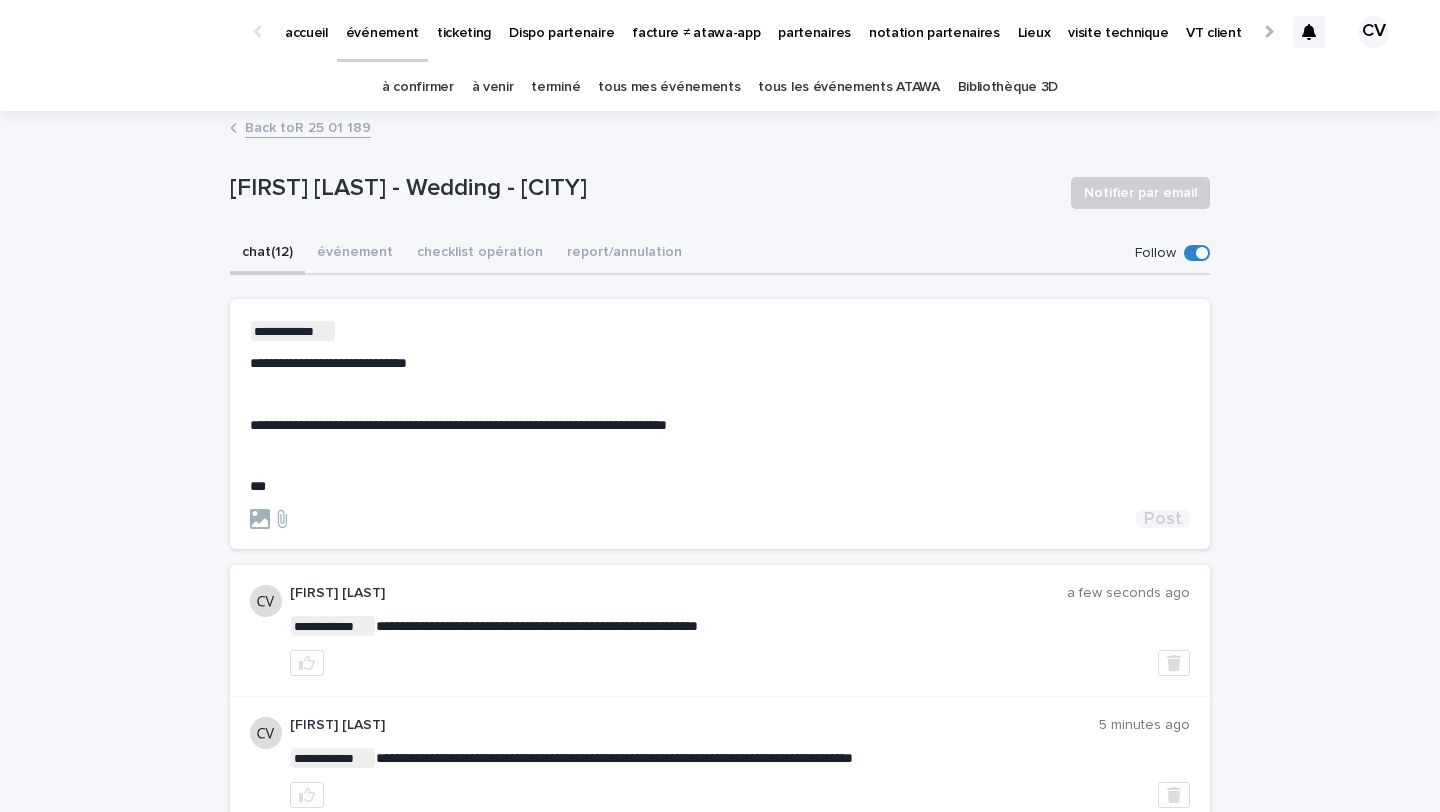 click on "Post" at bounding box center [1163, 519] 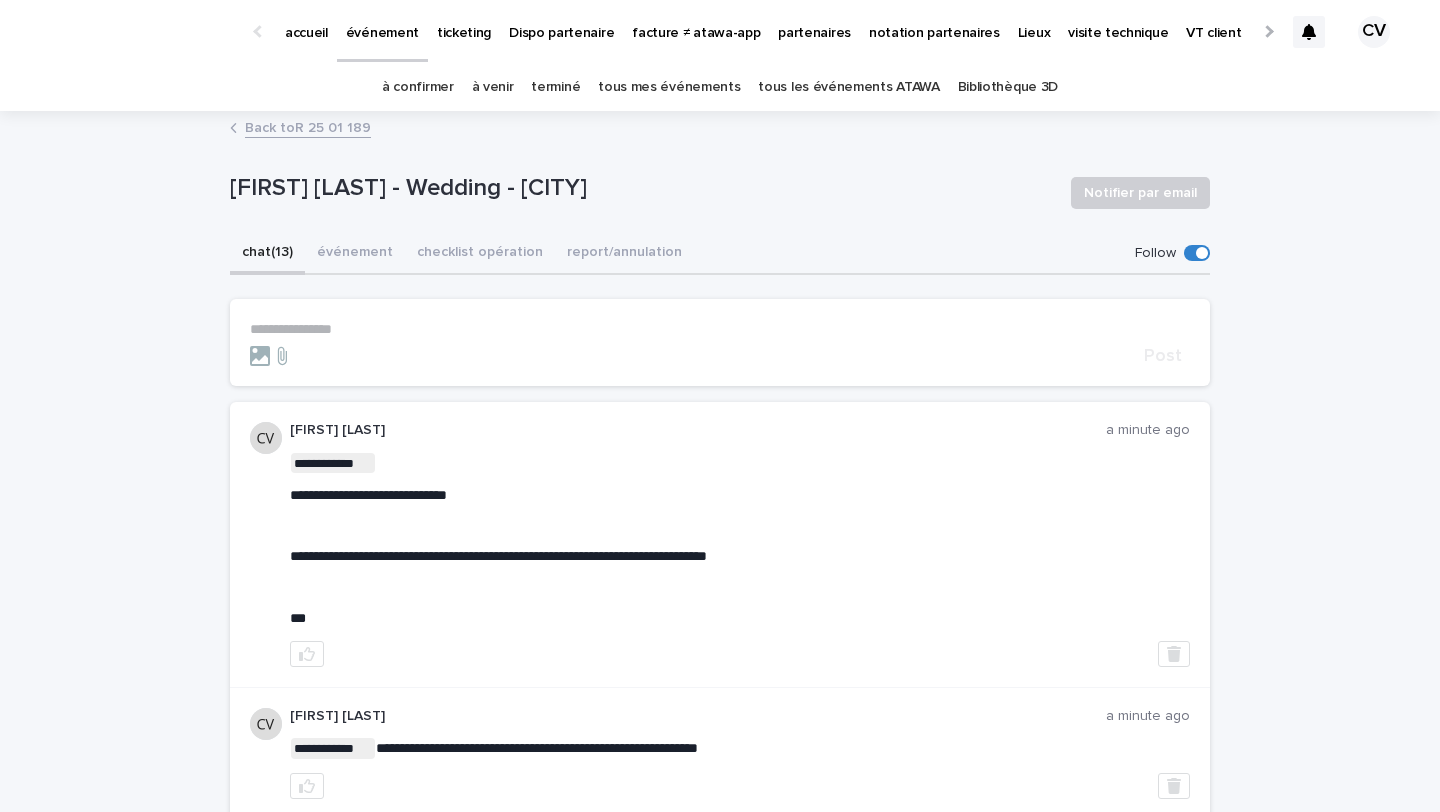 click on "à venir" at bounding box center [493, 87] 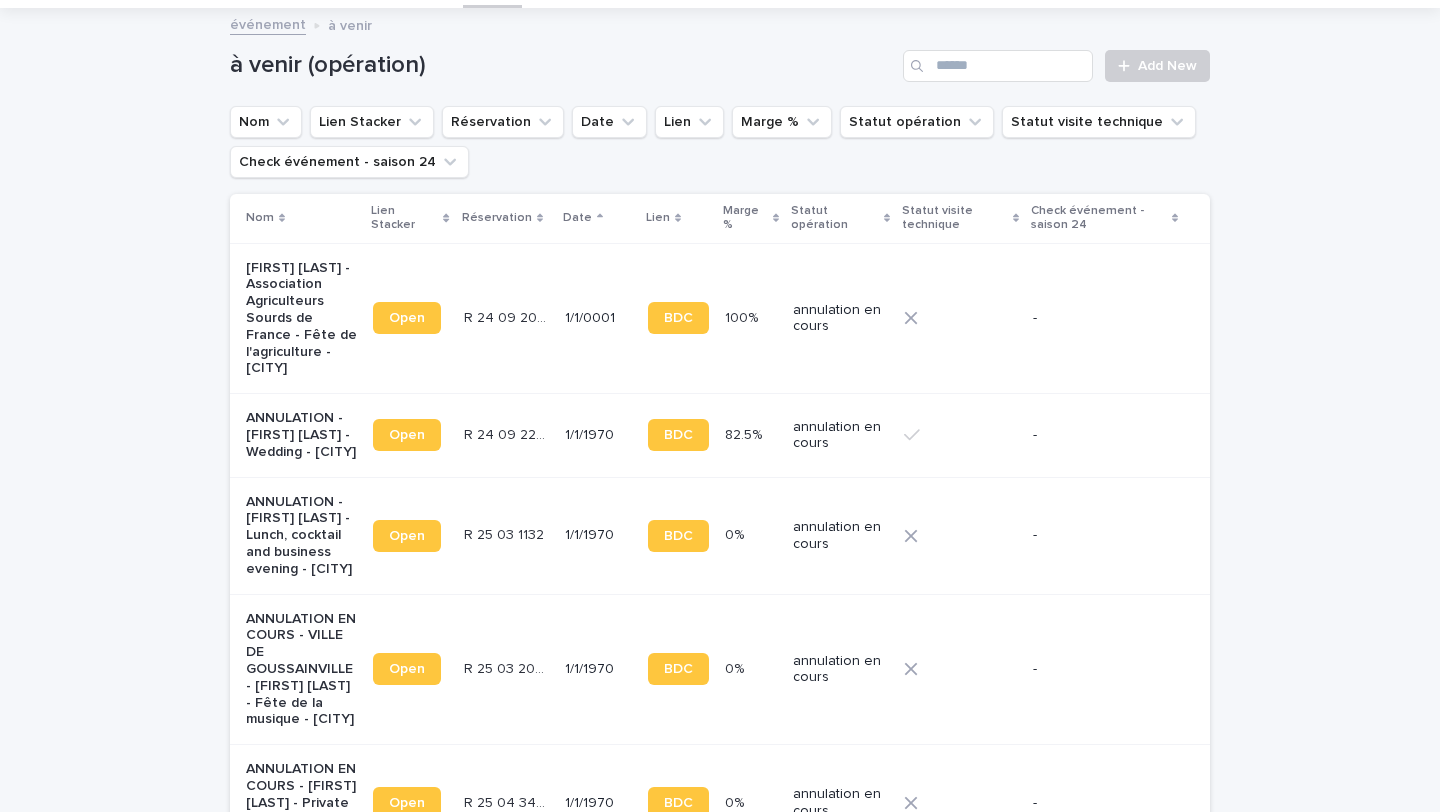 scroll, scrollTop: 0, scrollLeft: 0, axis: both 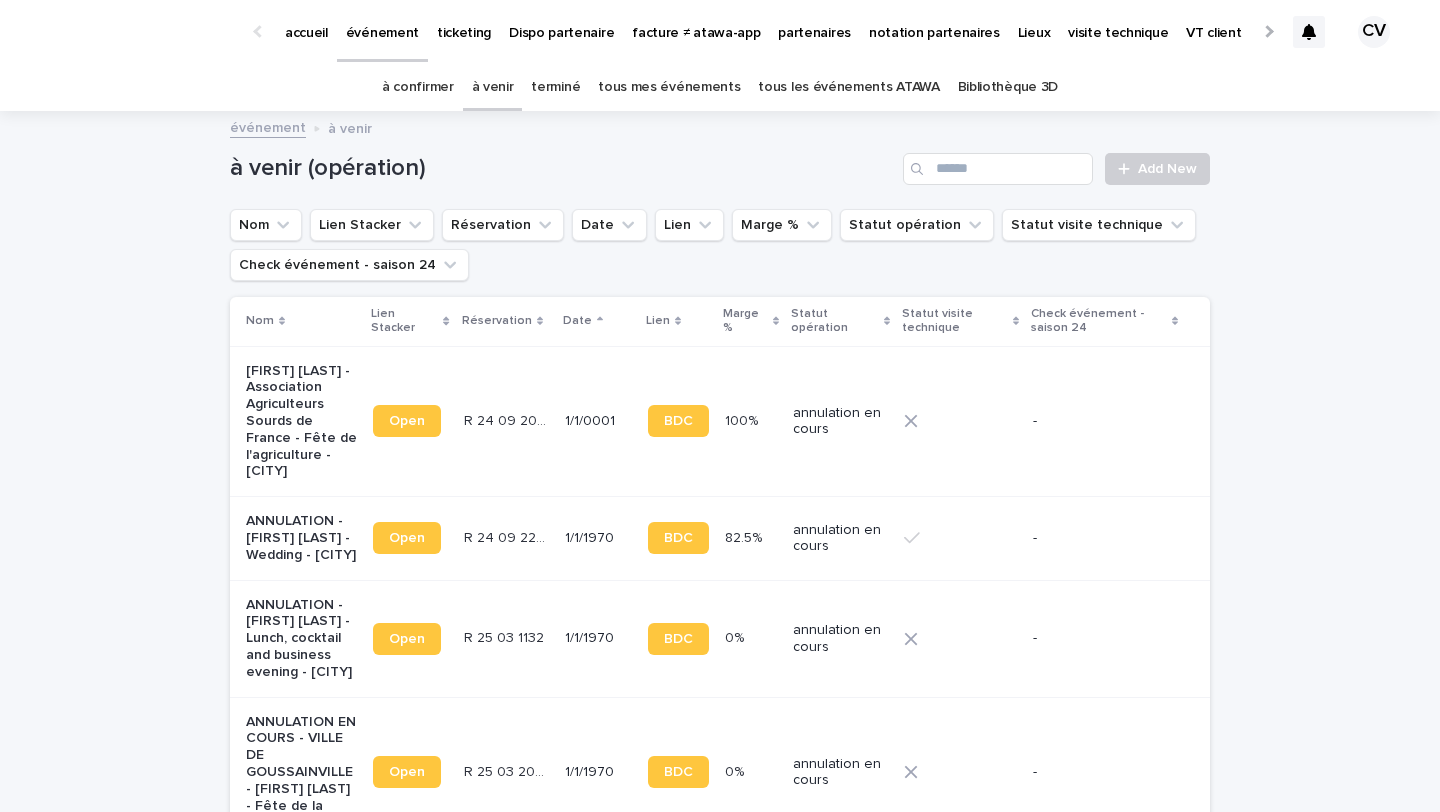 click on "à confirmer" at bounding box center (418, 87) 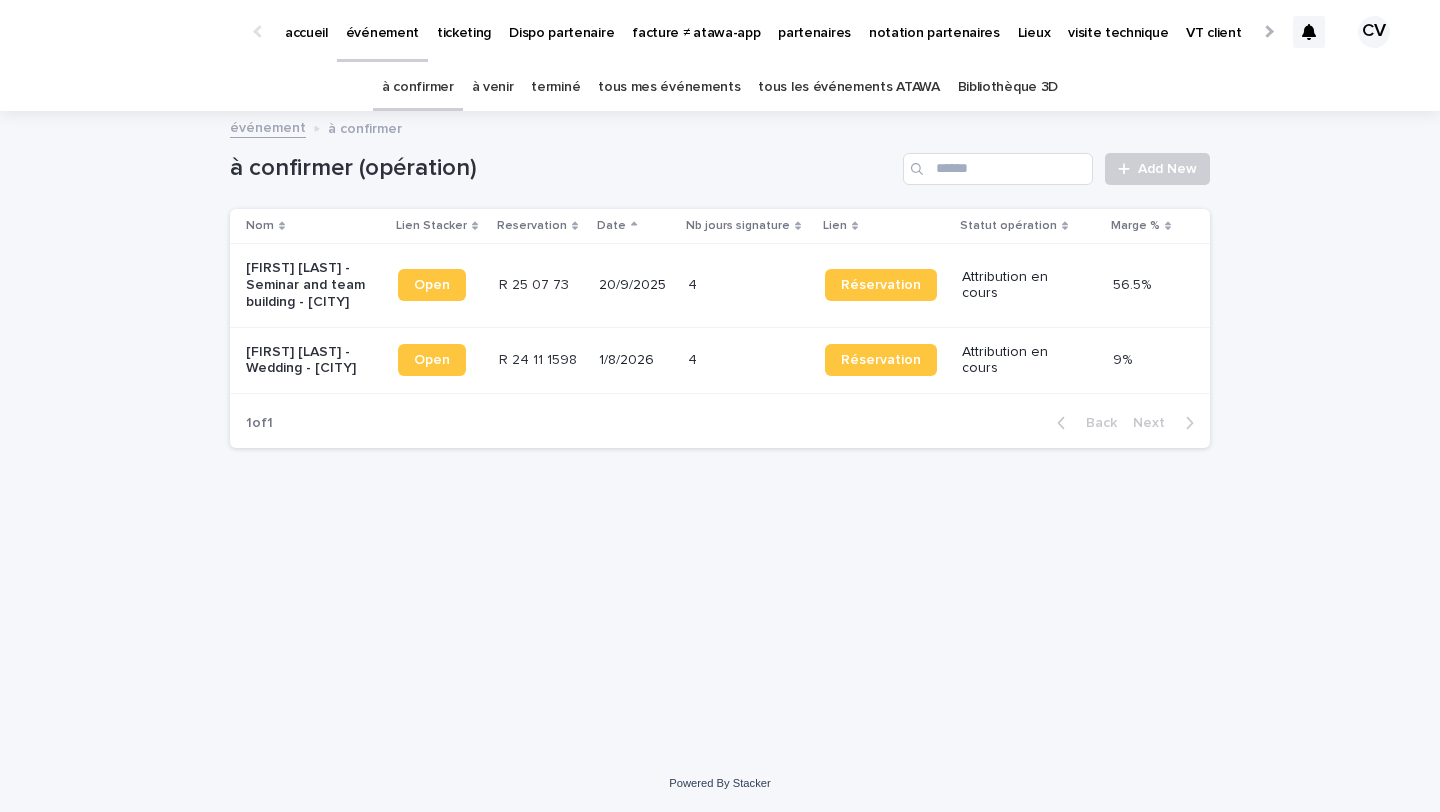 click on "à venir" at bounding box center (493, 87) 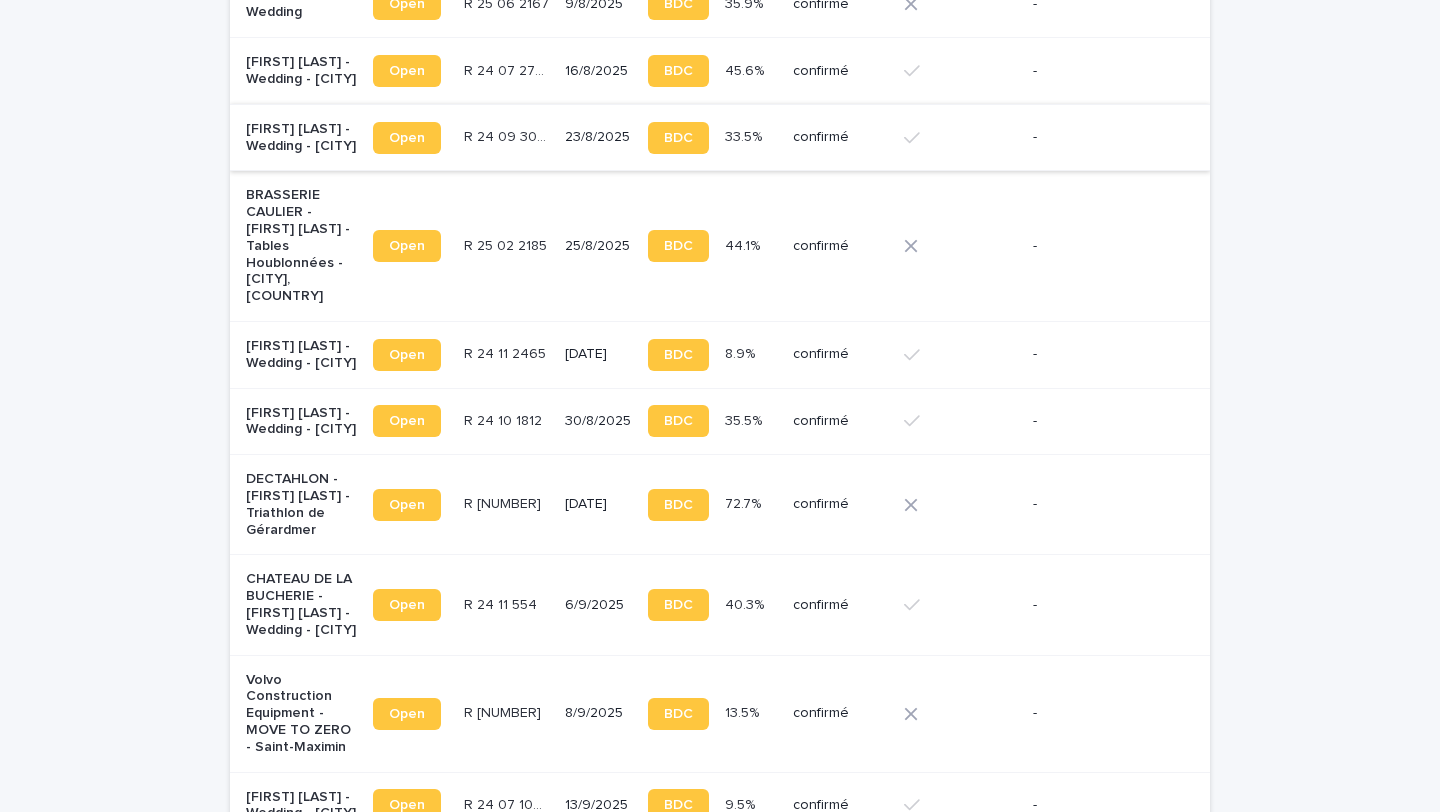 scroll, scrollTop: 1690, scrollLeft: 0, axis: vertical 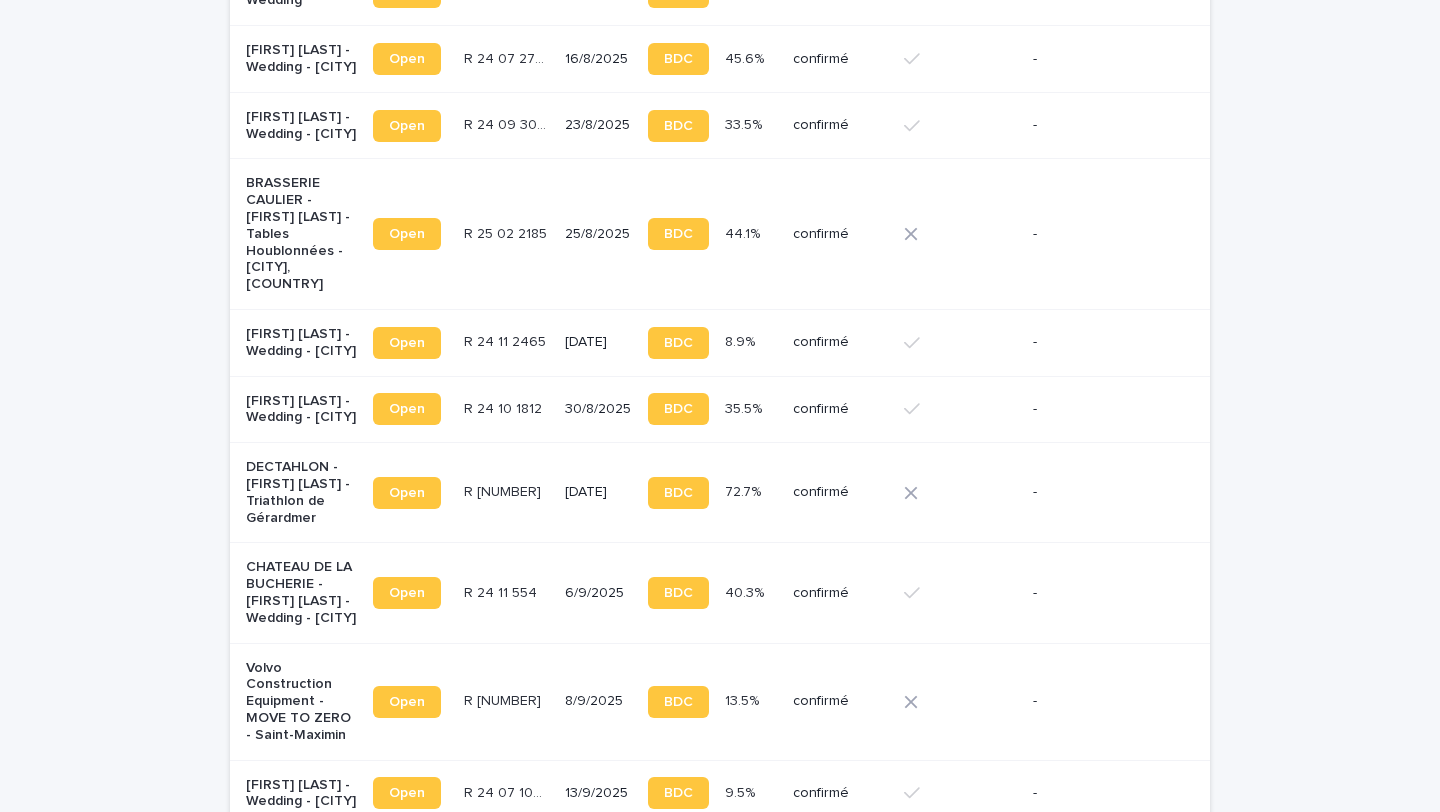 click on "BRASSERIE CAULIER - [FIRST] [LAST] - Tables Houblonnées - Ieper, Belgique" at bounding box center [301, 234] 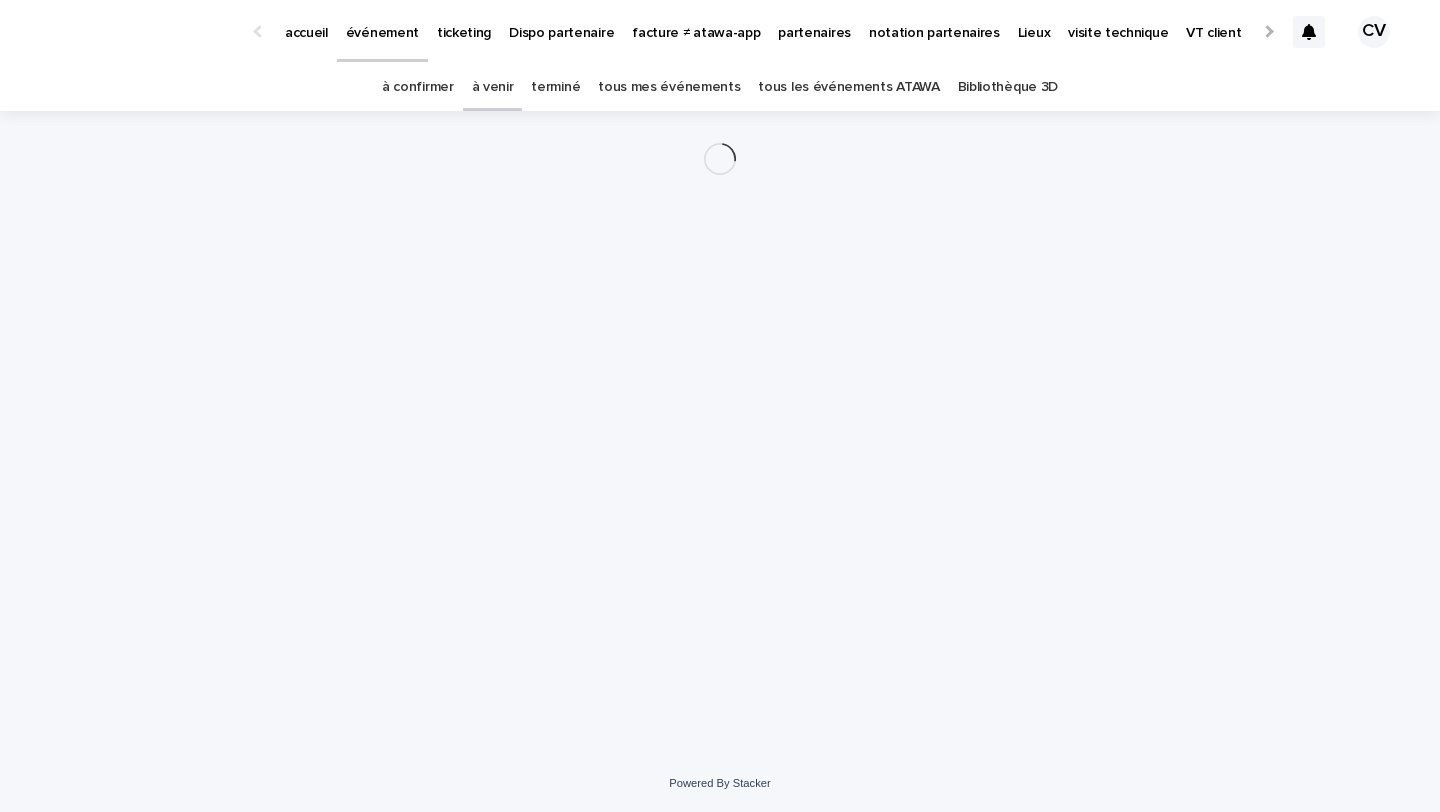 scroll, scrollTop: 0, scrollLeft: 0, axis: both 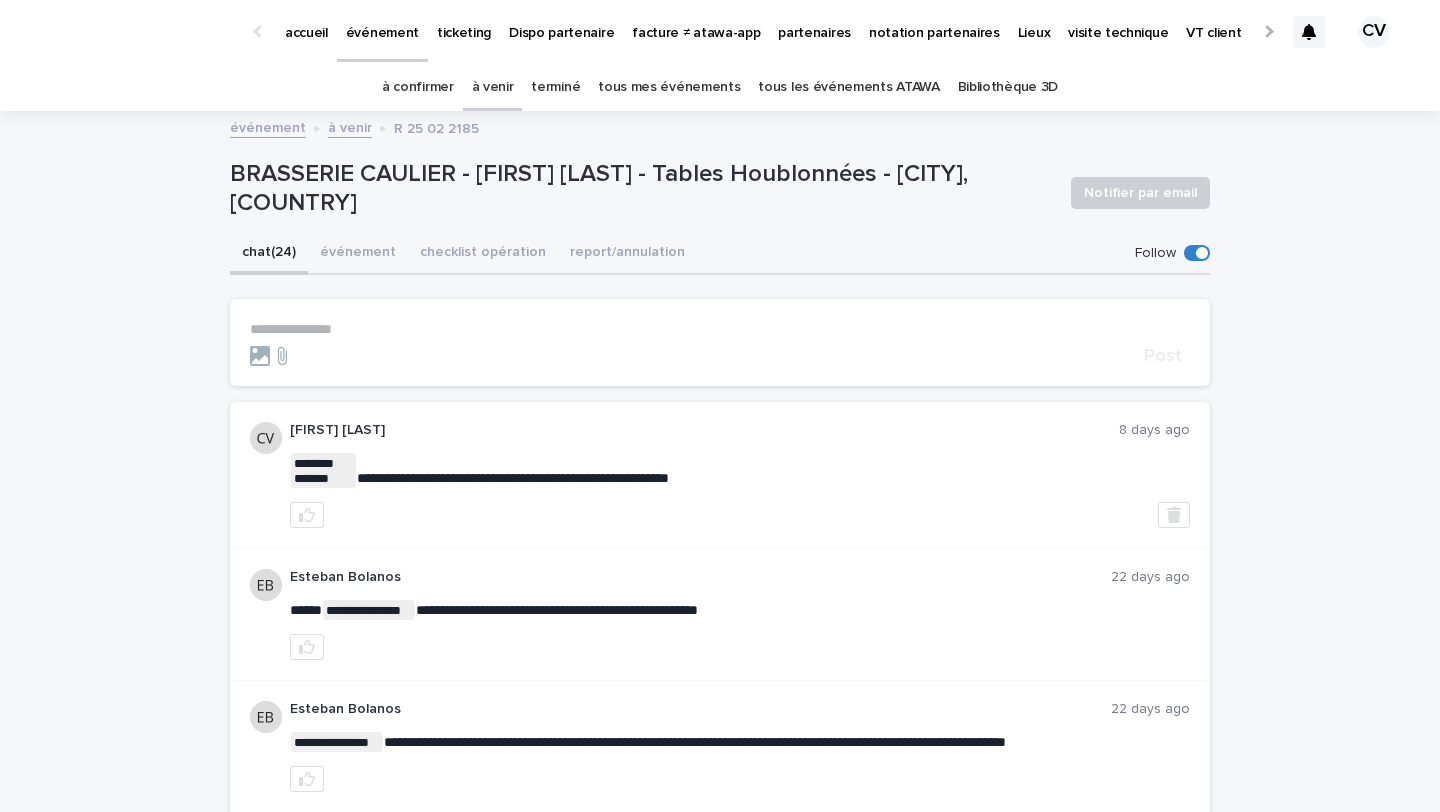 click on "**********" at bounding box center (720, 329) 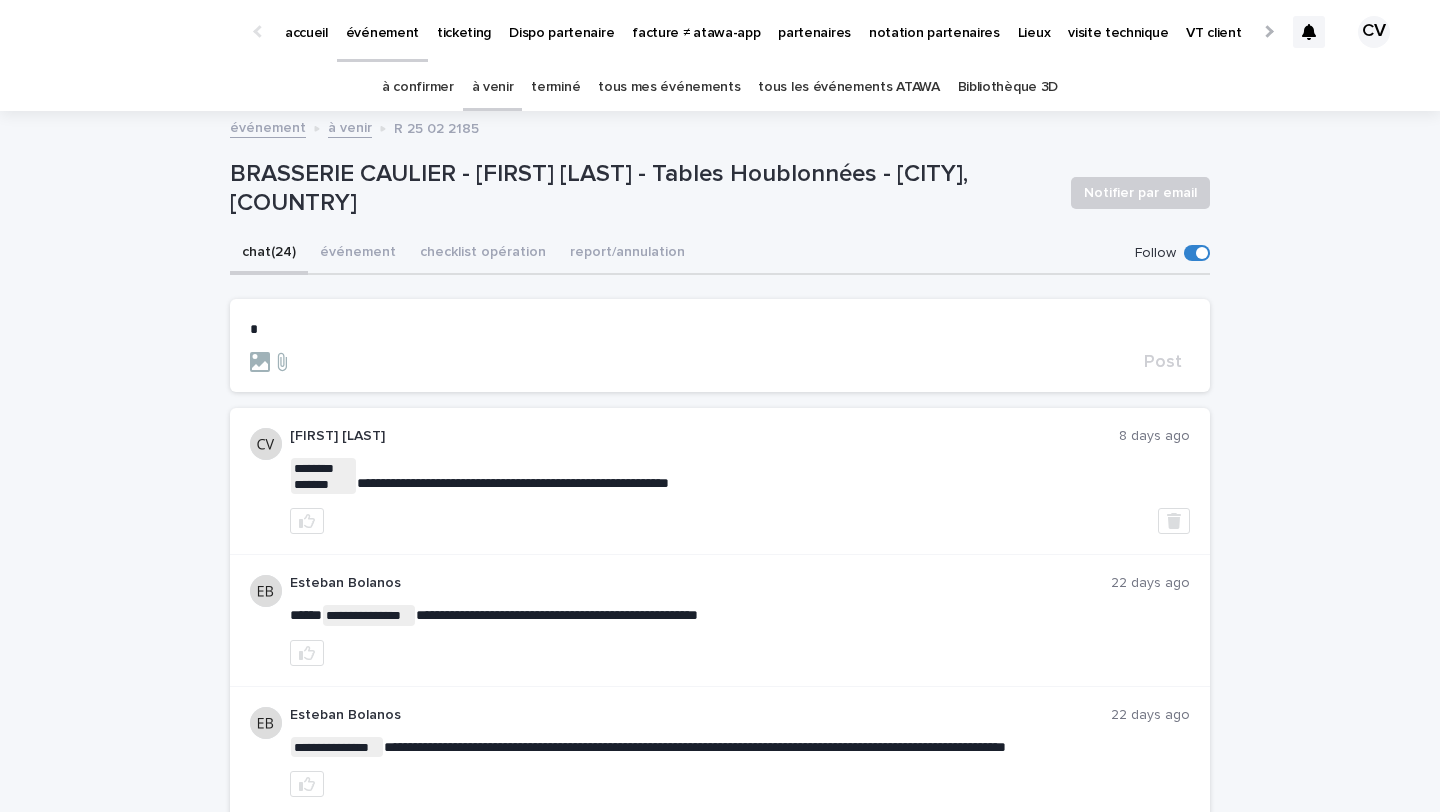 type 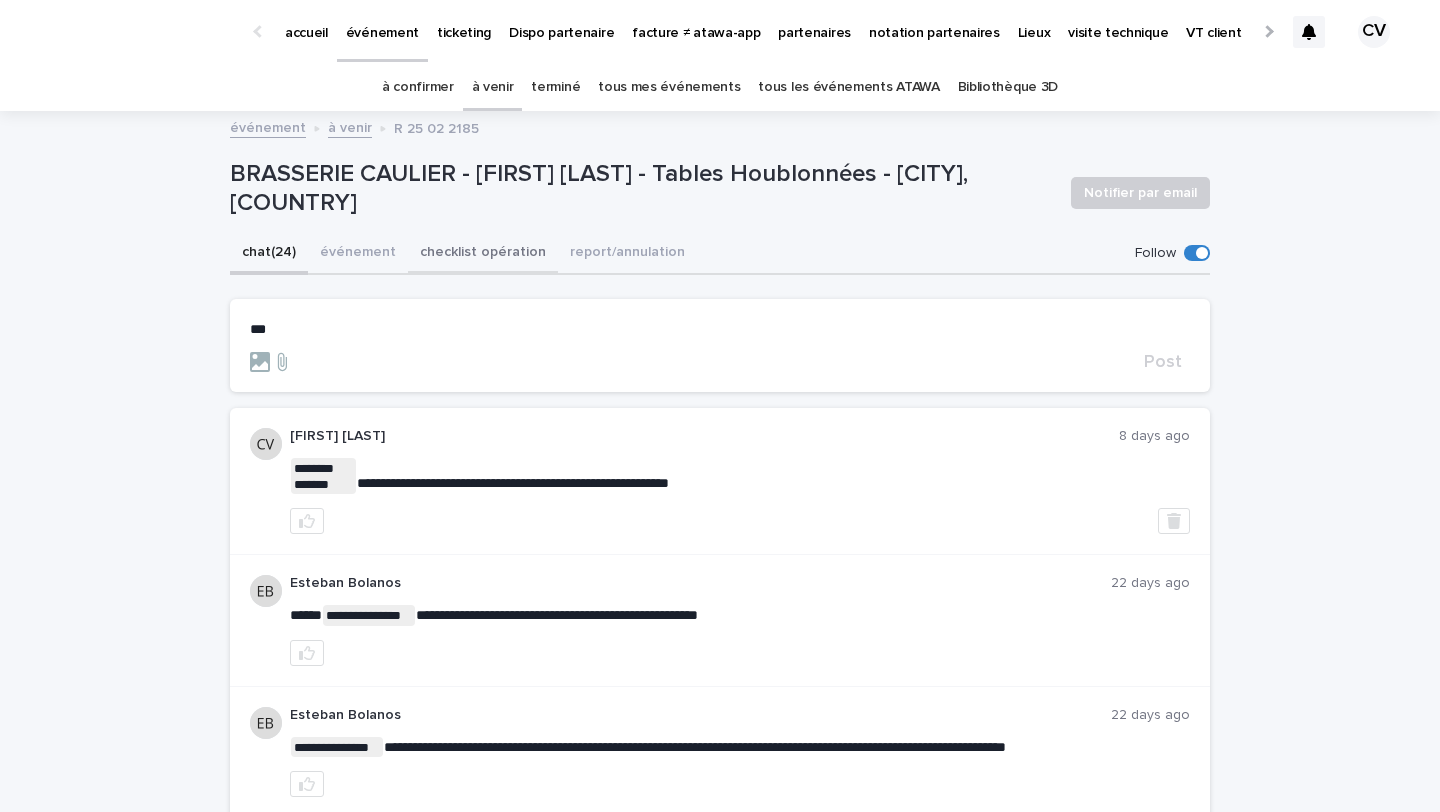 click on "checklist opération" at bounding box center (483, 254) 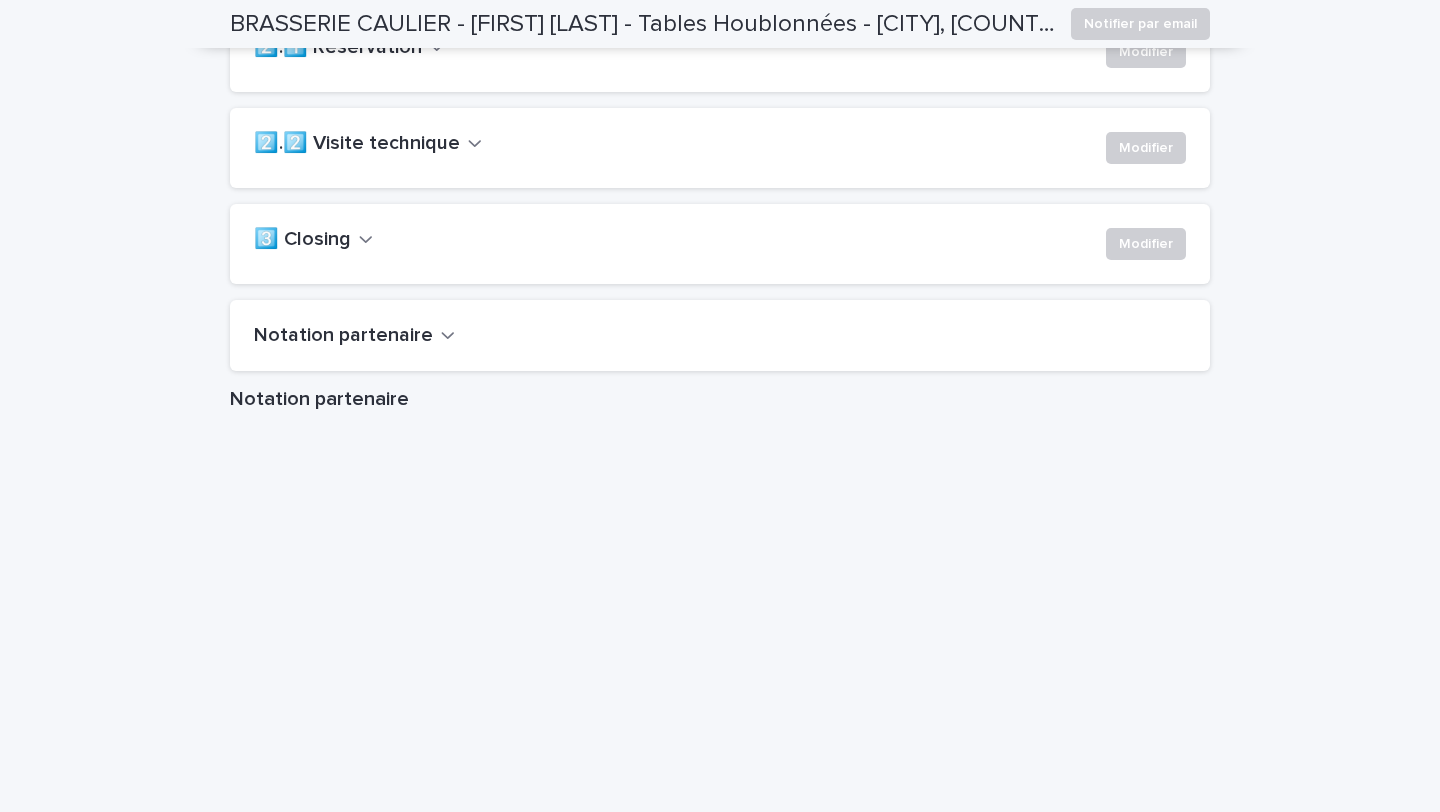 scroll, scrollTop: 1640, scrollLeft: 0, axis: vertical 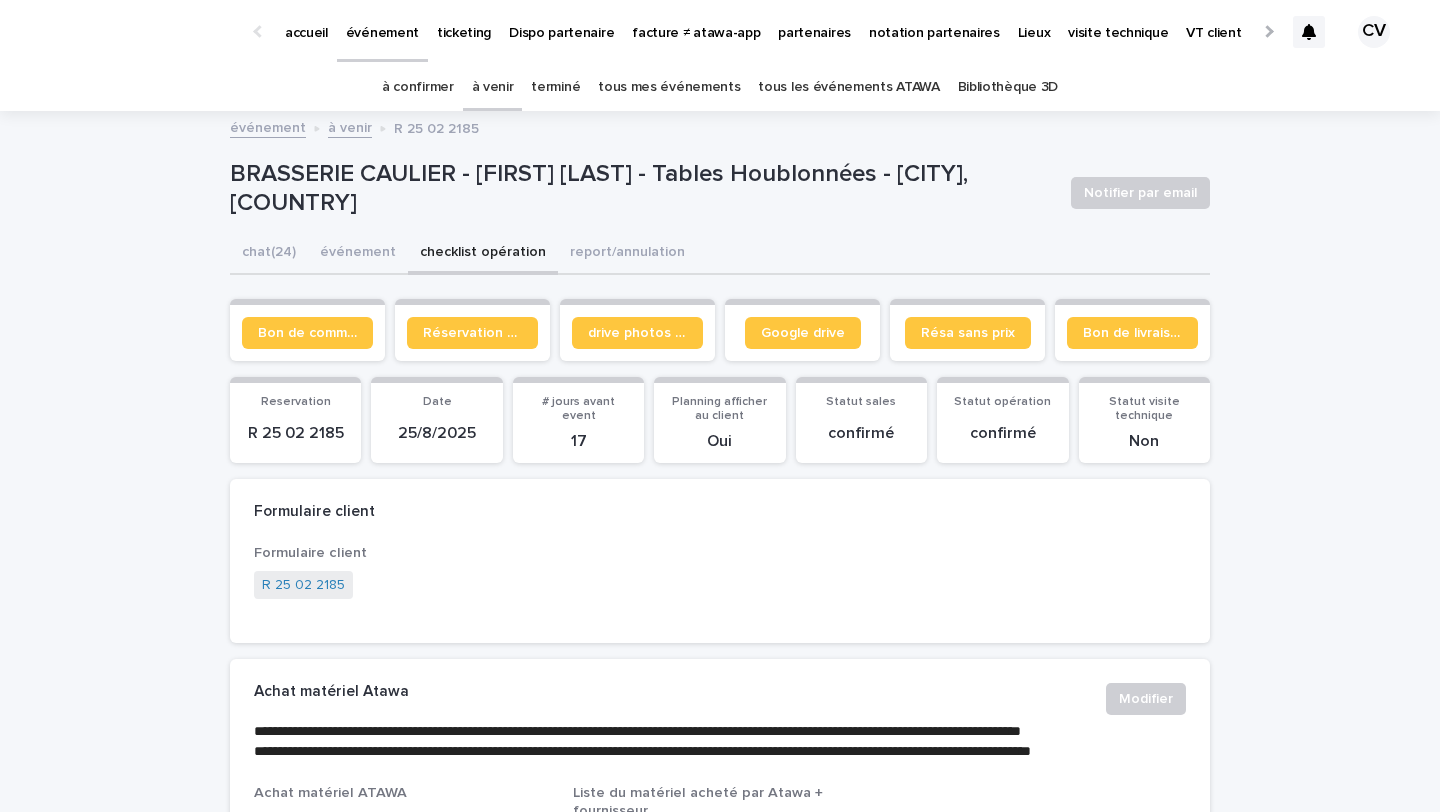 click on "à venir" at bounding box center (493, 87) 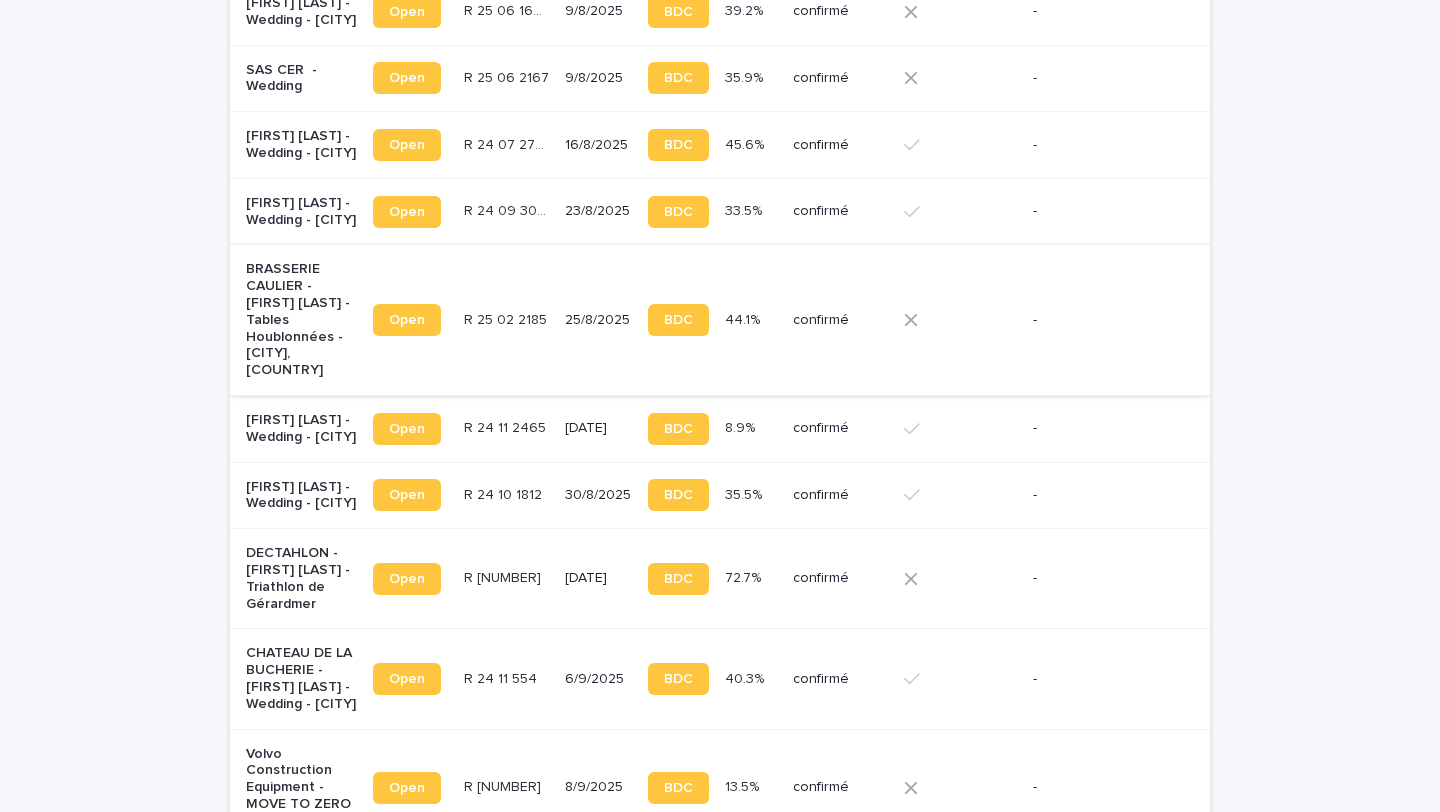 scroll, scrollTop: 1649, scrollLeft: 0, axis: vertical 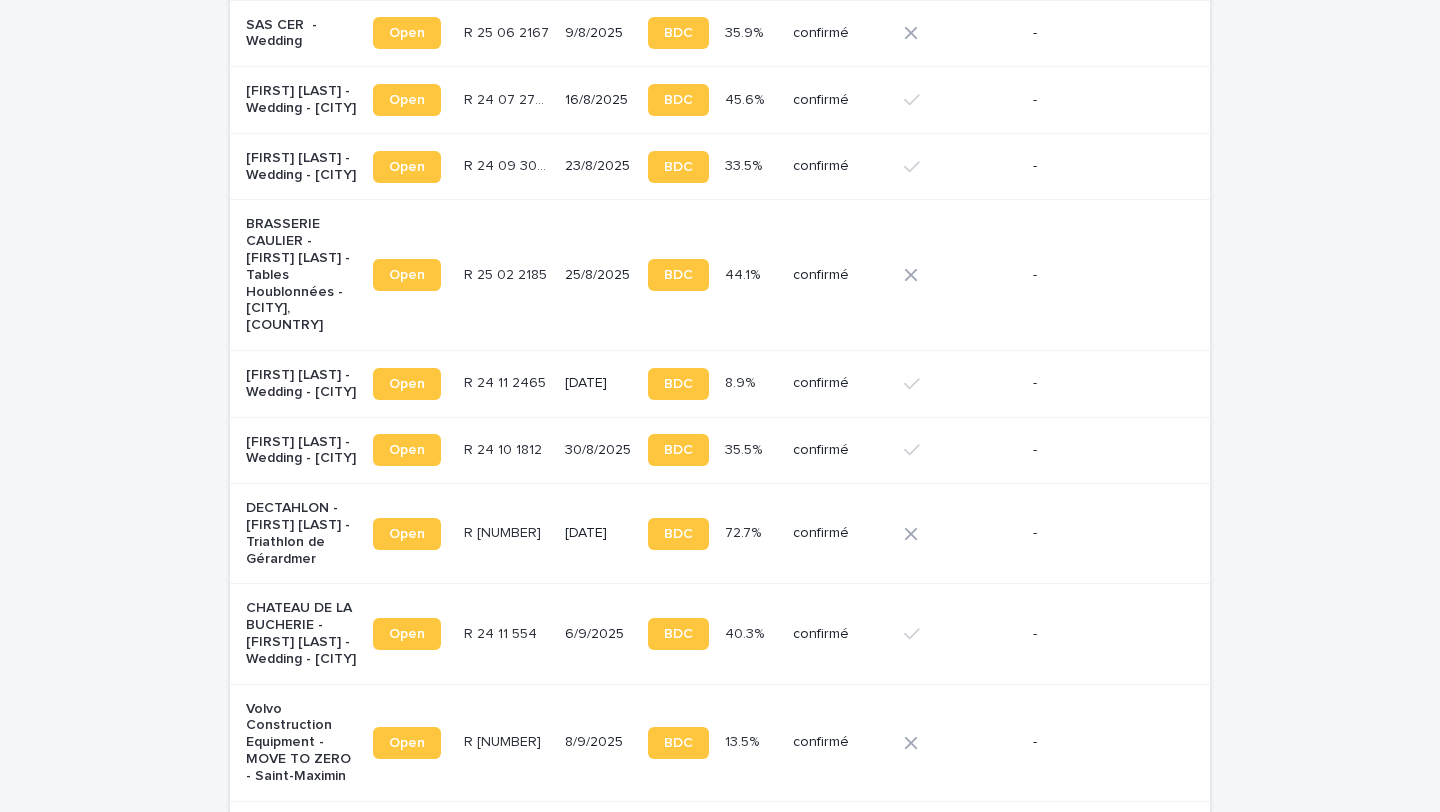 click on "[FIRST] [LAST] - Wedding - Stenay" at bounding box center [301, 451] 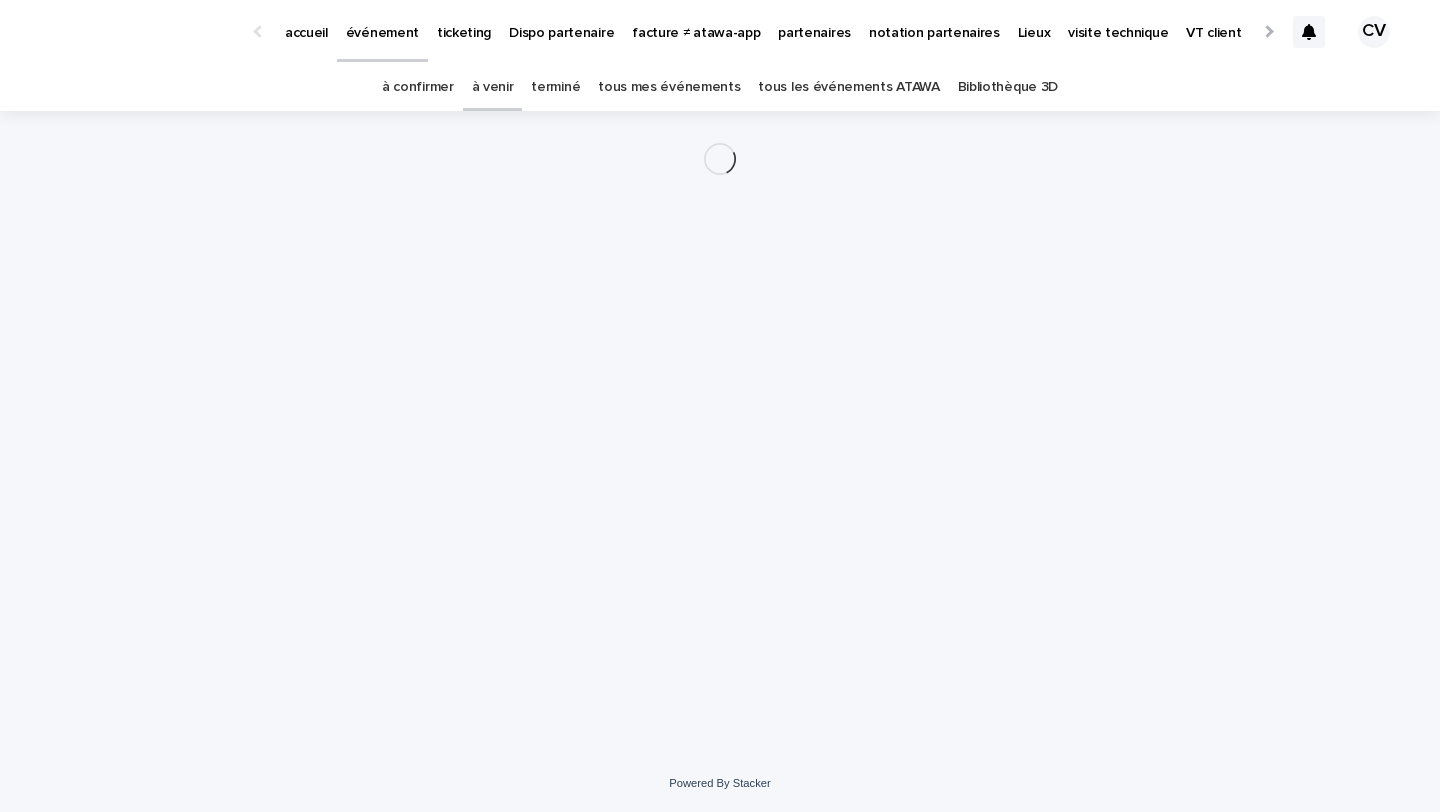 scroll, scrollTop: 0, scrollLeft: 0, axis: both 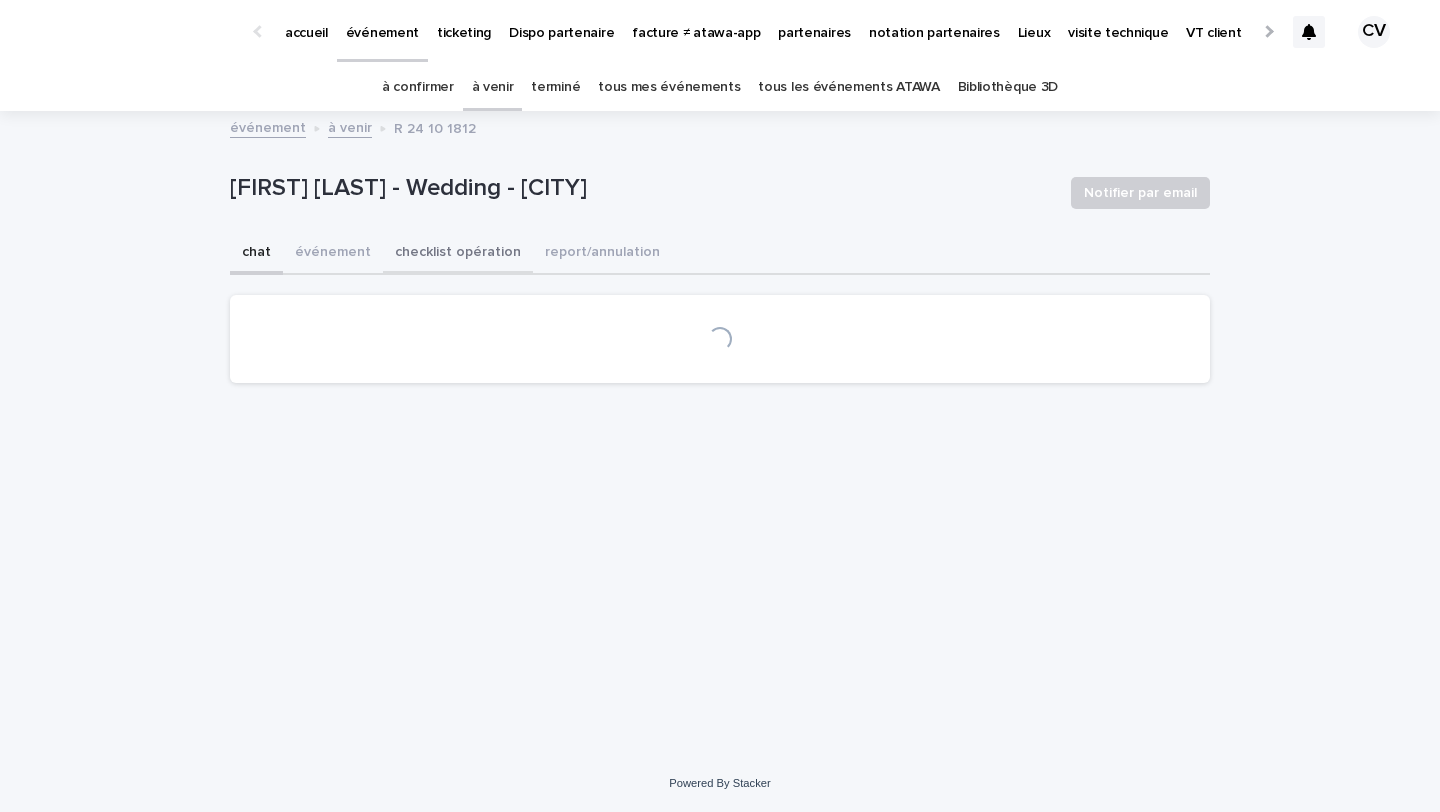 click on "checklist opération" at bounding box center [458, 254] 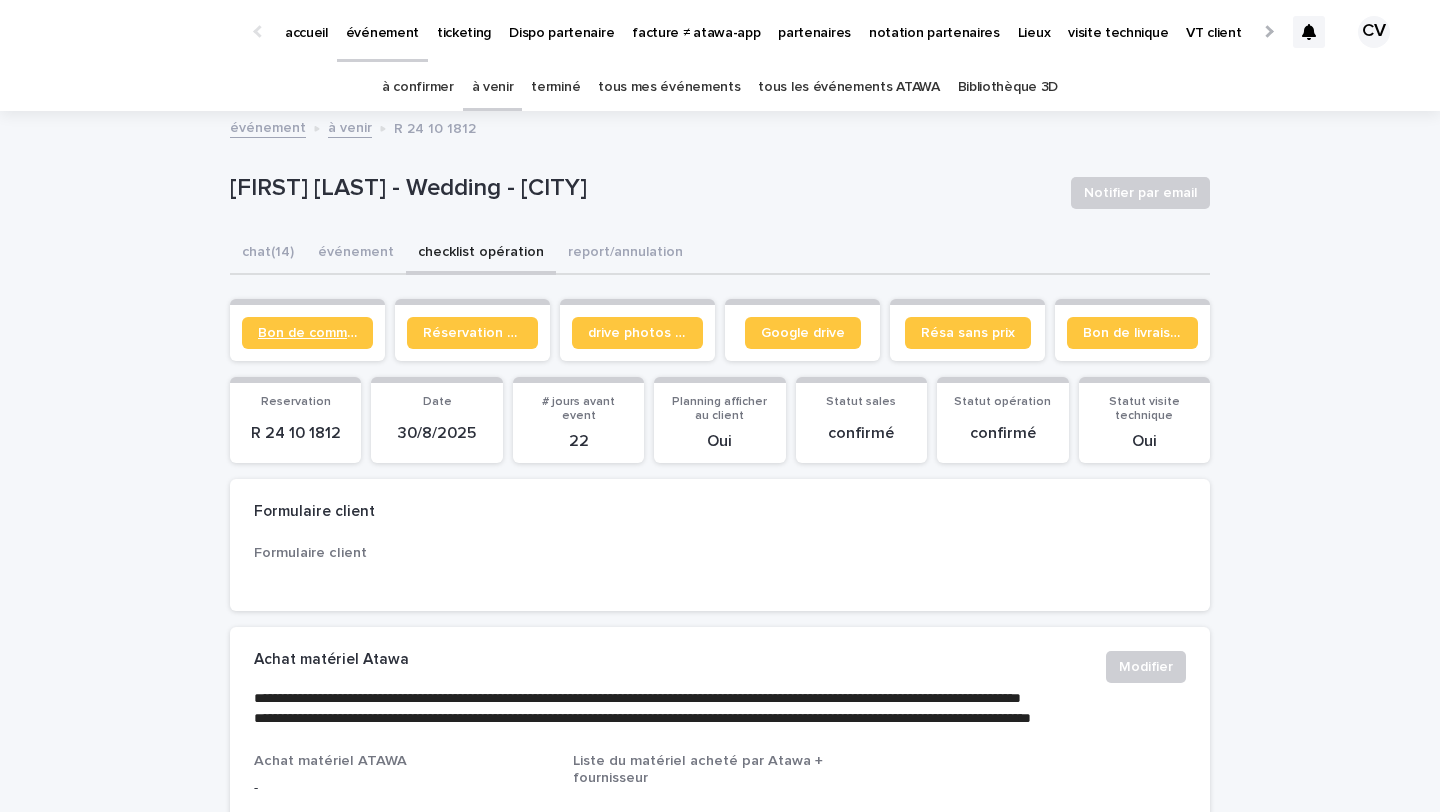 click on "Bon de commande" at bounding box center [307, 333] 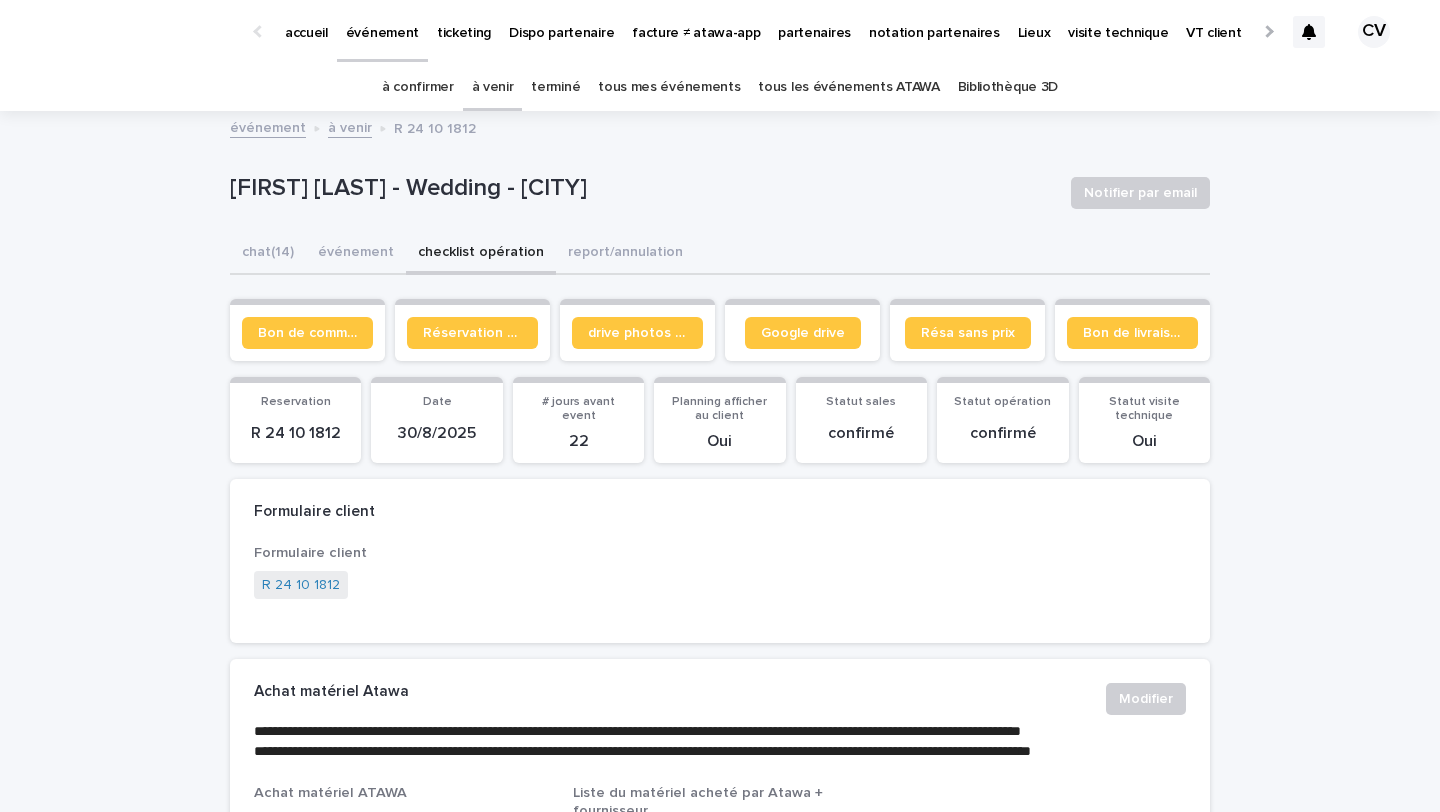 click on "à confirmer" at bounding box center (418, 87) 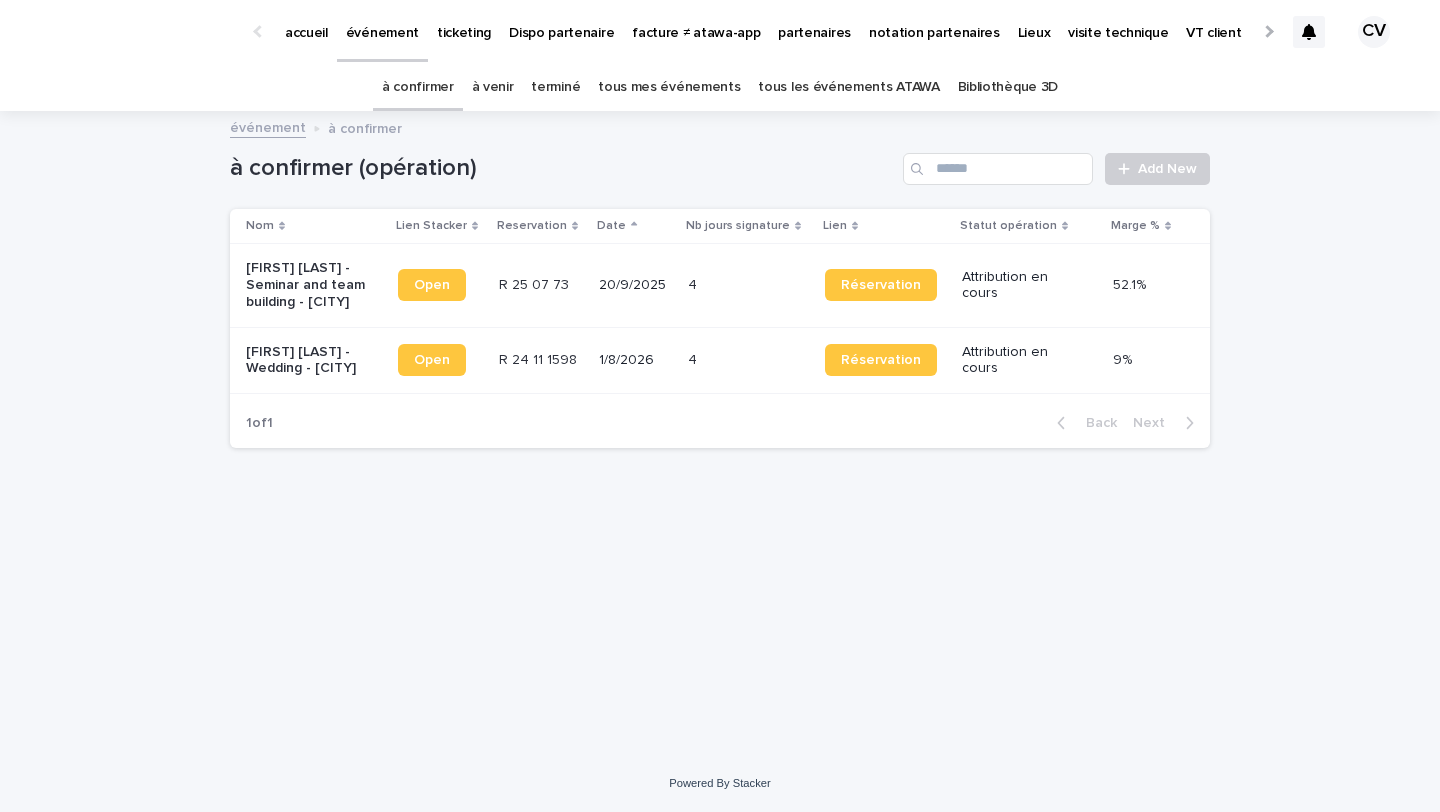 click on "terminé" at bounding box center [555, 87] 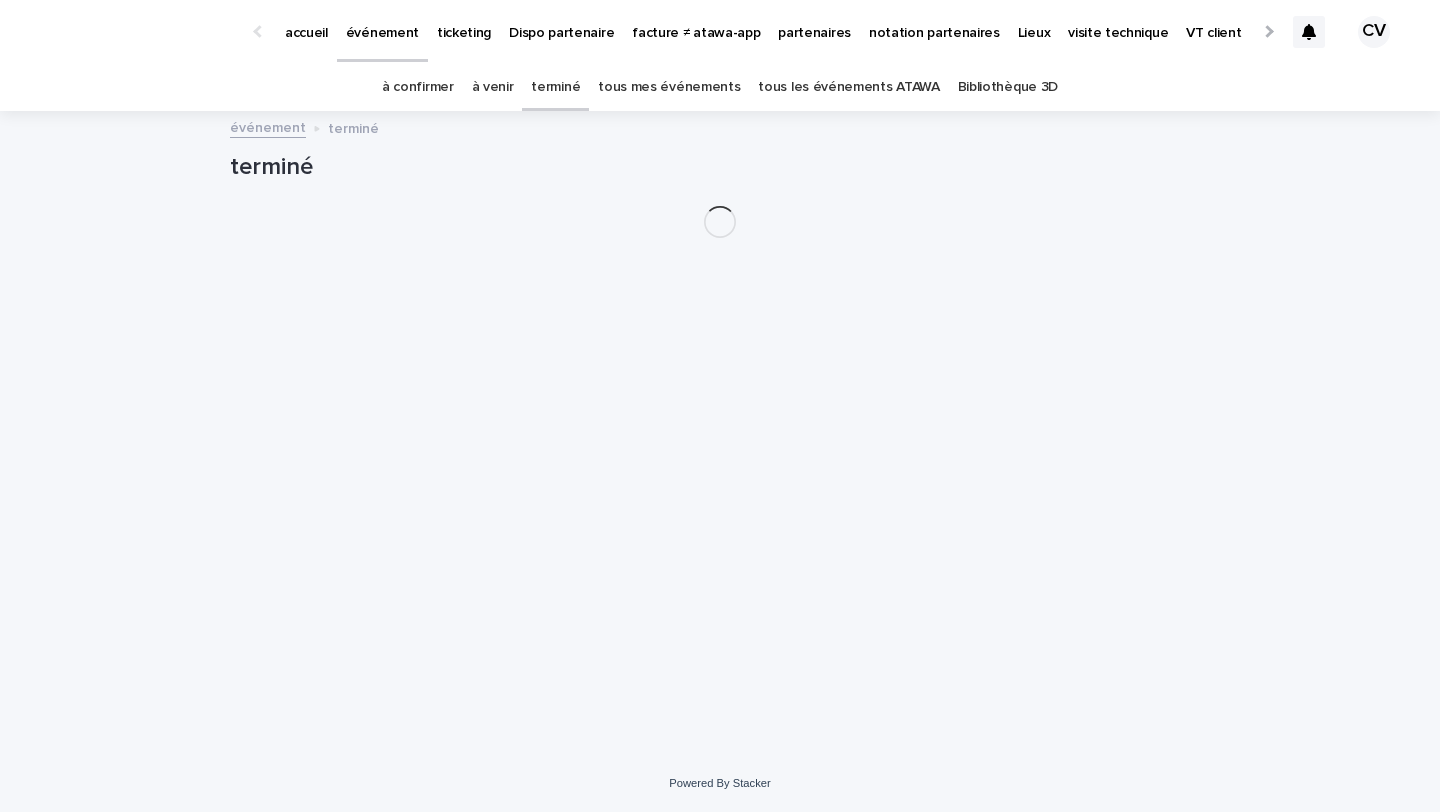 click on "à venir" at bounding box center (493, 87) 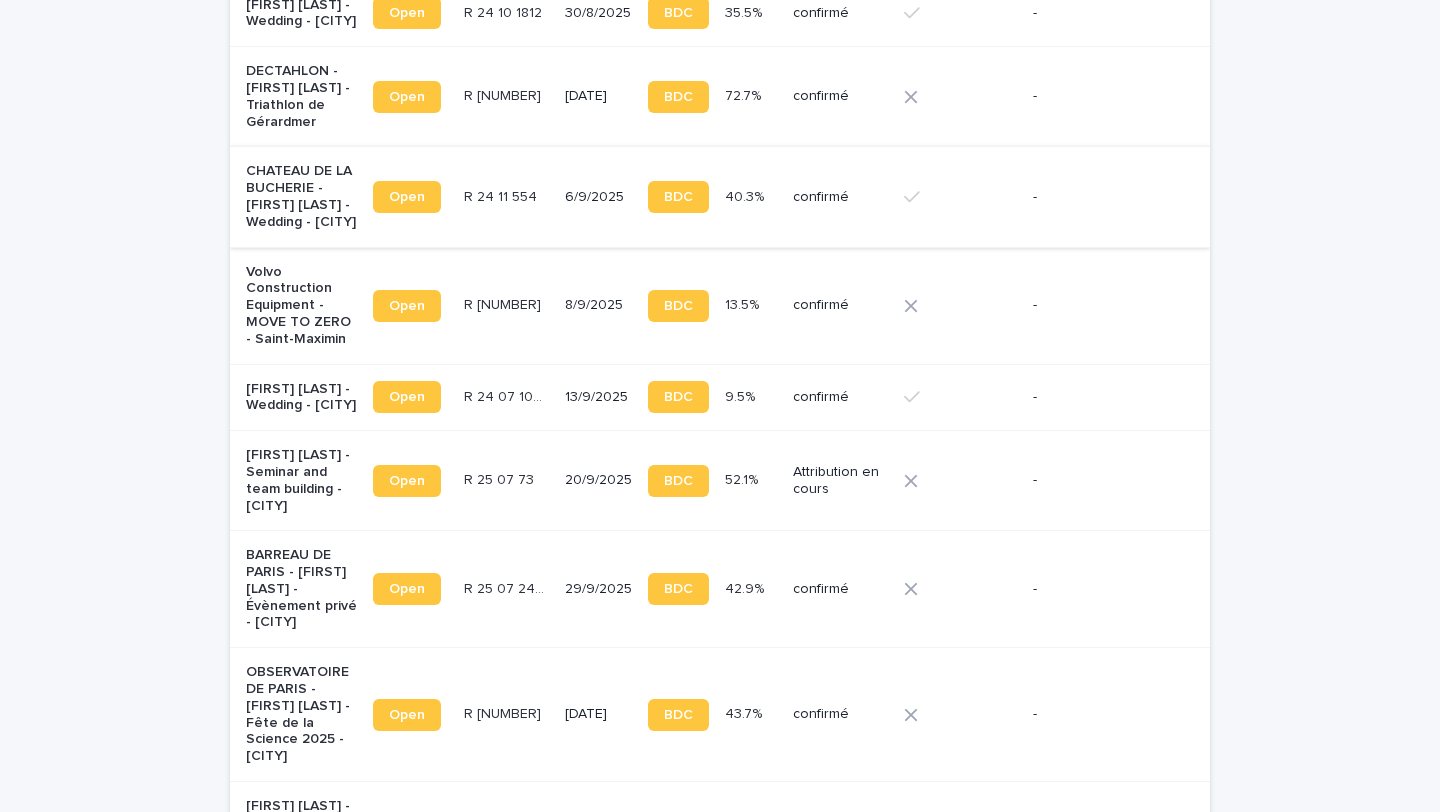 scroll, scrollTop: 2085, scrollLeft: 0, axis: vertical 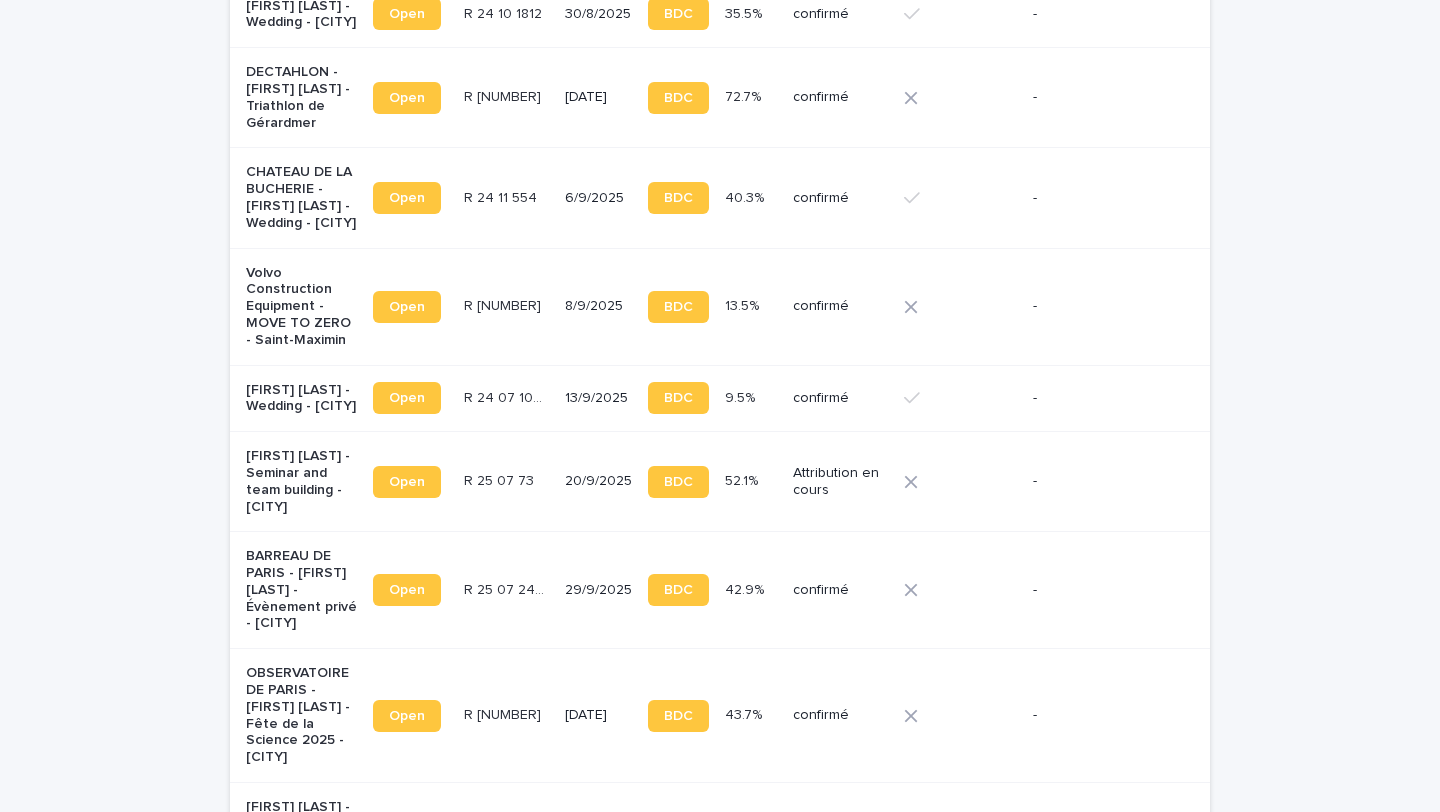 click on "Volvo Construction Equipment - MOVE TO ZERO - Saint-Maximin" at bounding box center [301, 307] 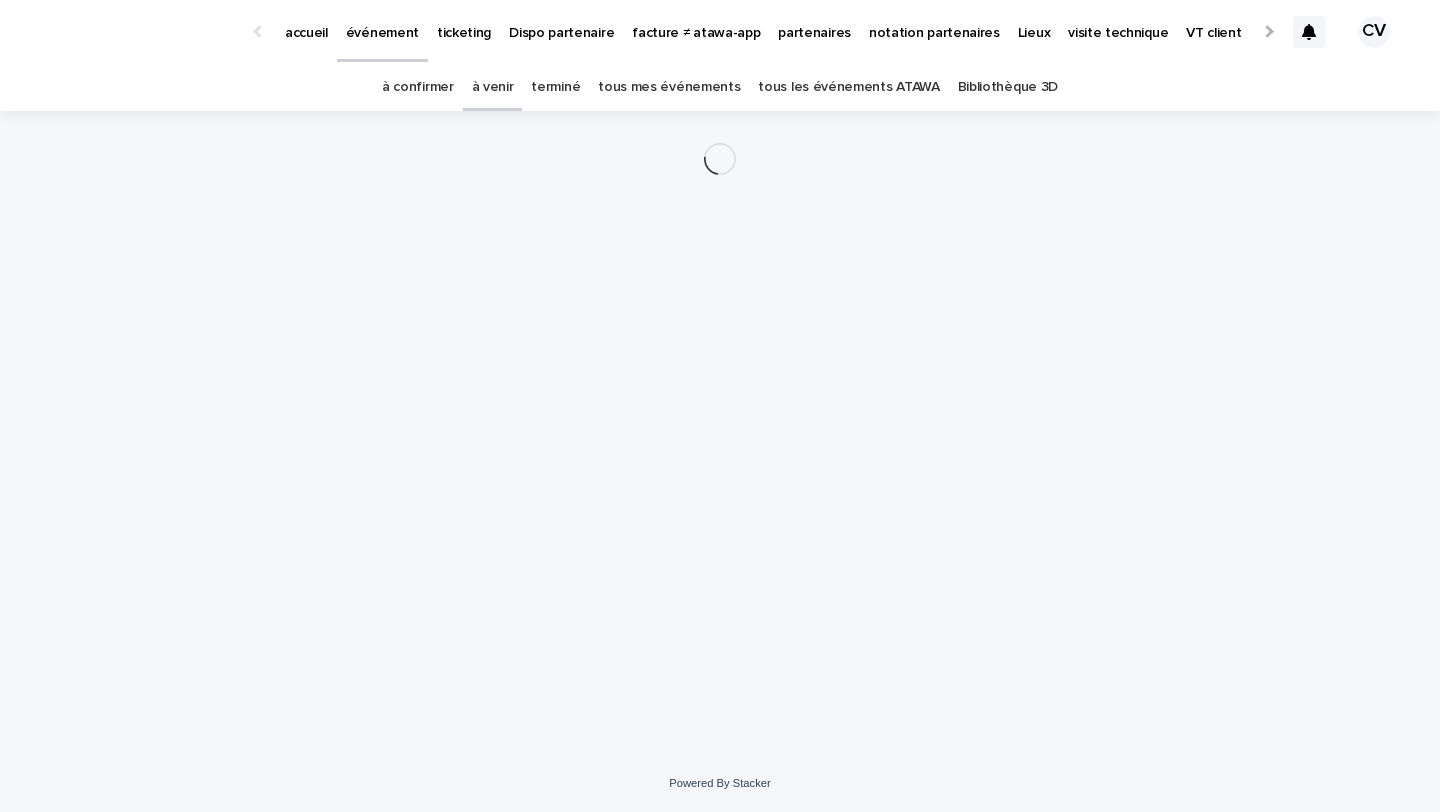 scroll, scrollTop: 0, scrollLeft: 0, axis: both 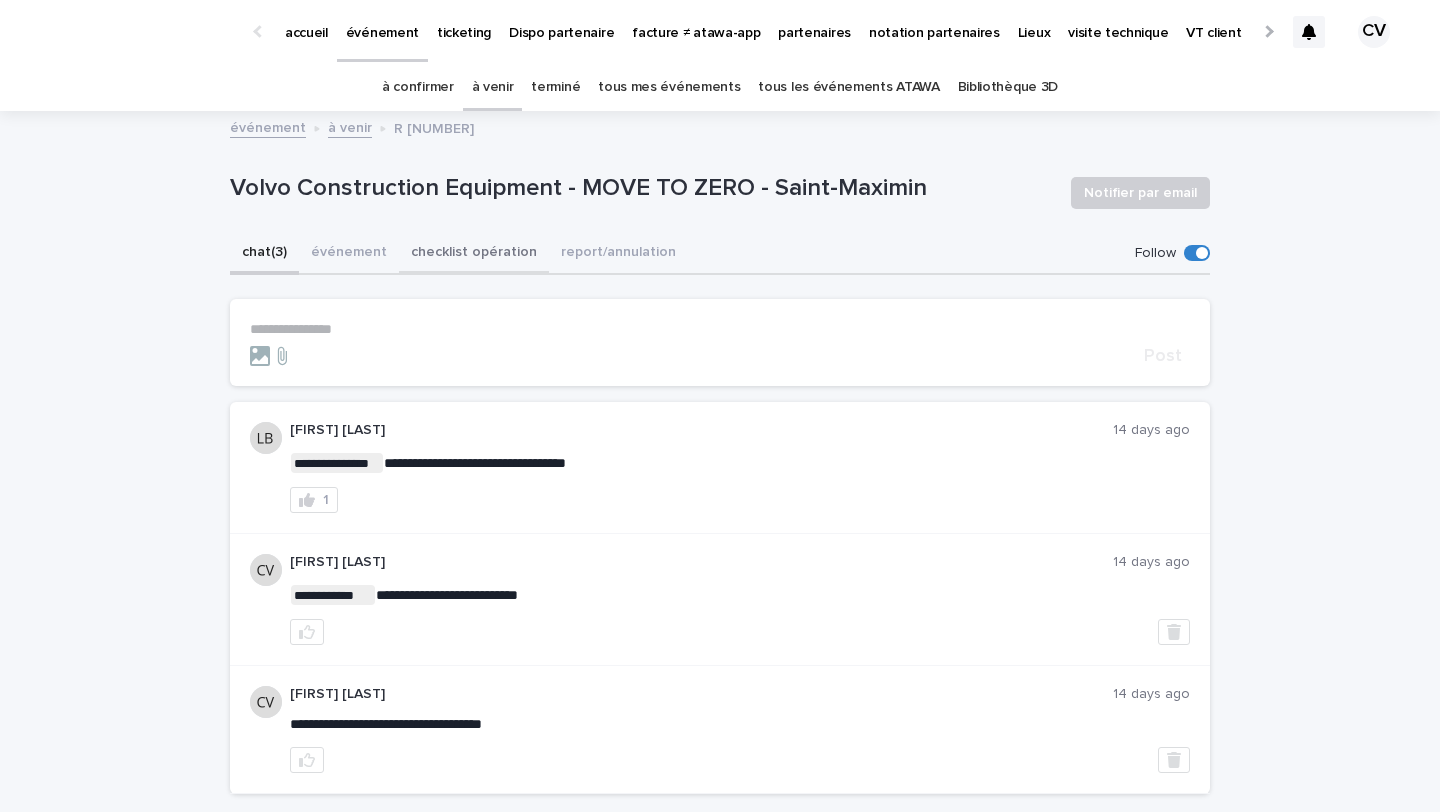 click on "checklist opération" at bounding box center (474, 254) 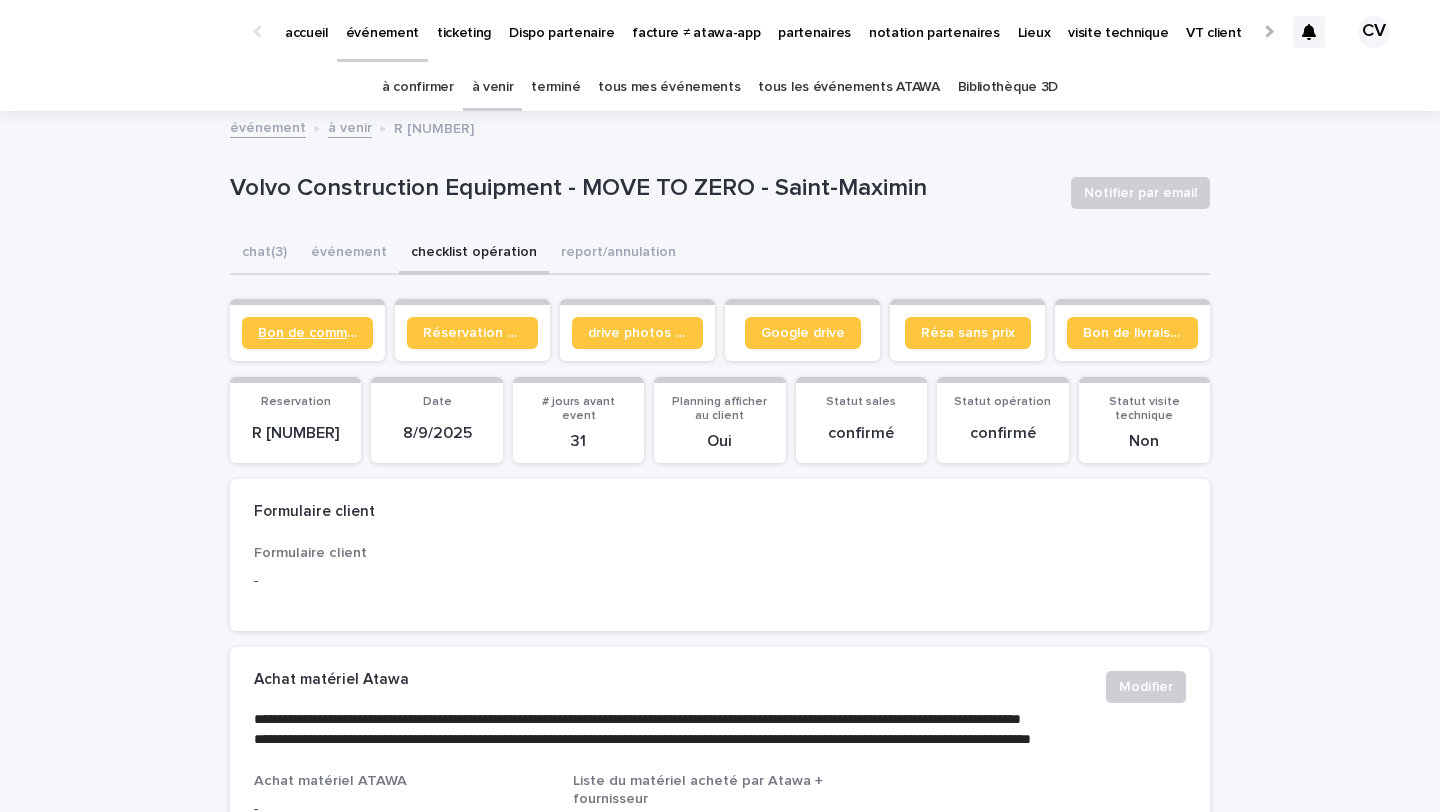 click on "Bon de commande" at bounding box center (307, 333) 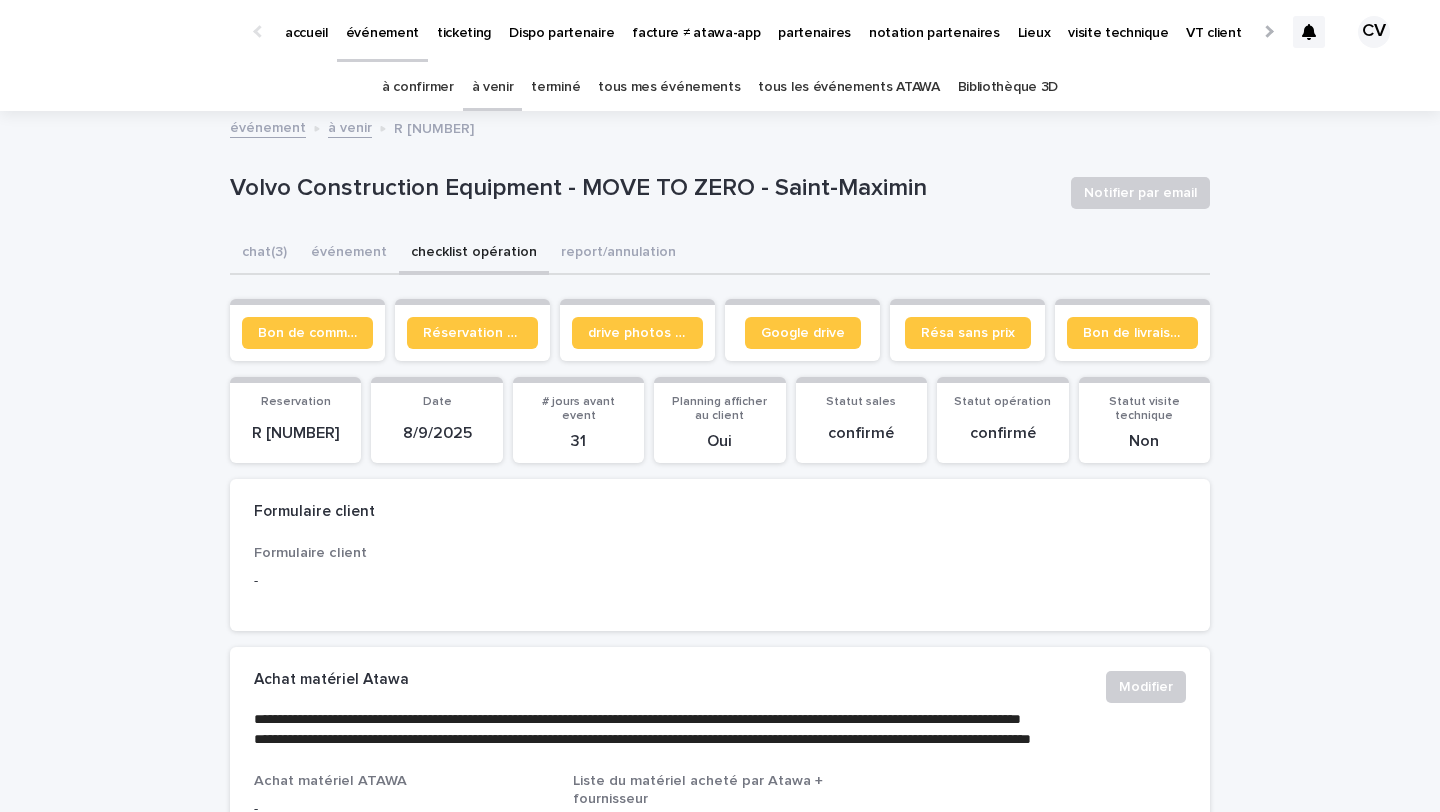 click on "terminé" at bounding box center [555, 87] 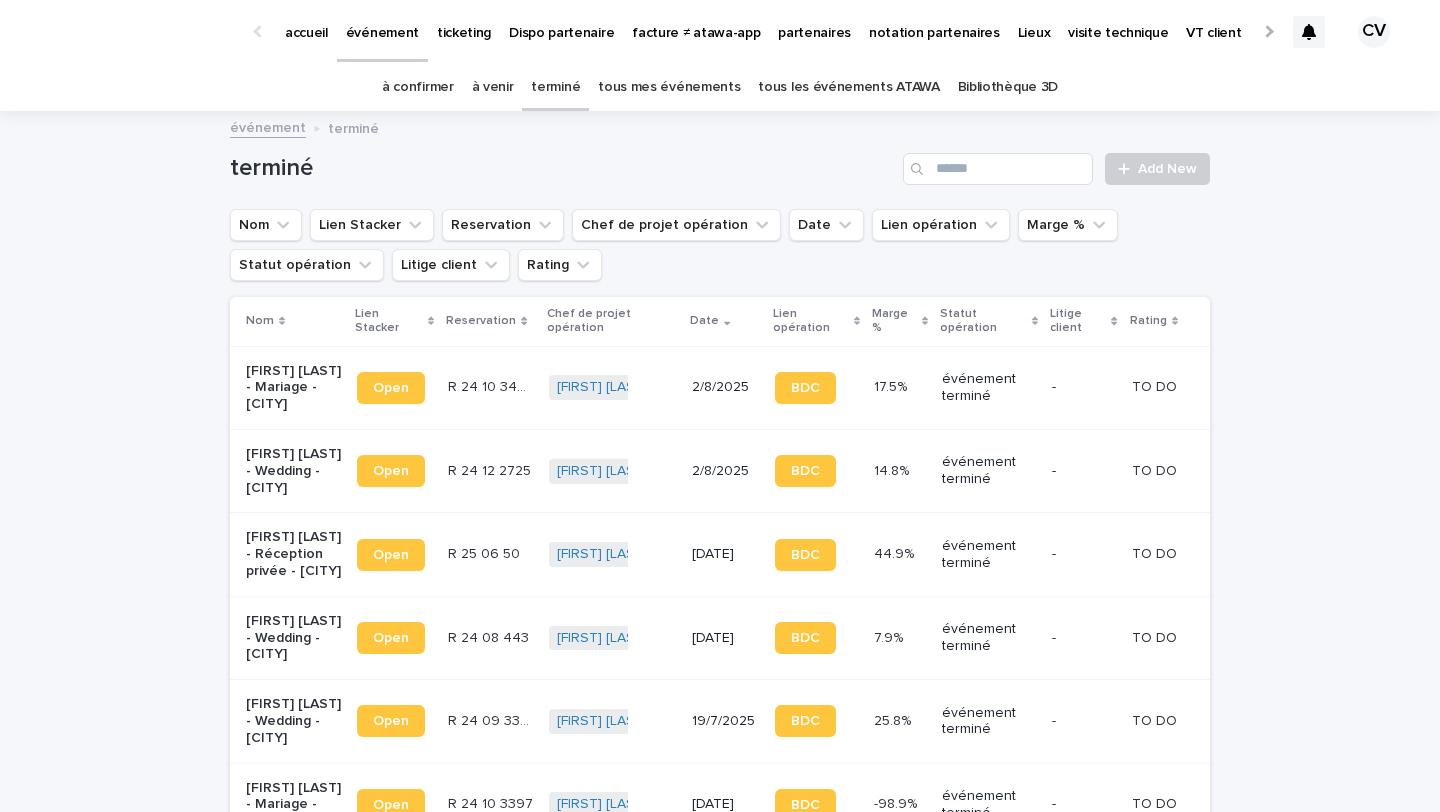 click on "à venir" at bounding box center [493, 87] 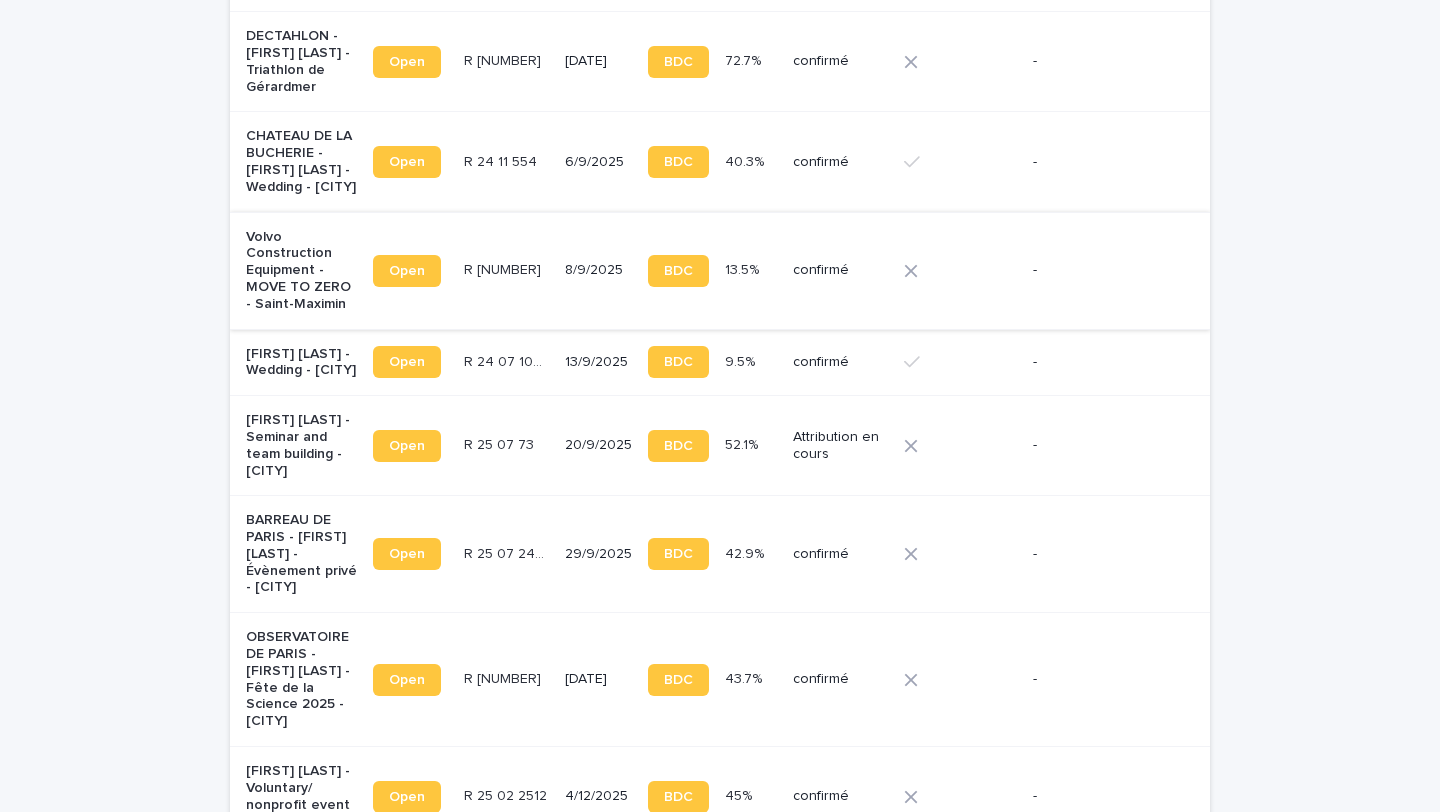 scroll, scrollTop: 2123, scrollLeft: 0, axis: vertical 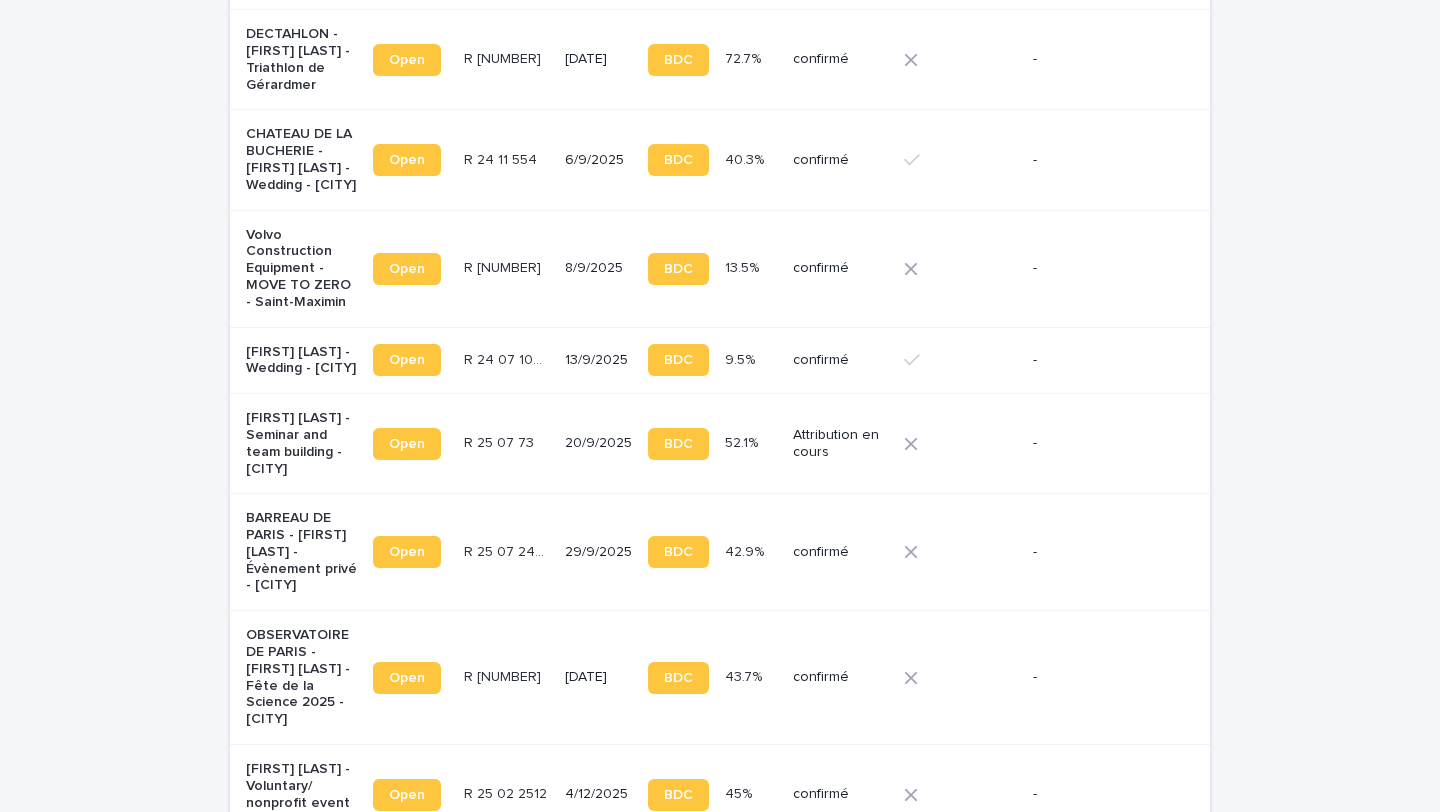 click on "[FIRST] [LAST] - Wedding - Beaugency" at bounding box center [301, 361] 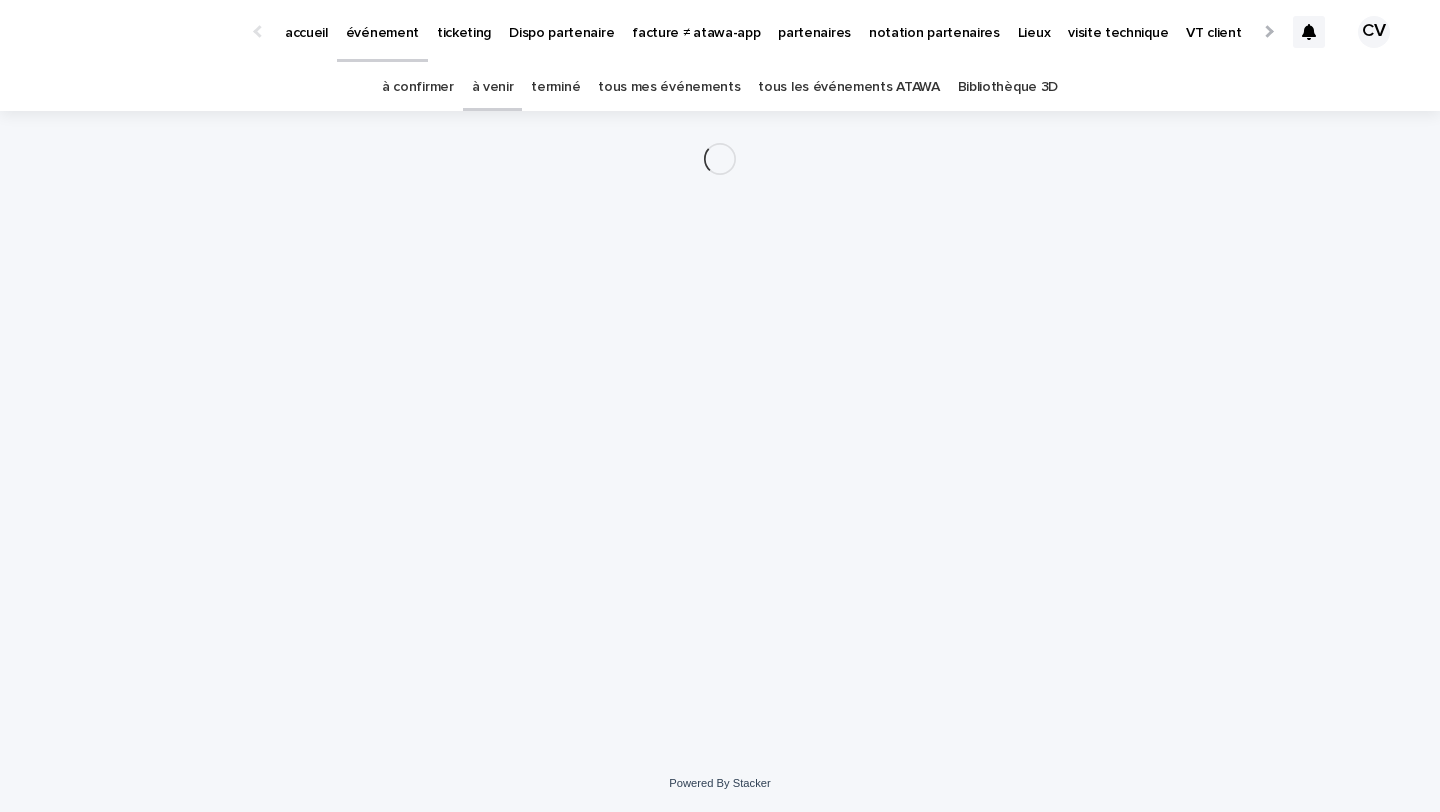 scroll, scrollTop: 0, scrollLeft: 0, axis: both 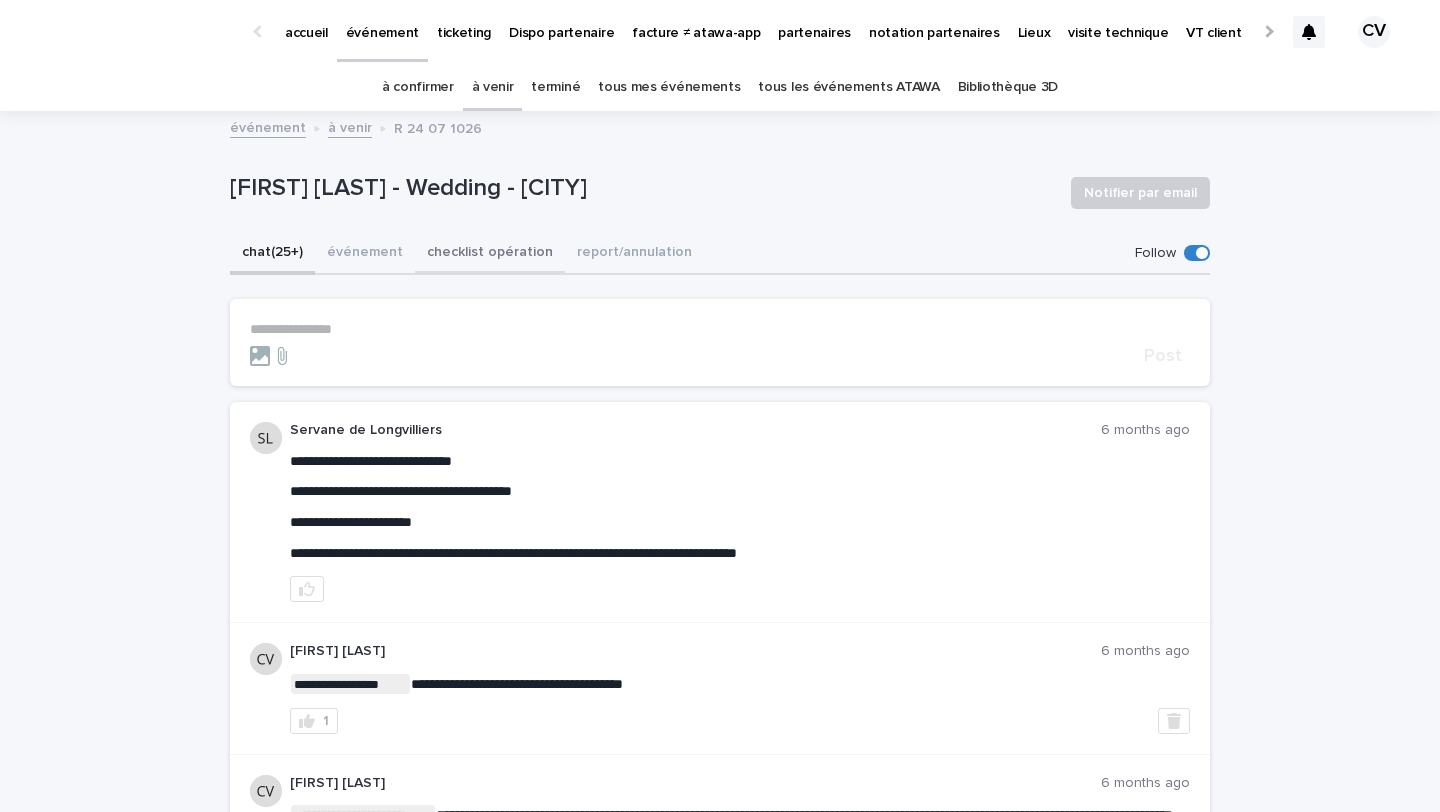 click on "checklist opération" at bounding box center (490, 254) 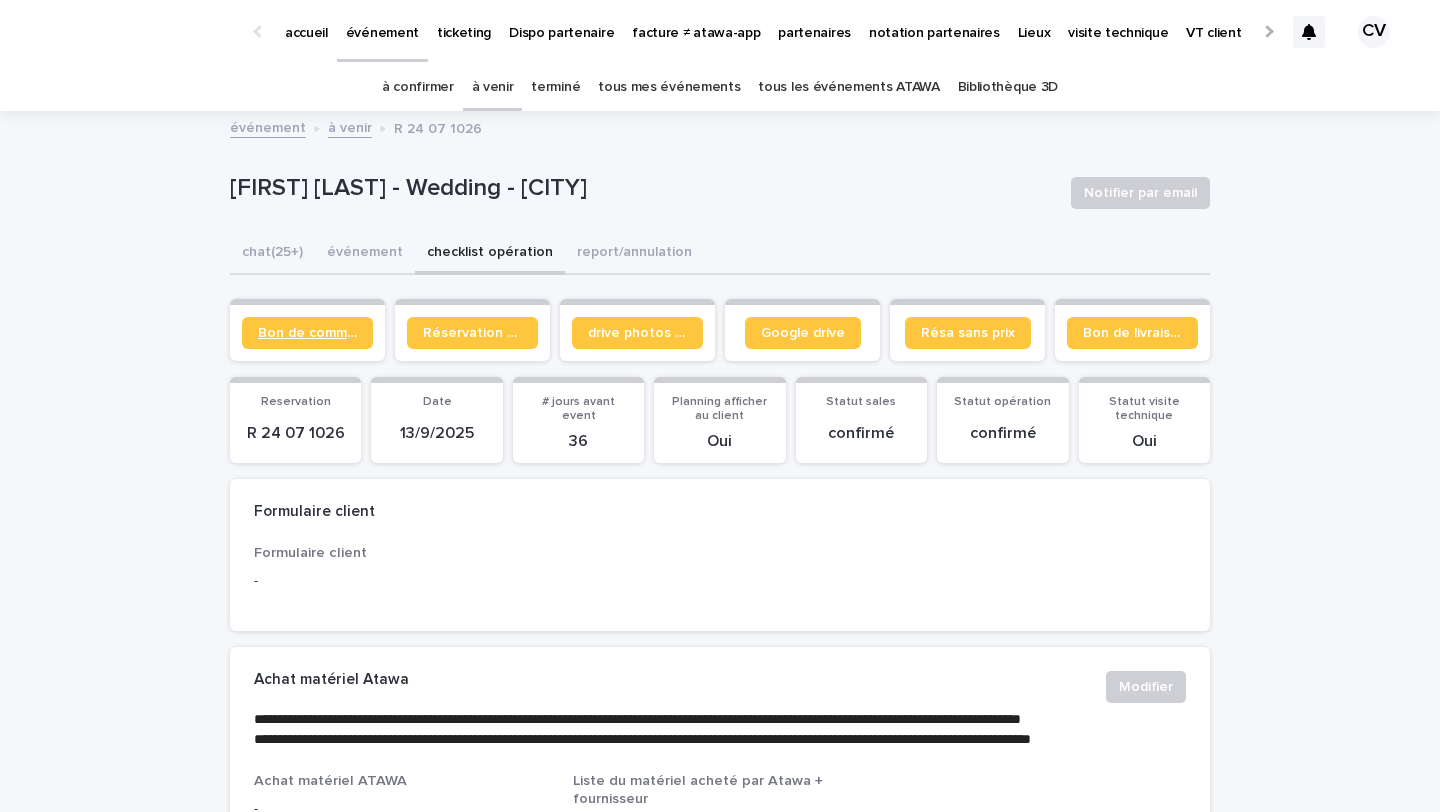 click on "Bon de commande" at bounding box center [307, 333] 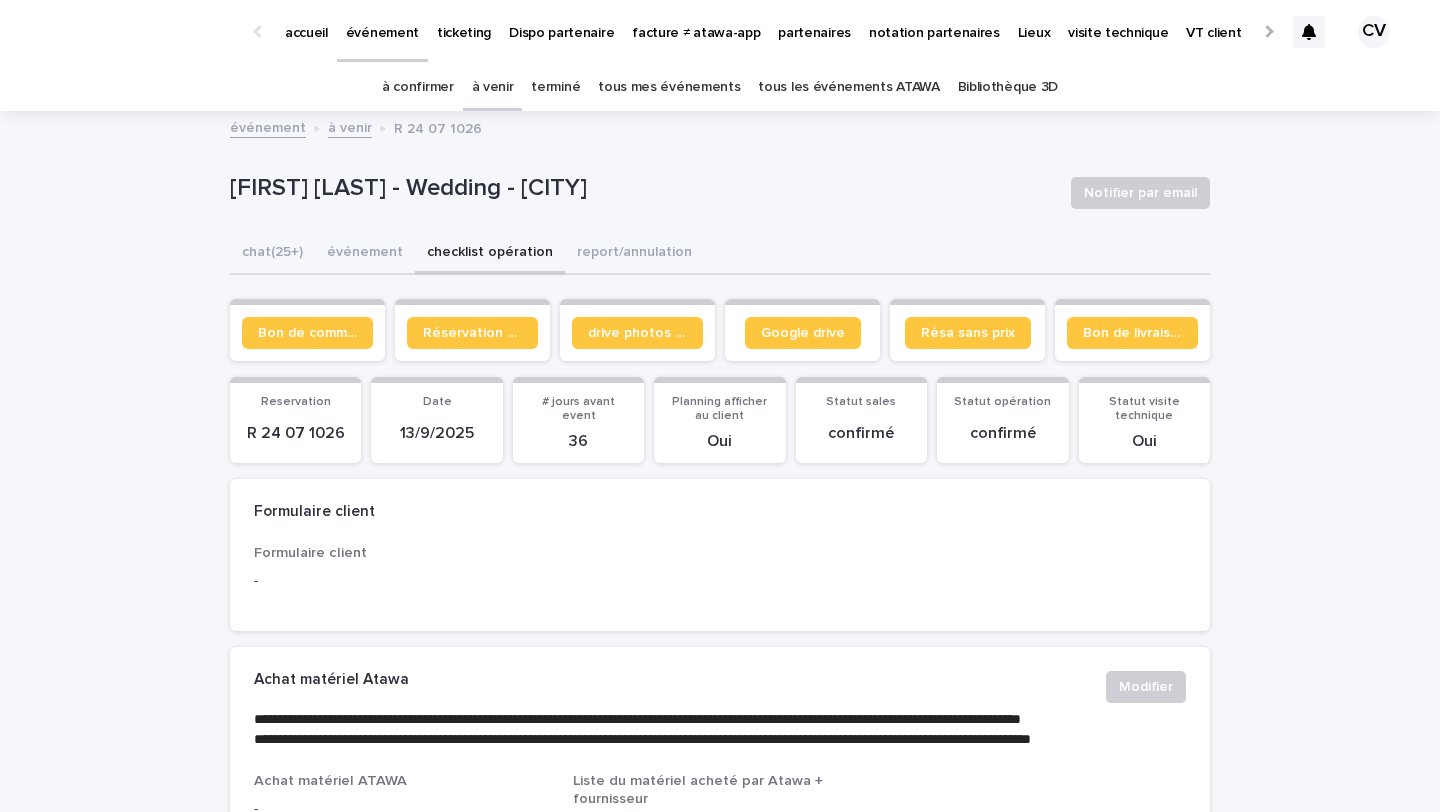 click on "à venir" at bounding box center [493, 87] 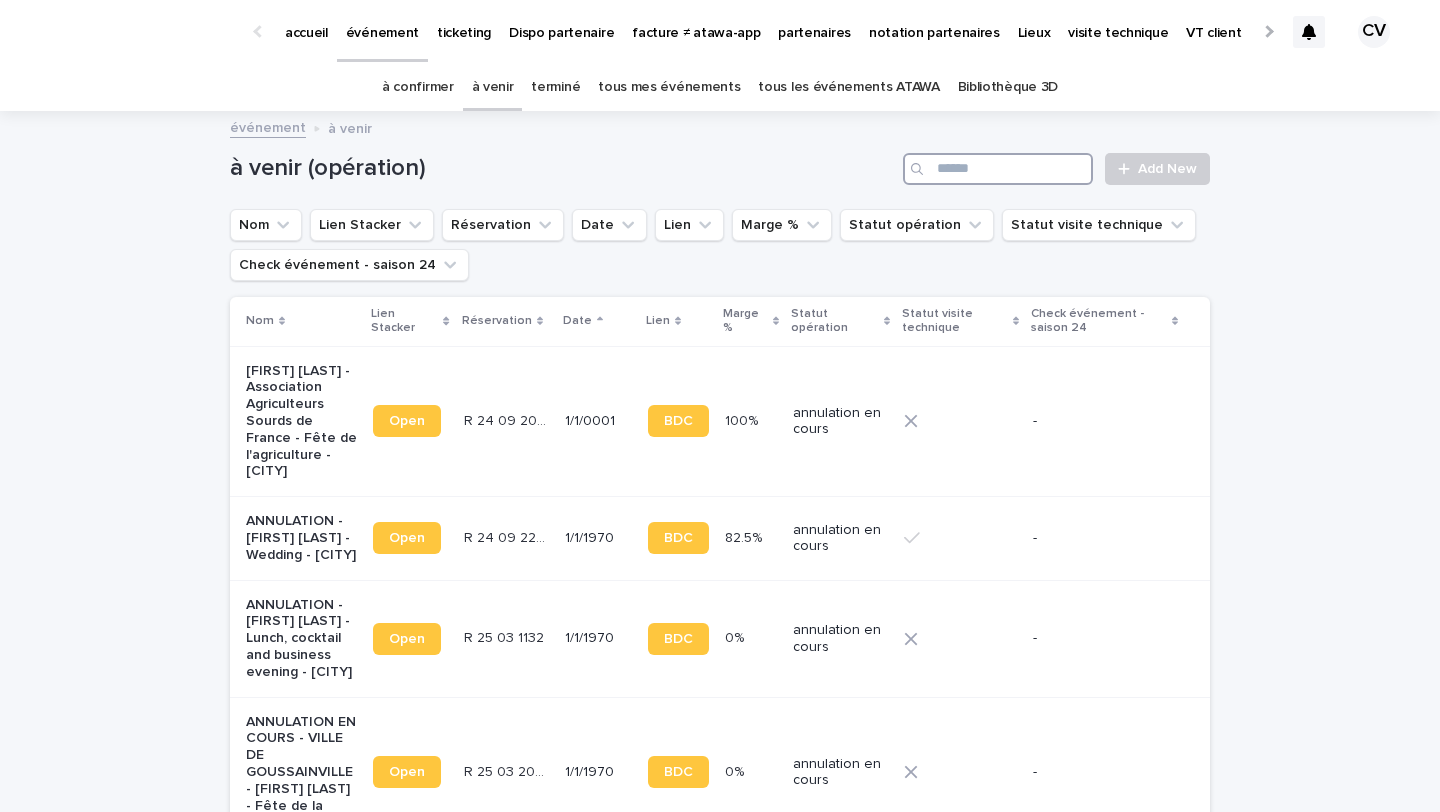 click at bounding box center (998, 169) 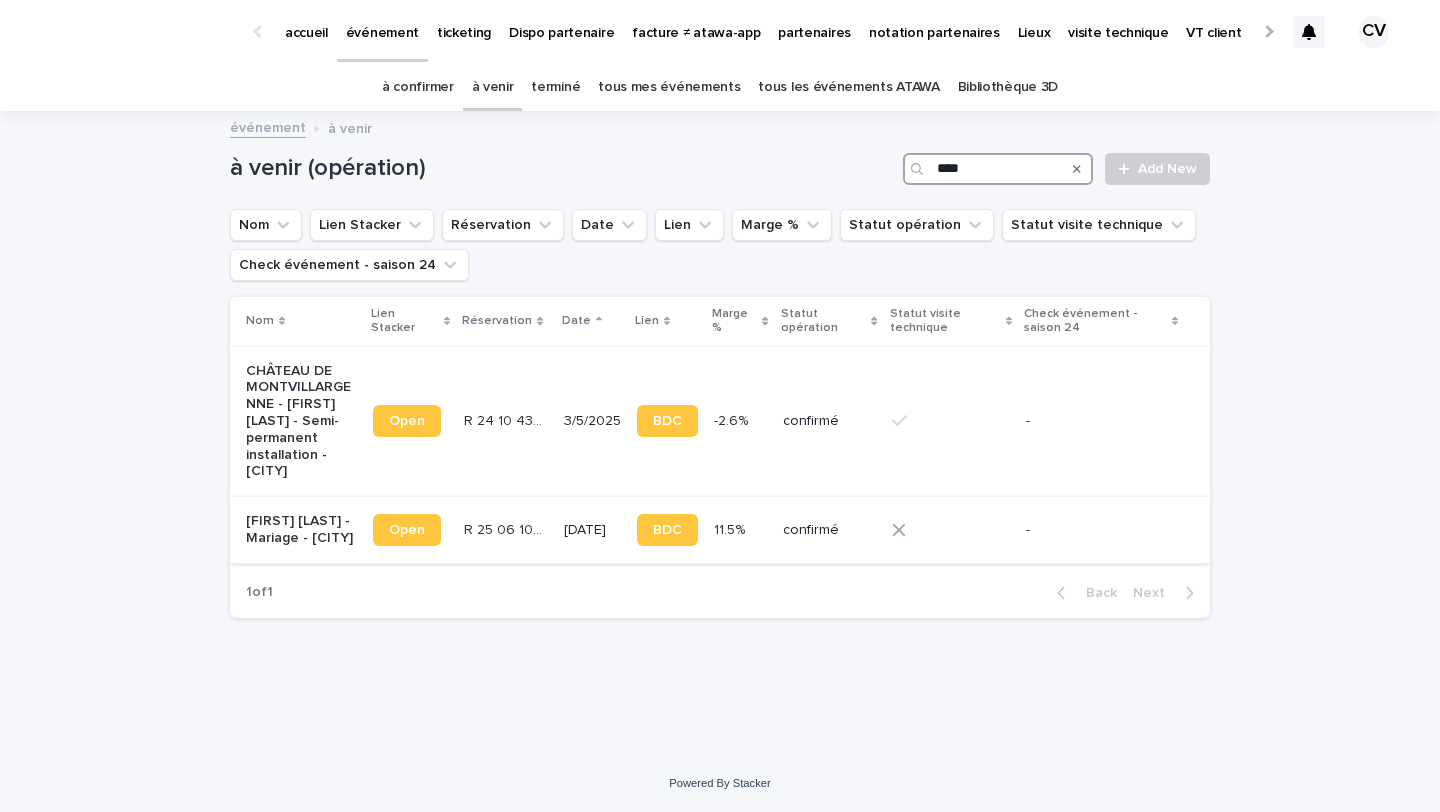 type on "****" 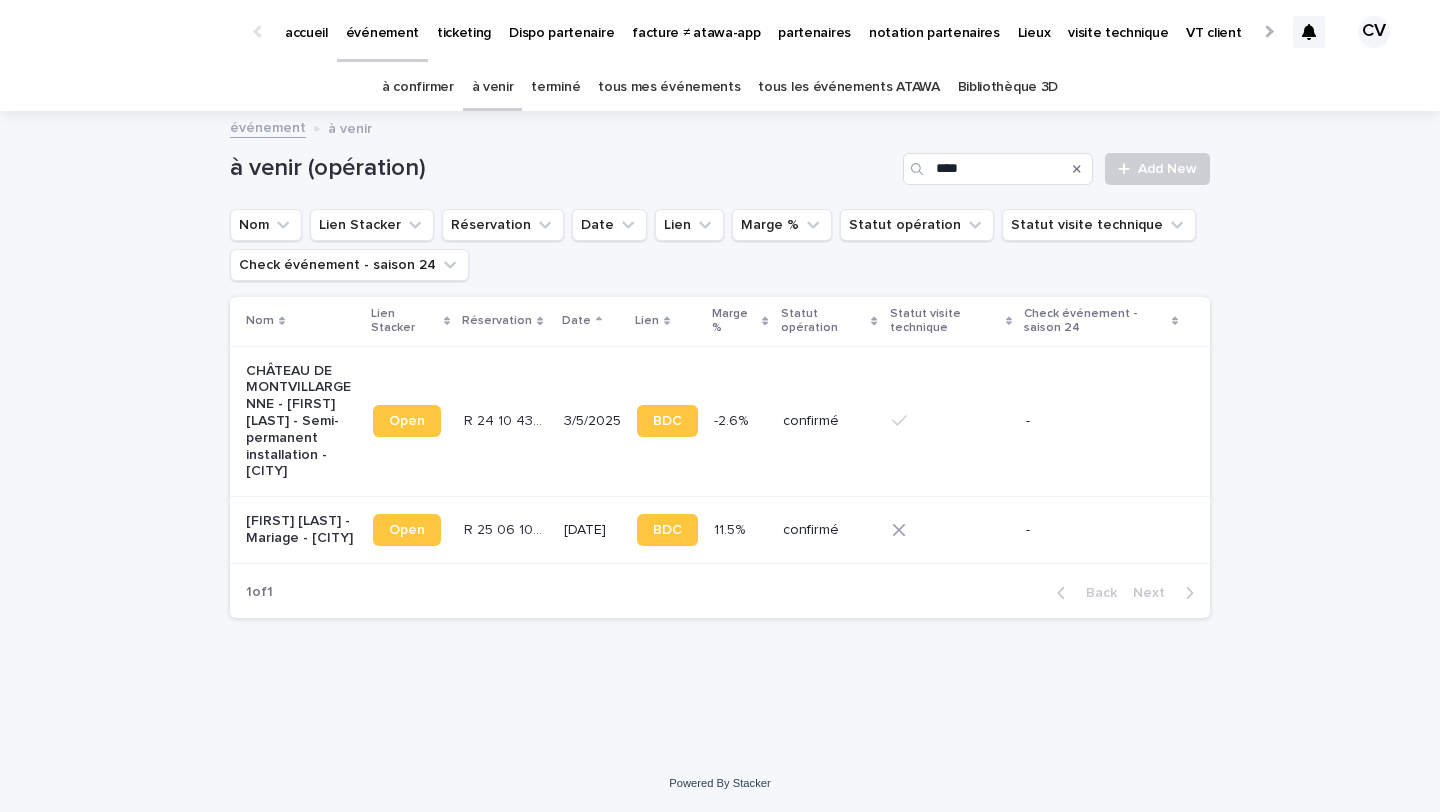 click on "[FIRST] [LAST] - Mariage - Gouvieux" at bounding box center (301, 530) 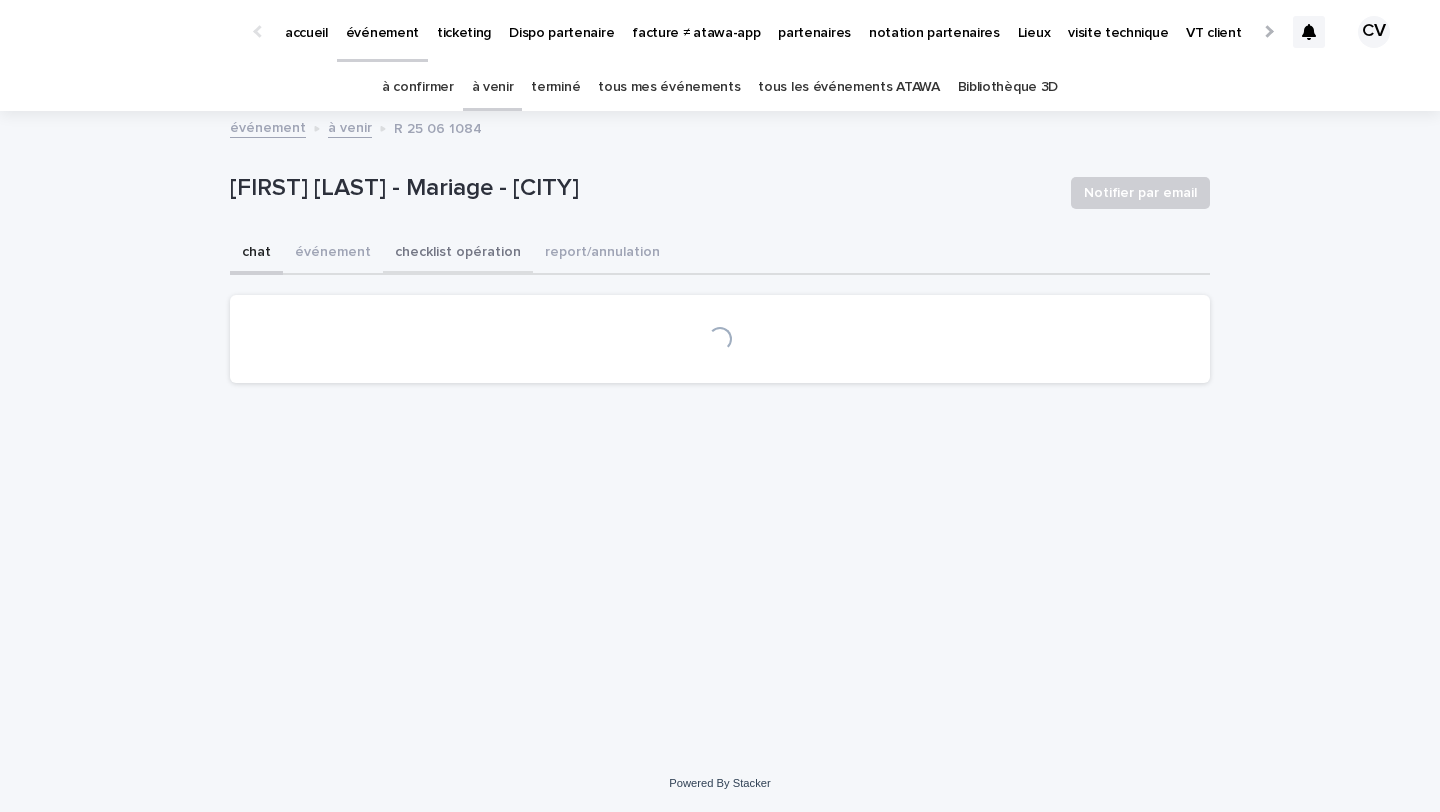 click on "checklist opération" at bounding box center (458, 254) 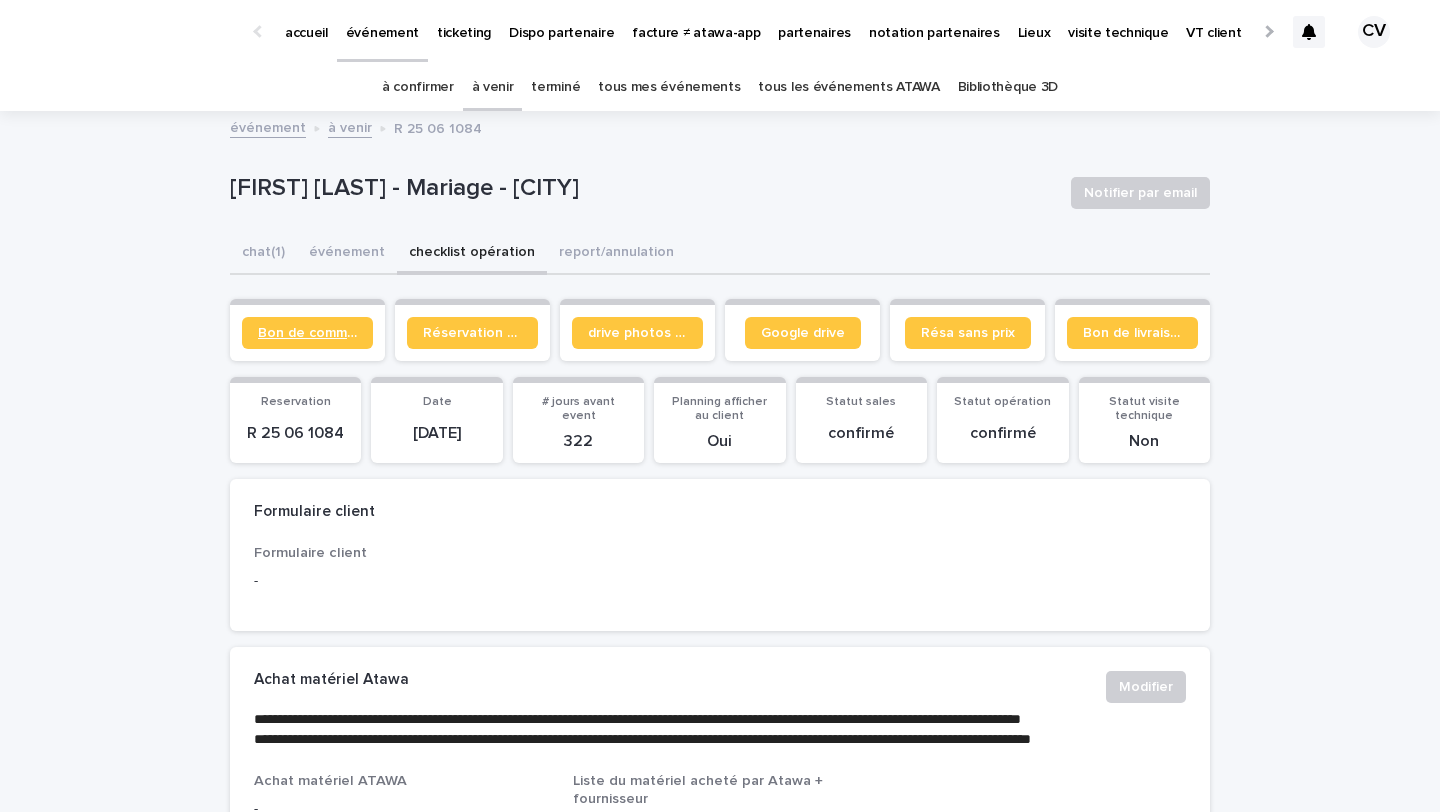 click on "Bon de commande" at bounding box center [307, 333] 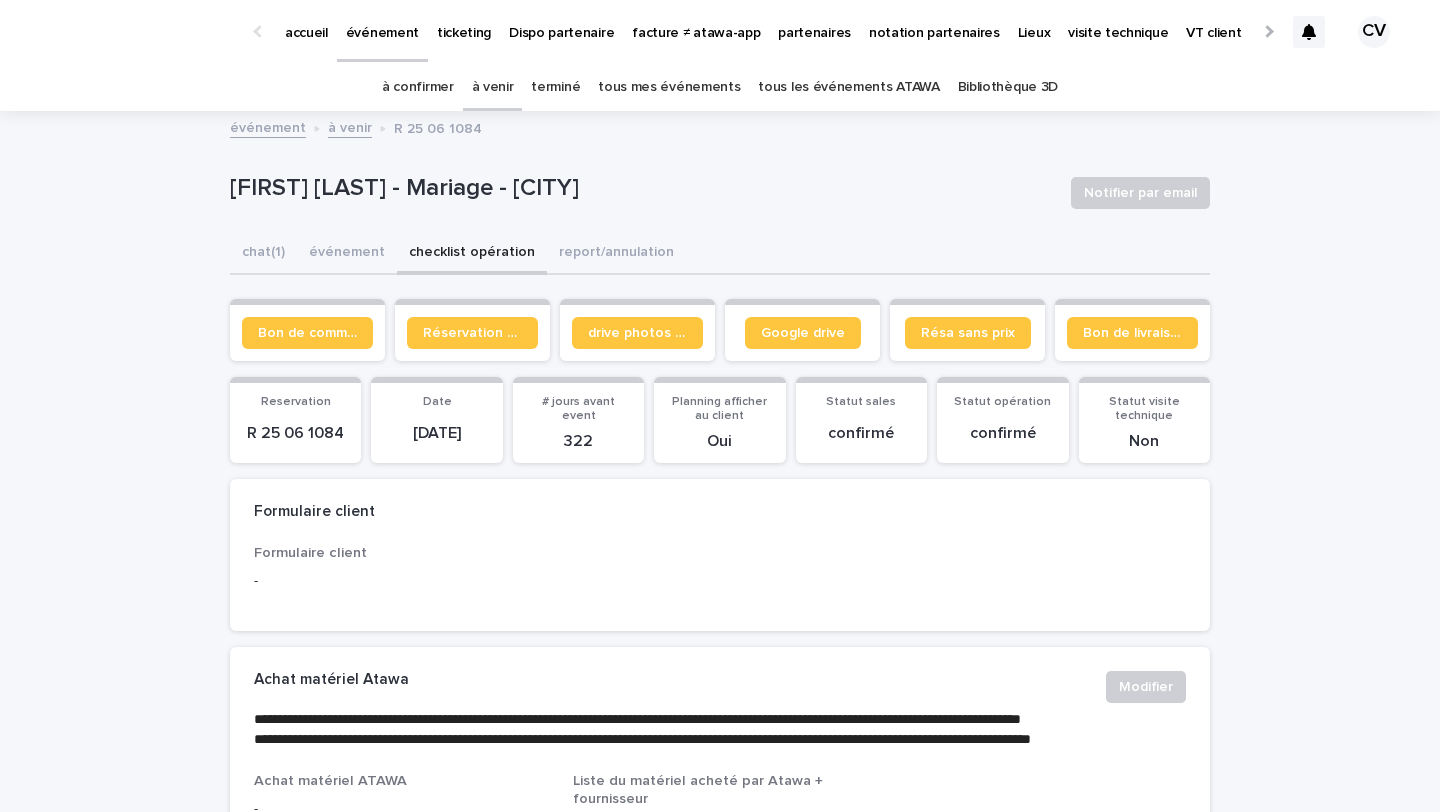 click on "à confirmer" at bounding box center [418, 87] 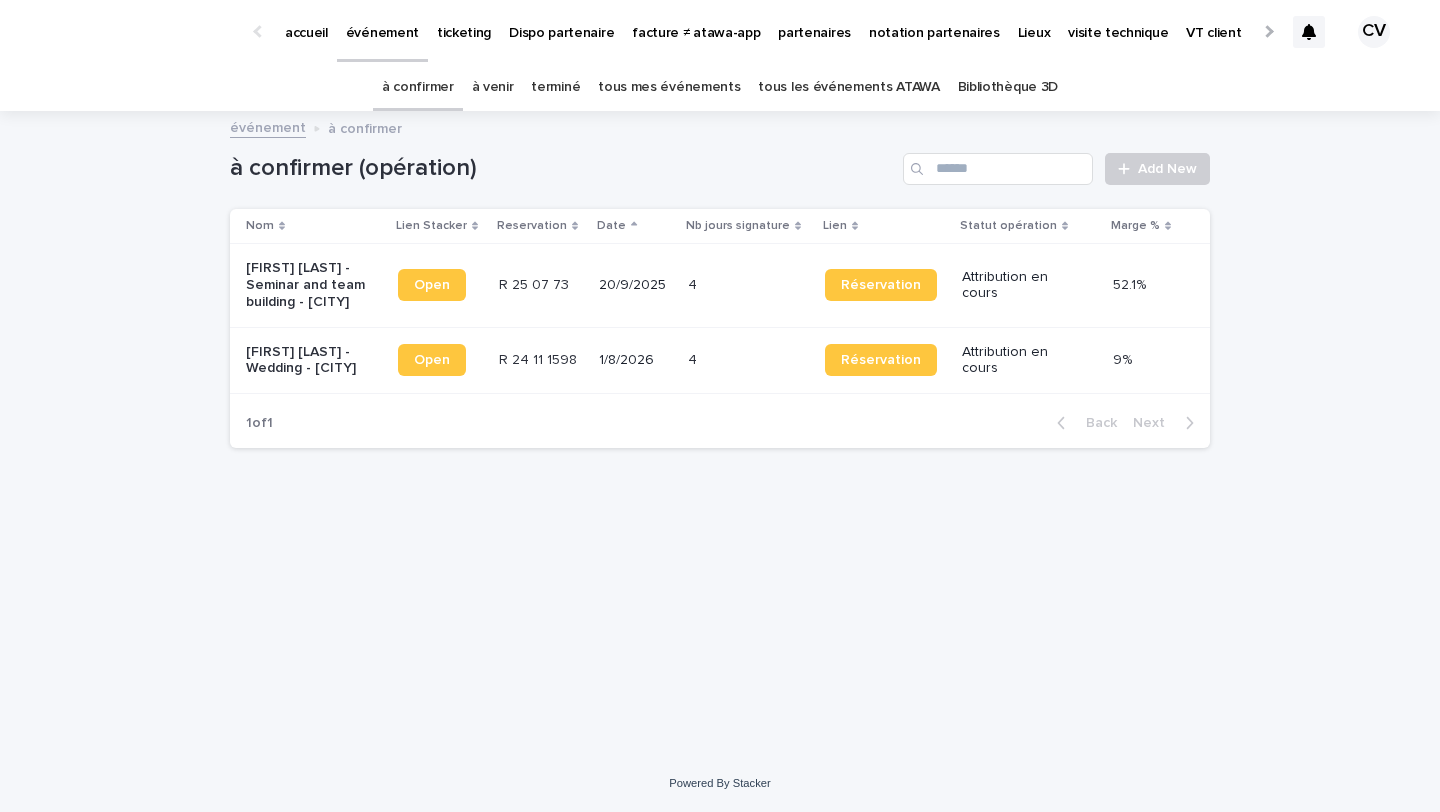 click on "[FIRST] [LAST] - Seminar and team building - Bailleul" at bounding box center [308, 285] 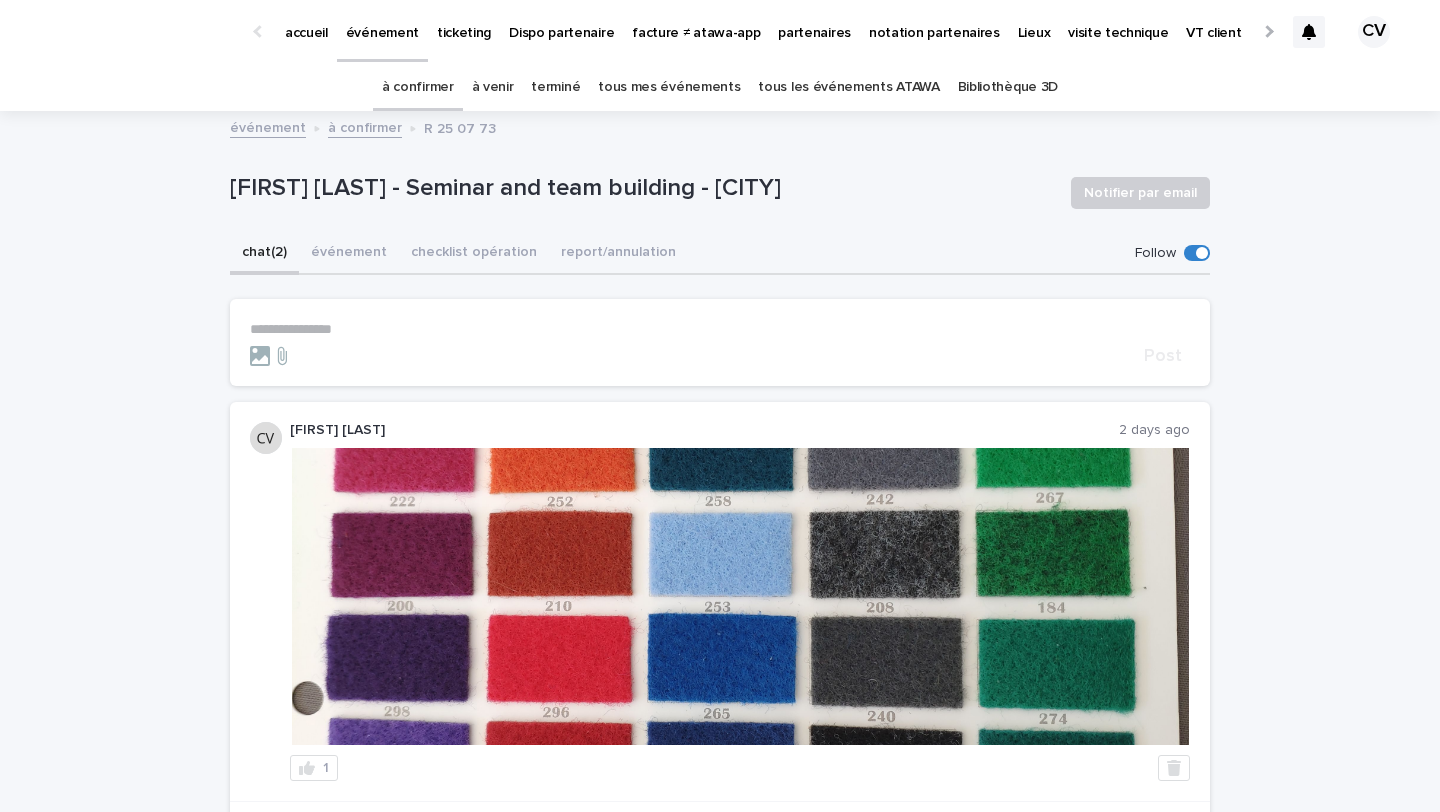 click on "**********" at bounding box center (720, 329) 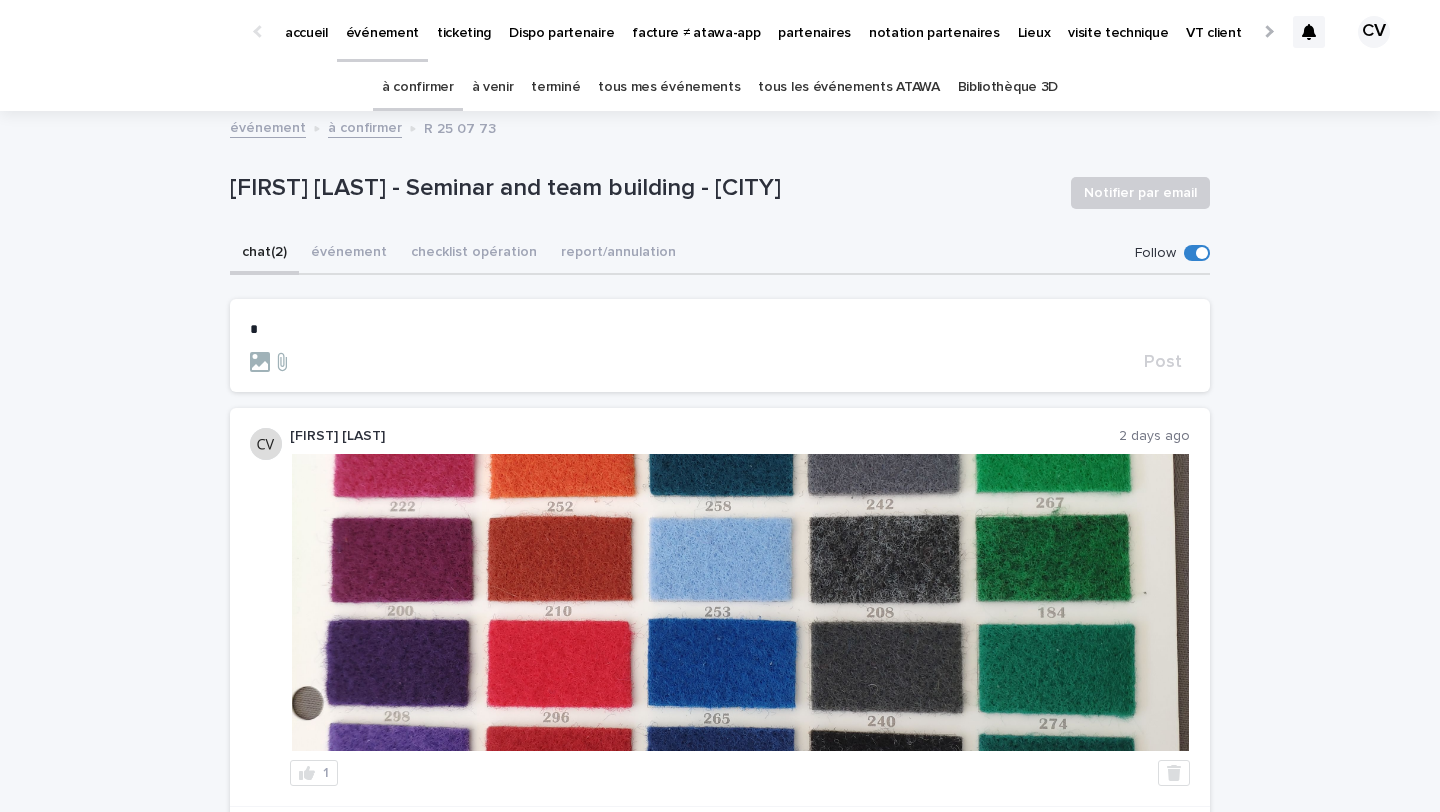 type 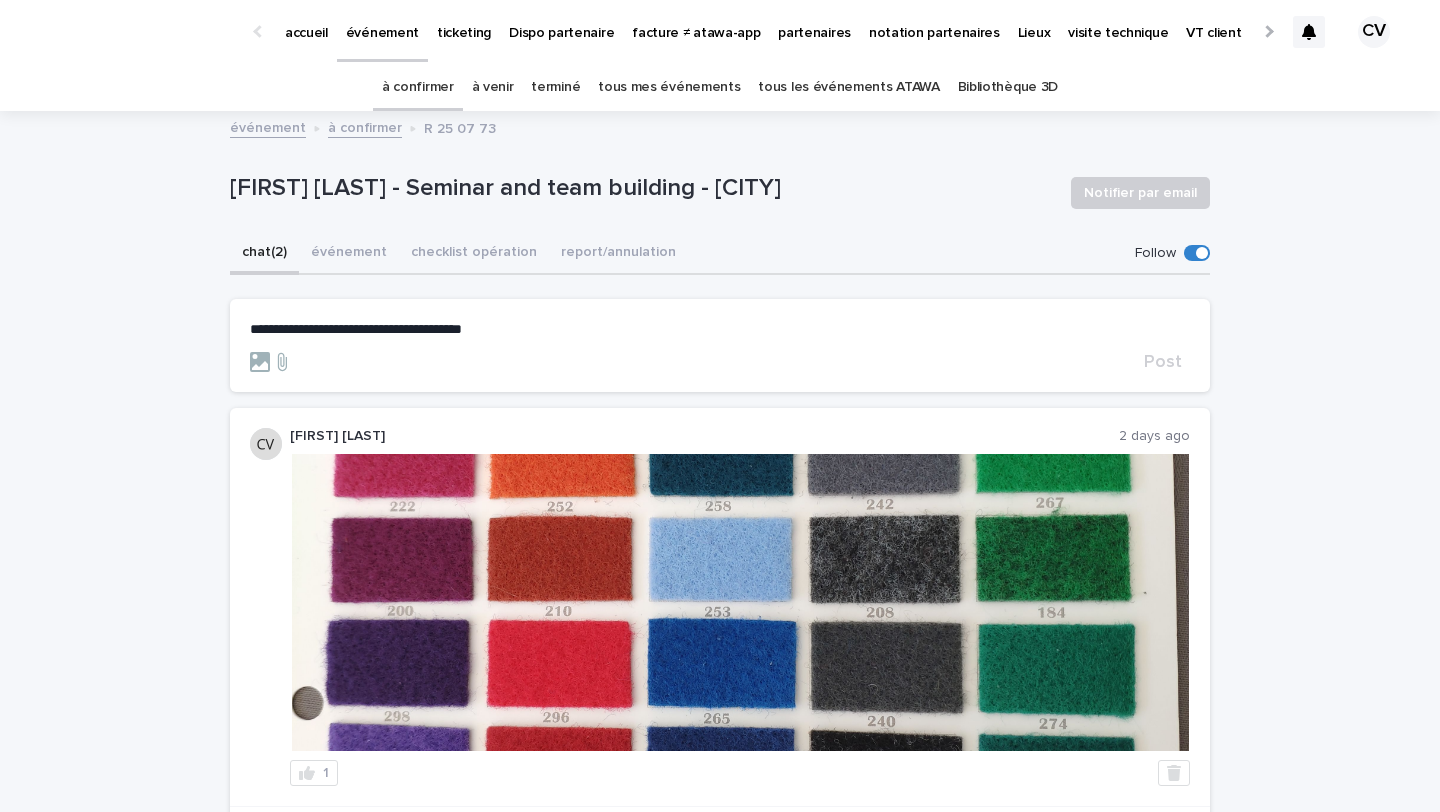 click on "Post" at bounding box center [720, 362] 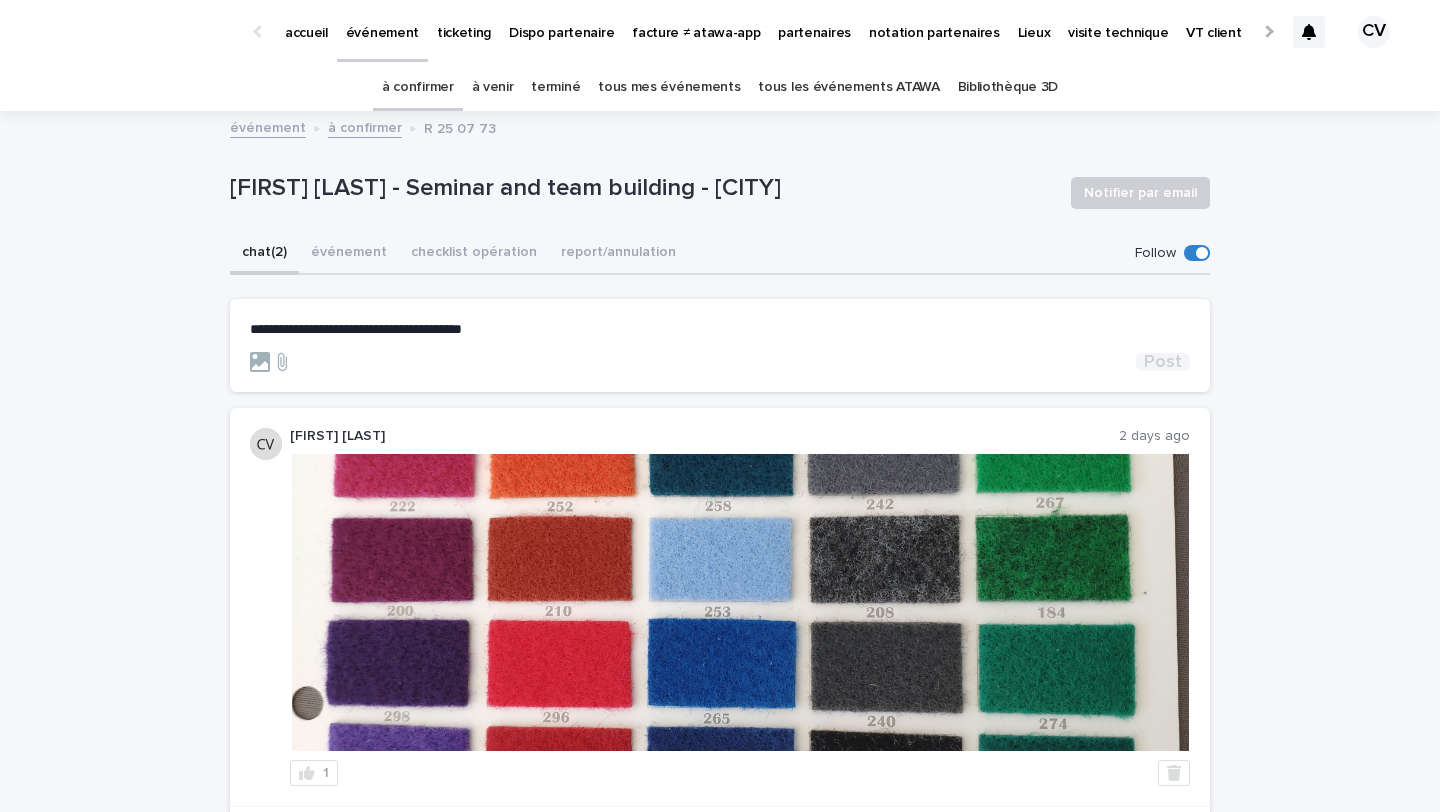 click on "Post" at bounding box center [1163, 362] 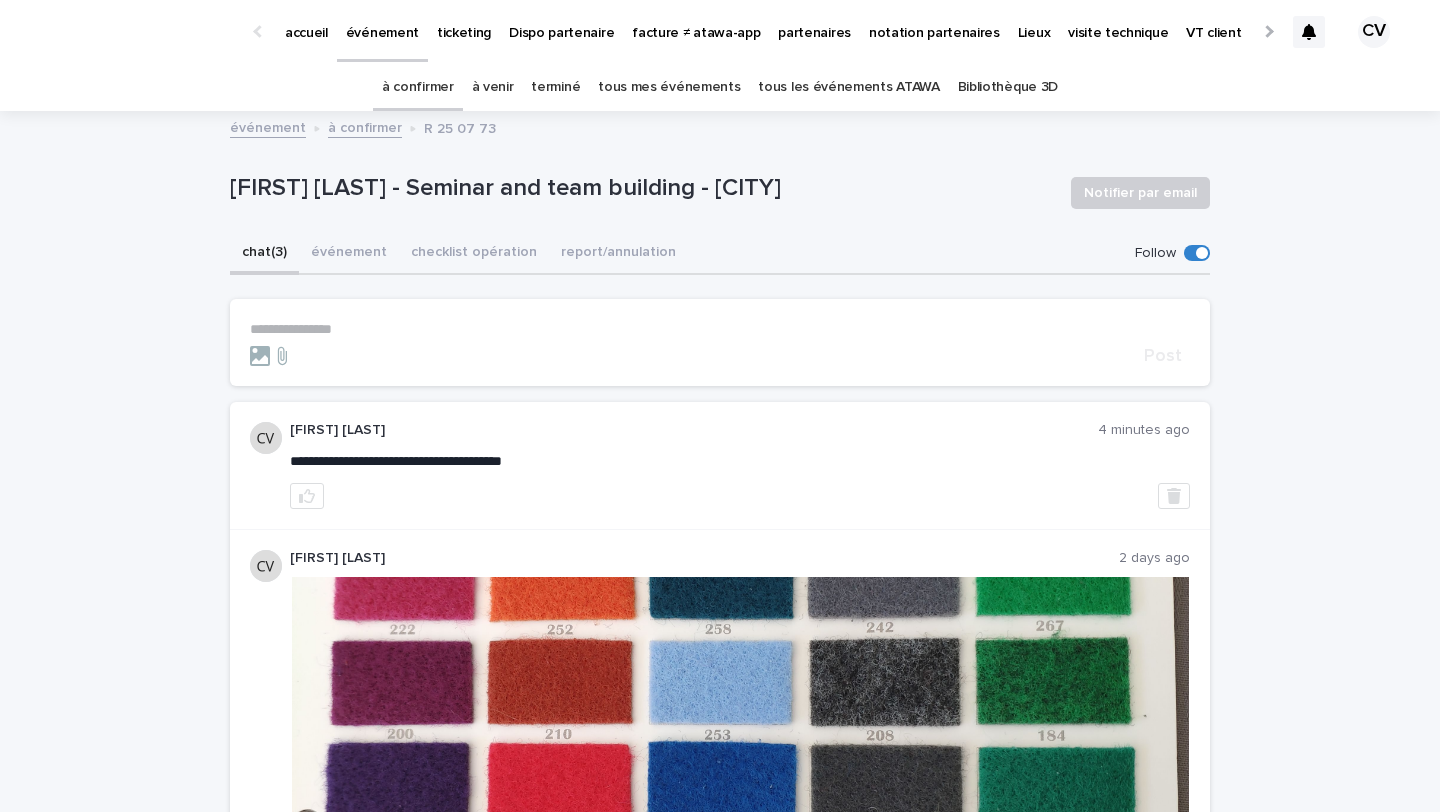 click on "à confirmer" at bounding box center [418, 87] 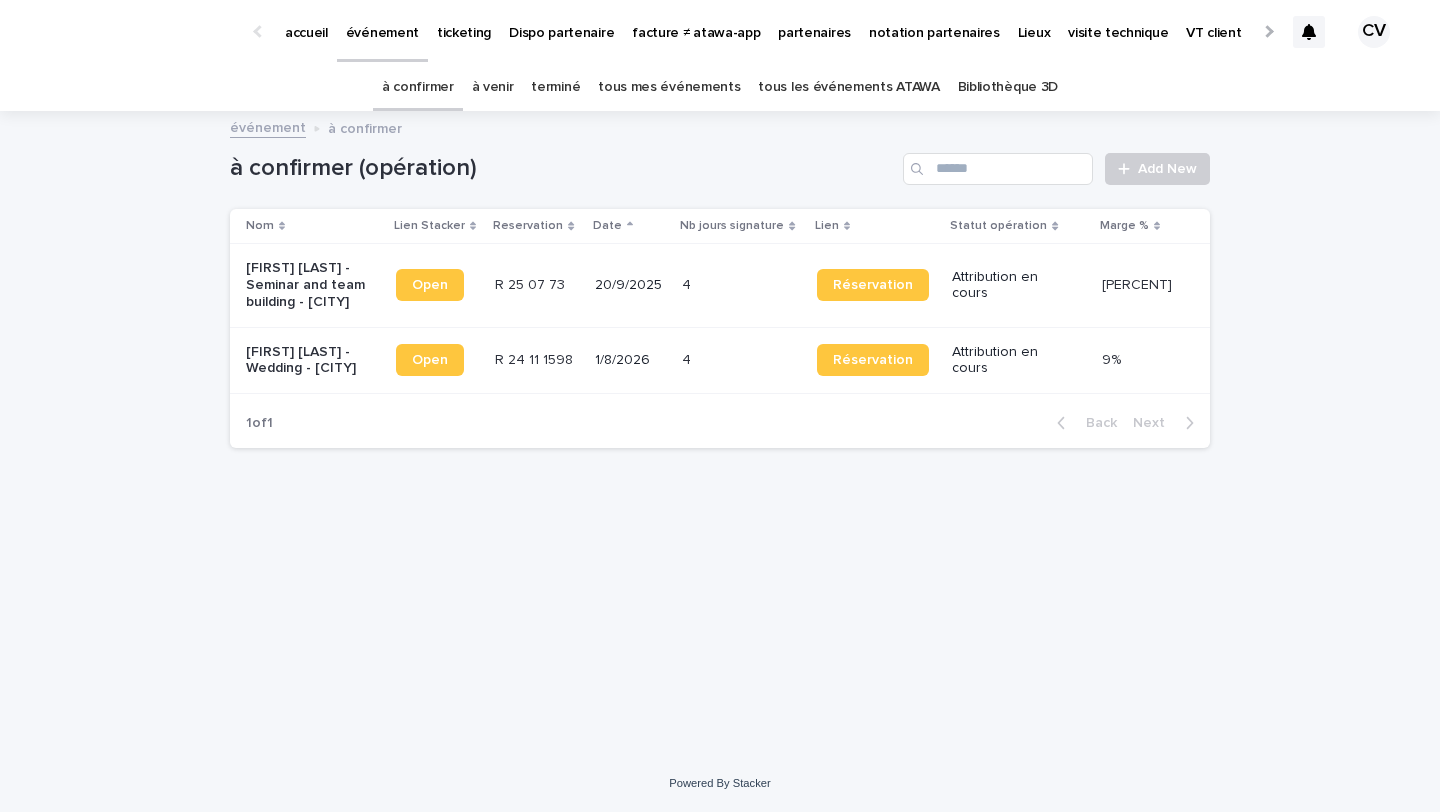 click on "[FIRST] [LAST] - Seminar and team building - Bailleul" at bounding box center [308, 285] 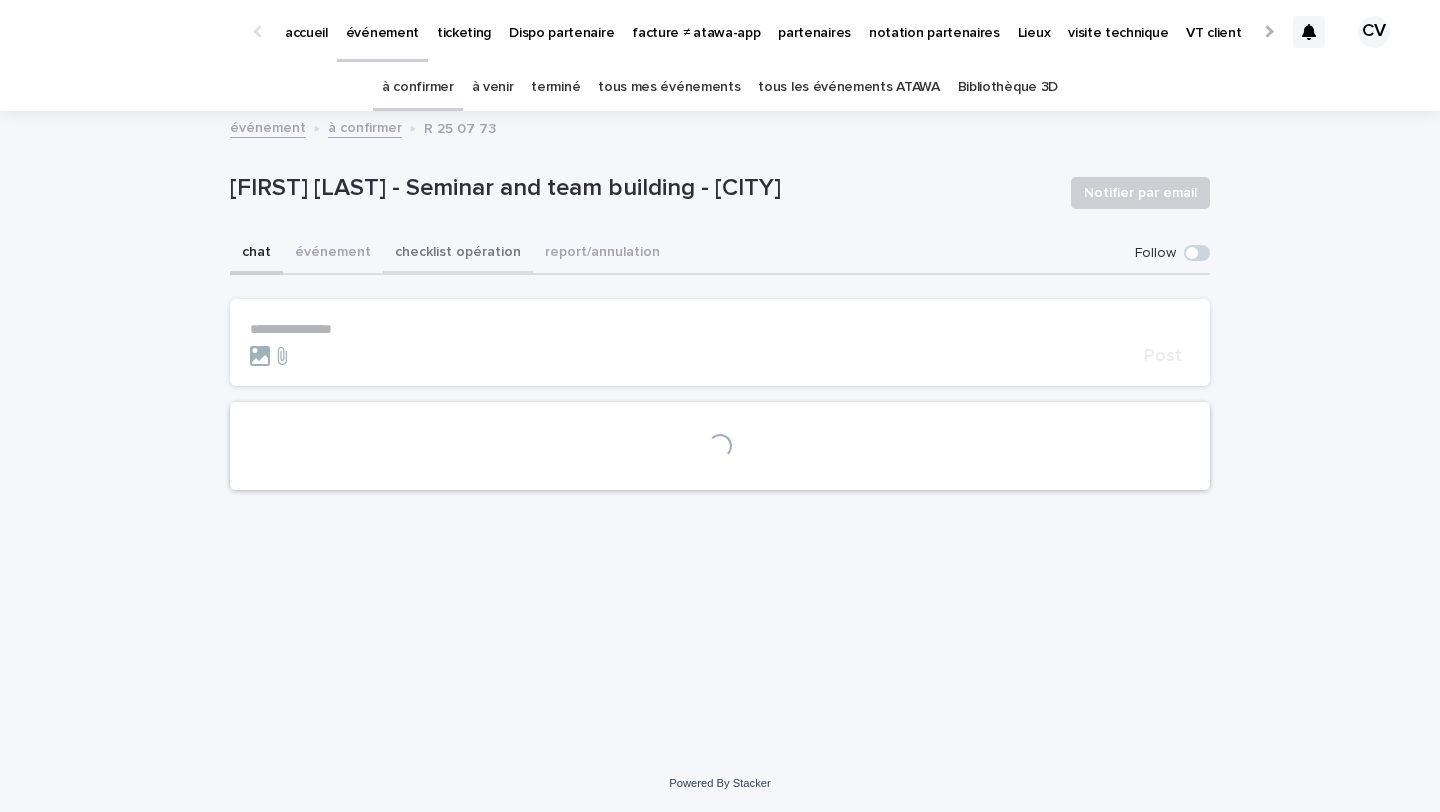 click on "checklist opération" at bounding box center [458, 254] 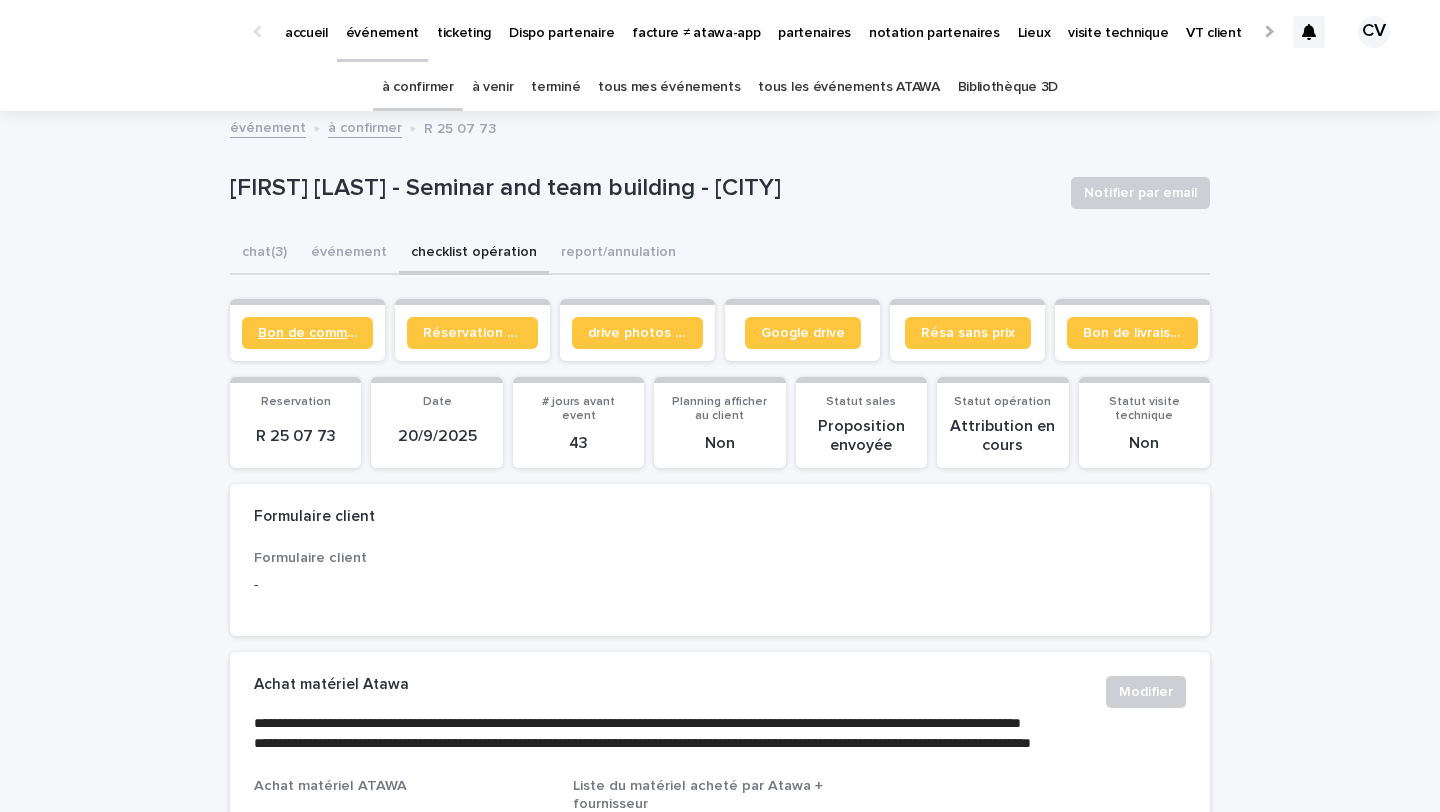 click on "Bon de commande" at bounding box center (307, 333) 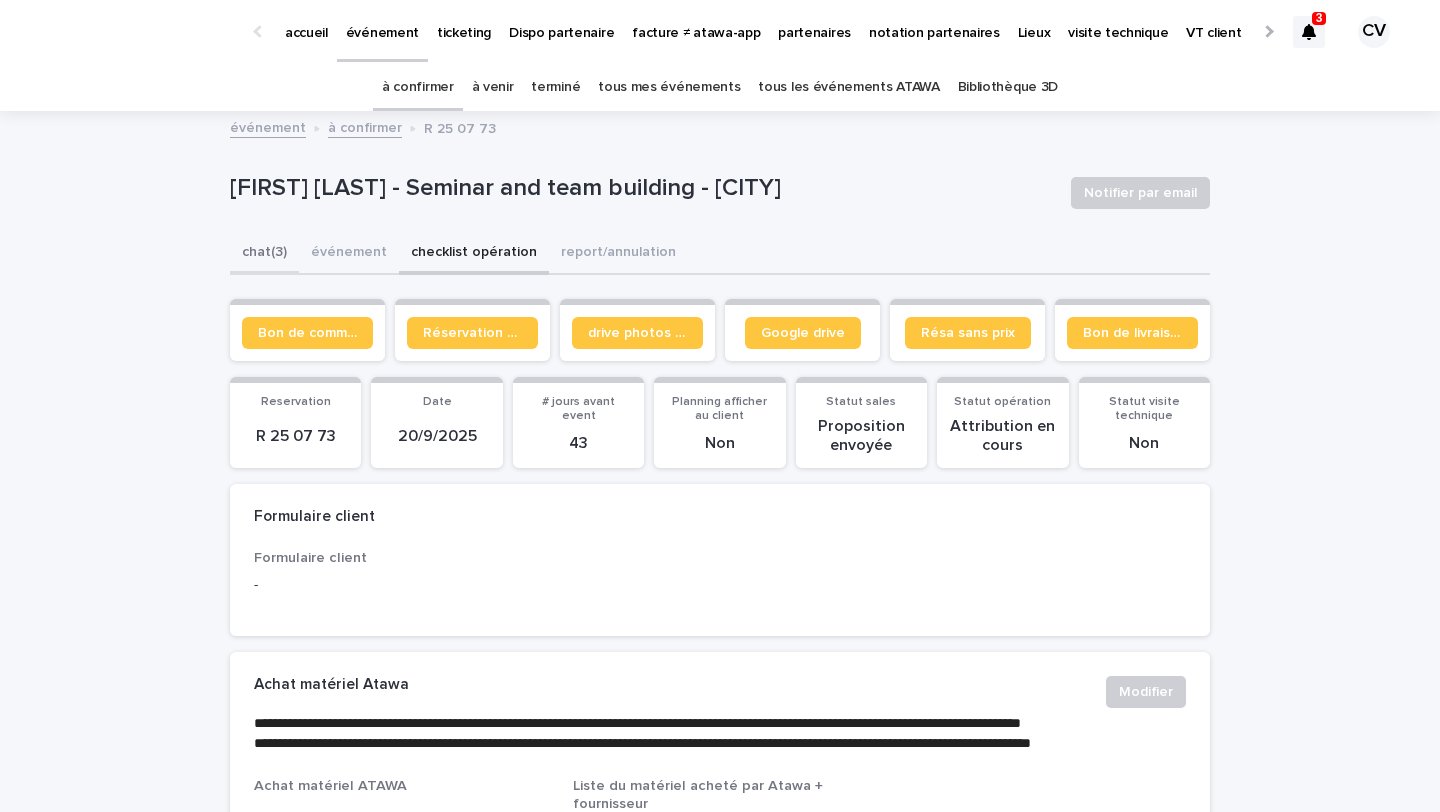 click on "chat  (3)" at bounding box center (264, 254) 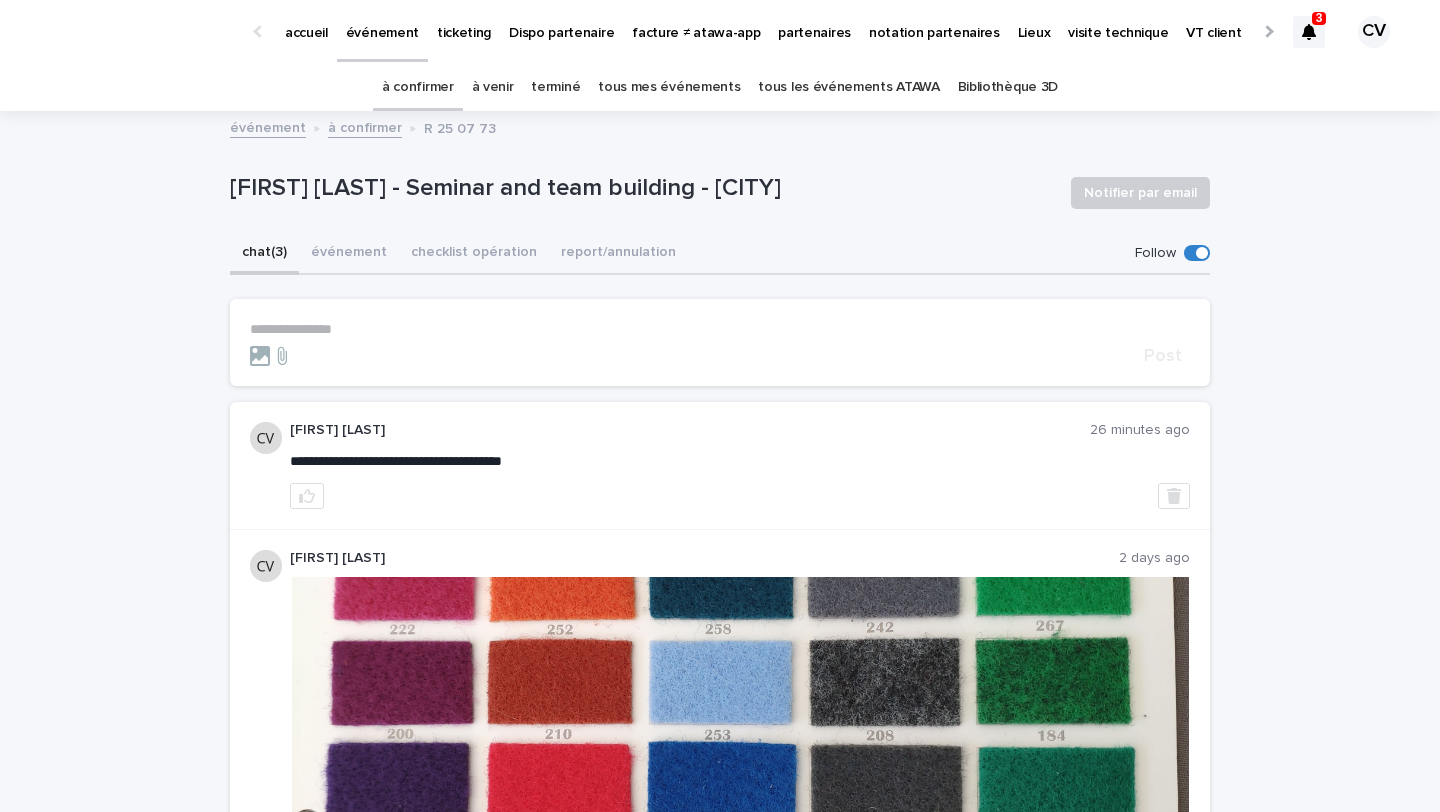 click on "**********" at bounding box center (720, 343) 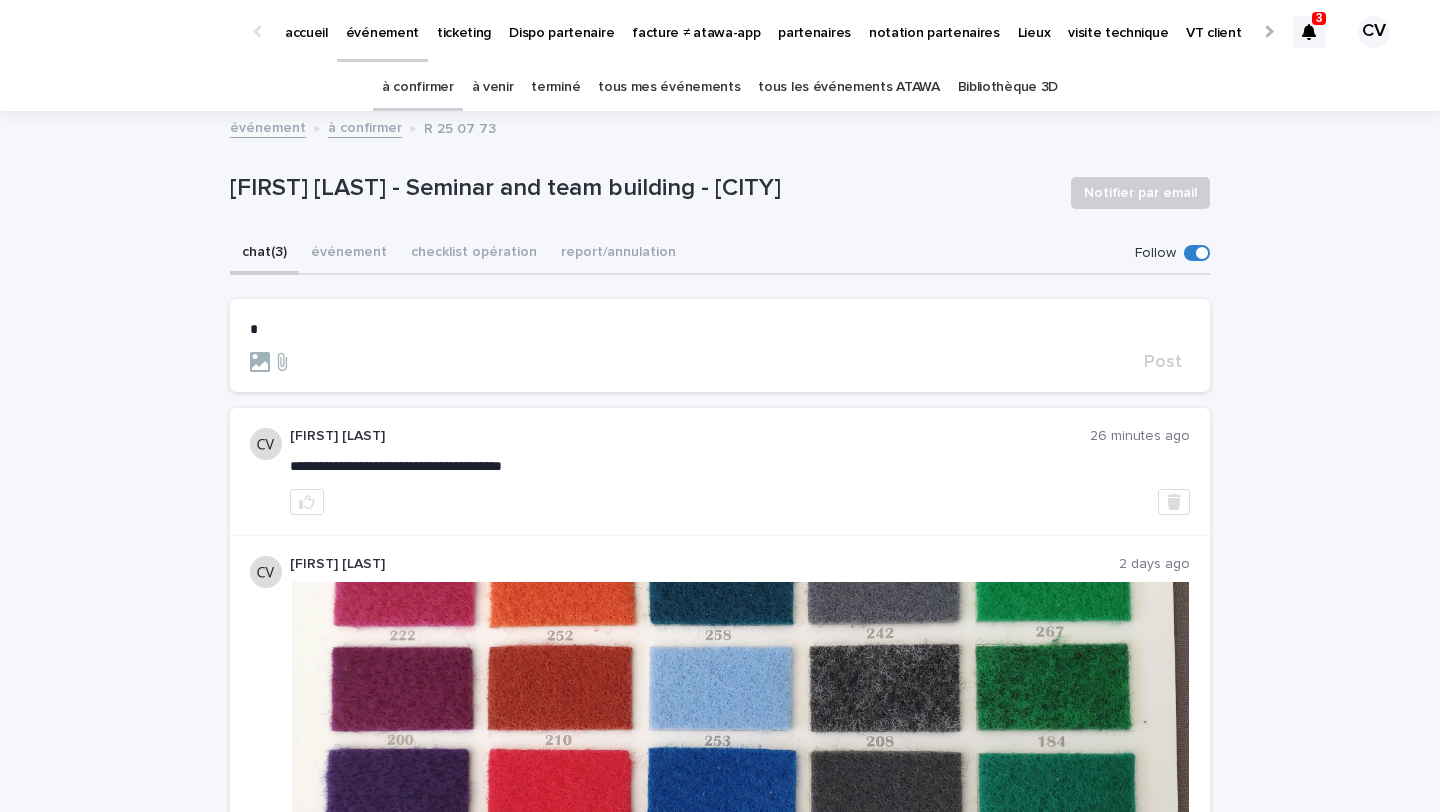 type 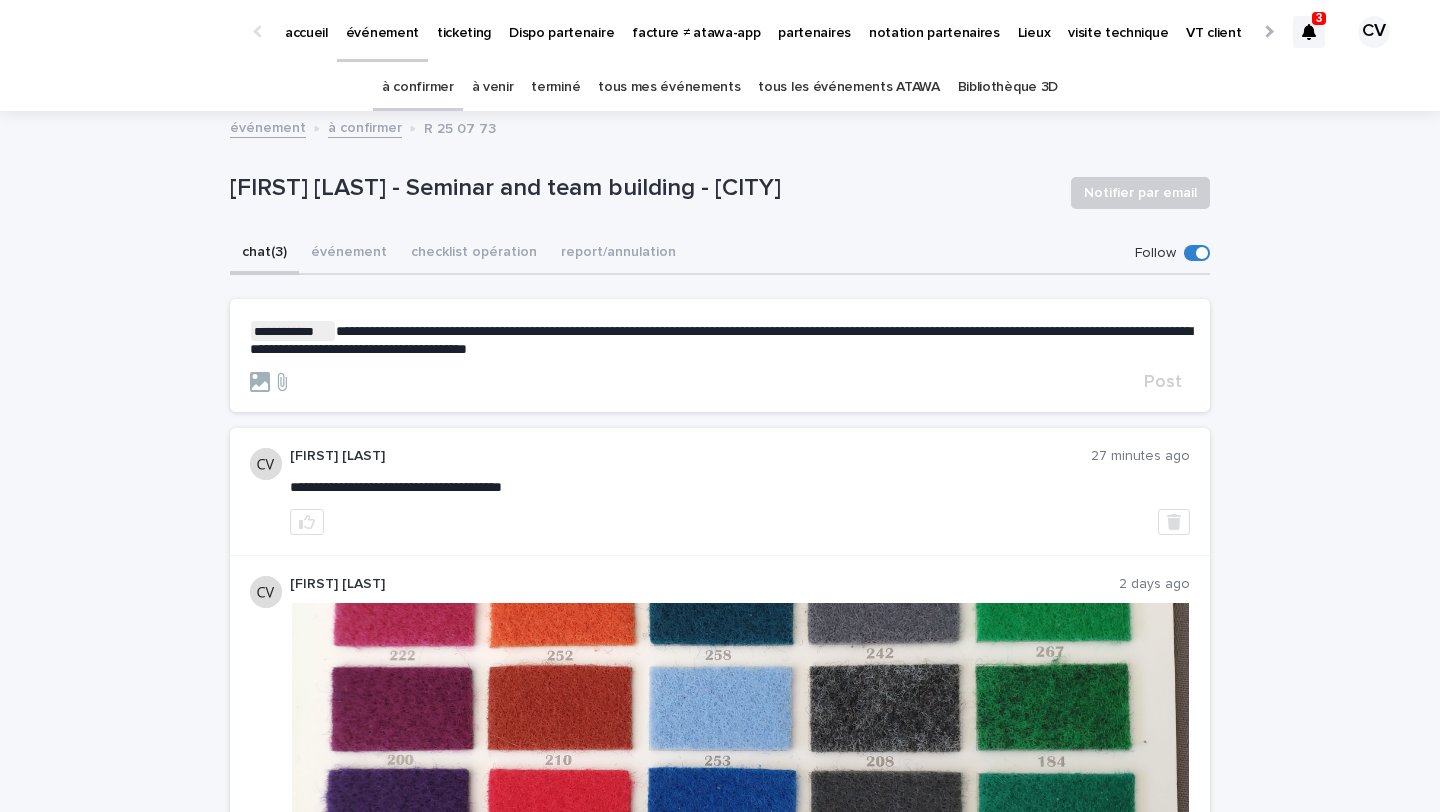 click on "**********" at bounding box center [721, 340] 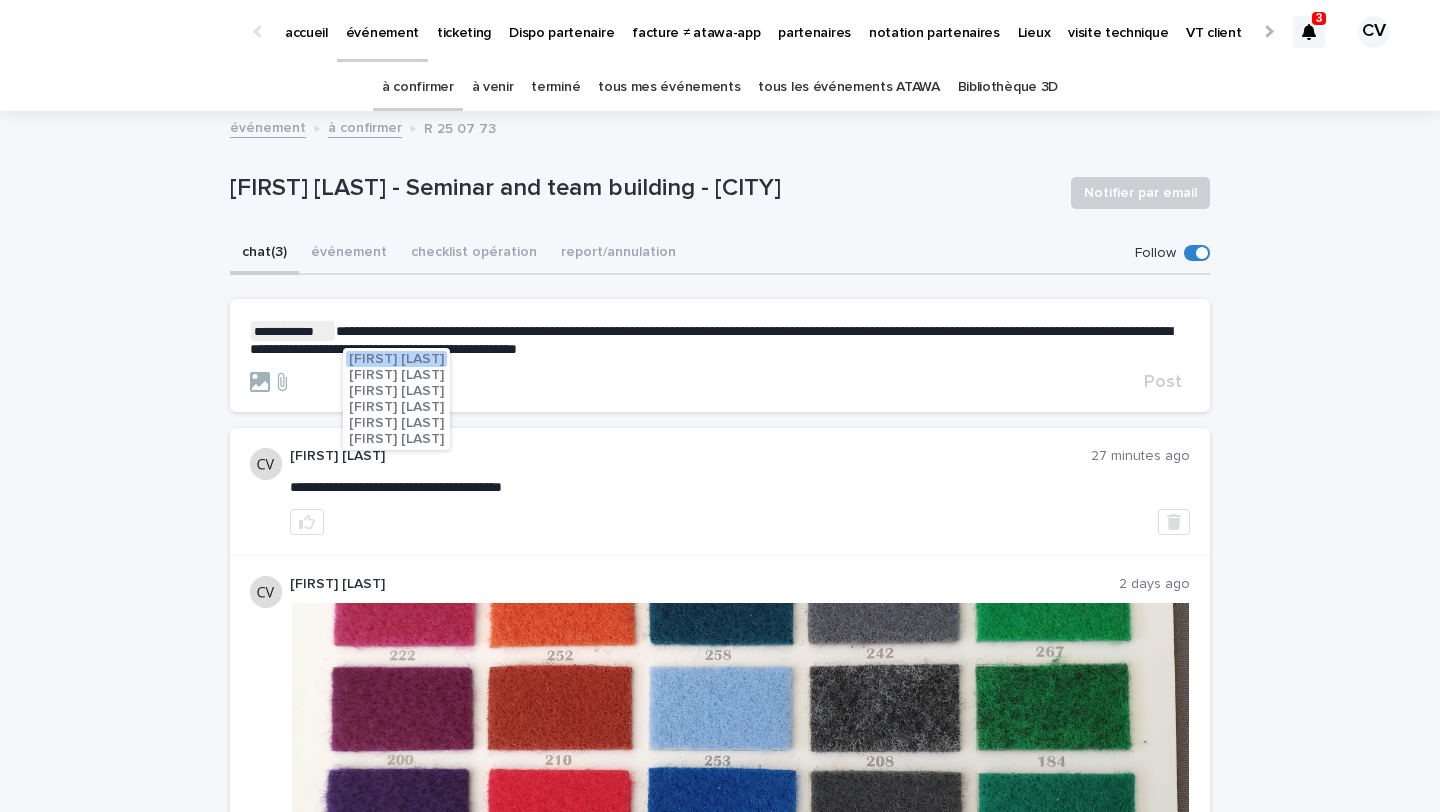 click on "[FIRST] [LAST]" at bounding box center [396, 391] 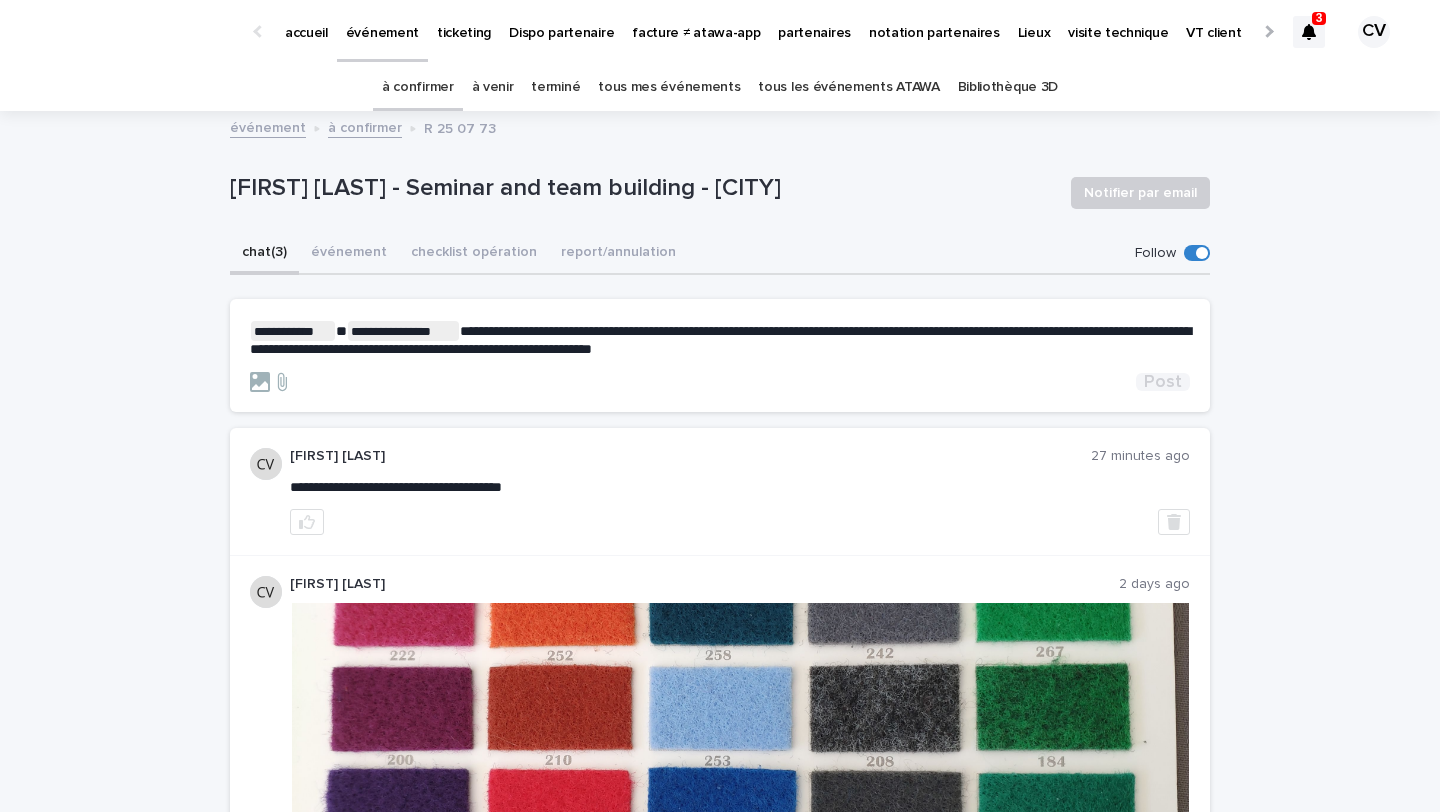 click on "Post" at bounding box center [1163, 382] 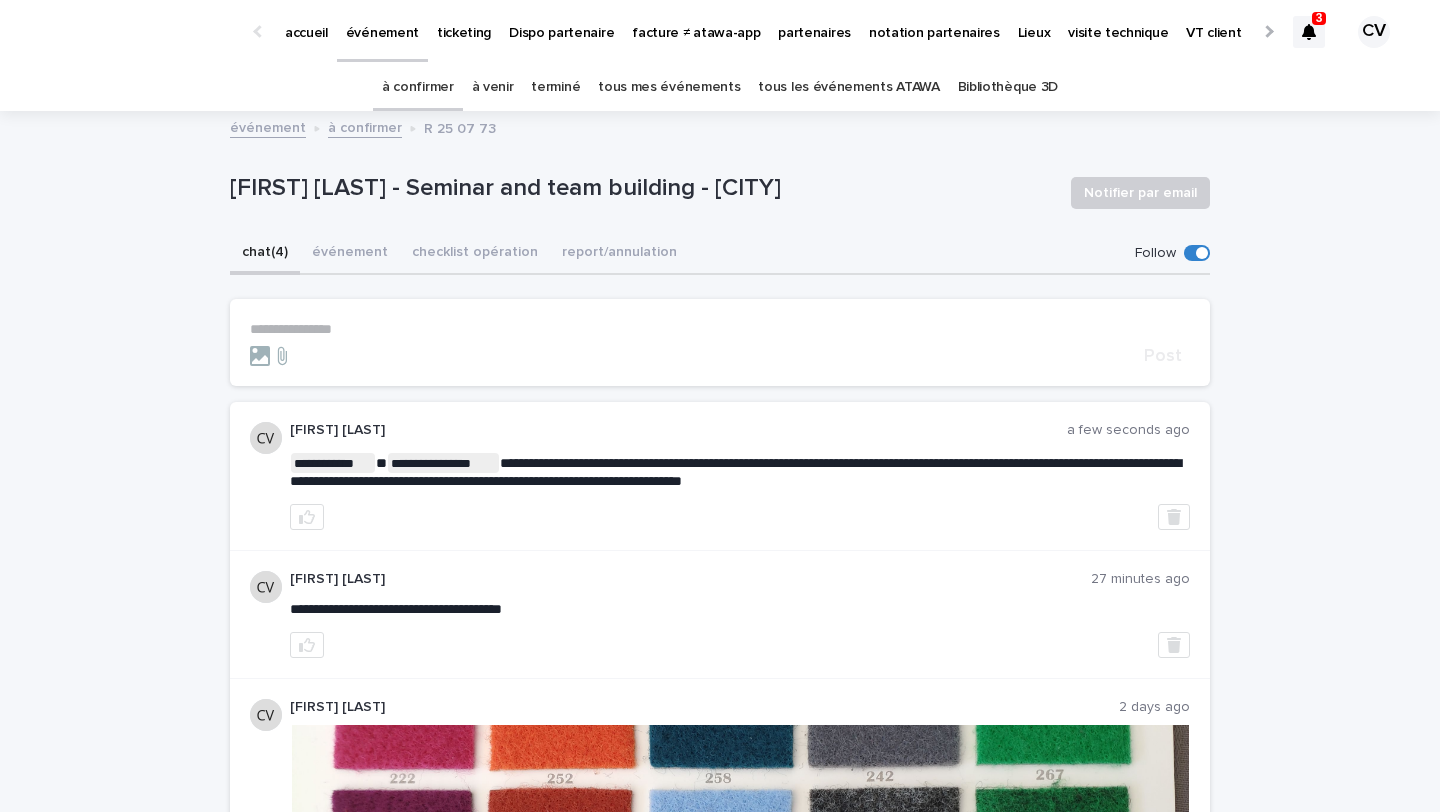 click on "3" at bounding box center [1319, 18] 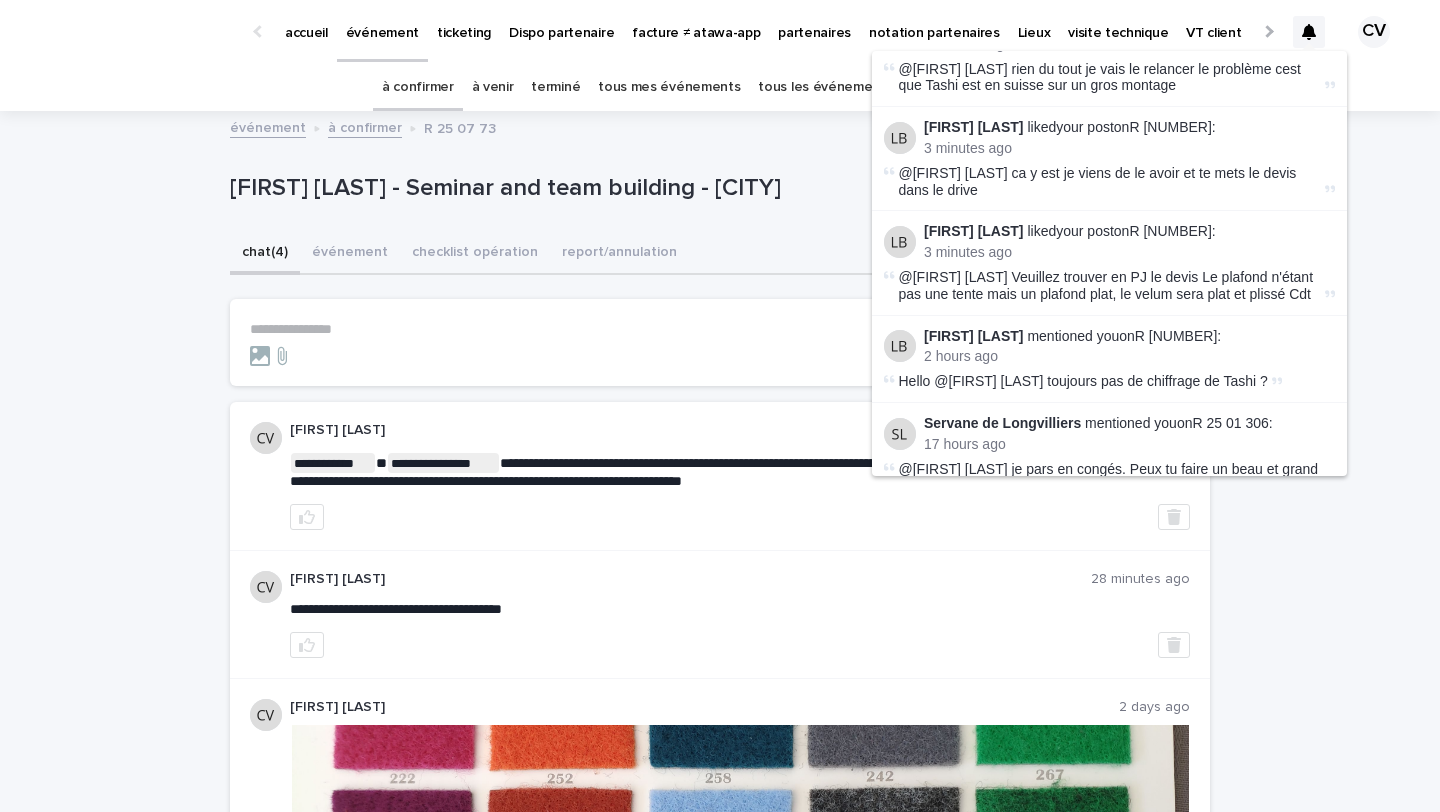 scroll, scrollTop: 52, scrollLeft: 0, axis: vertical 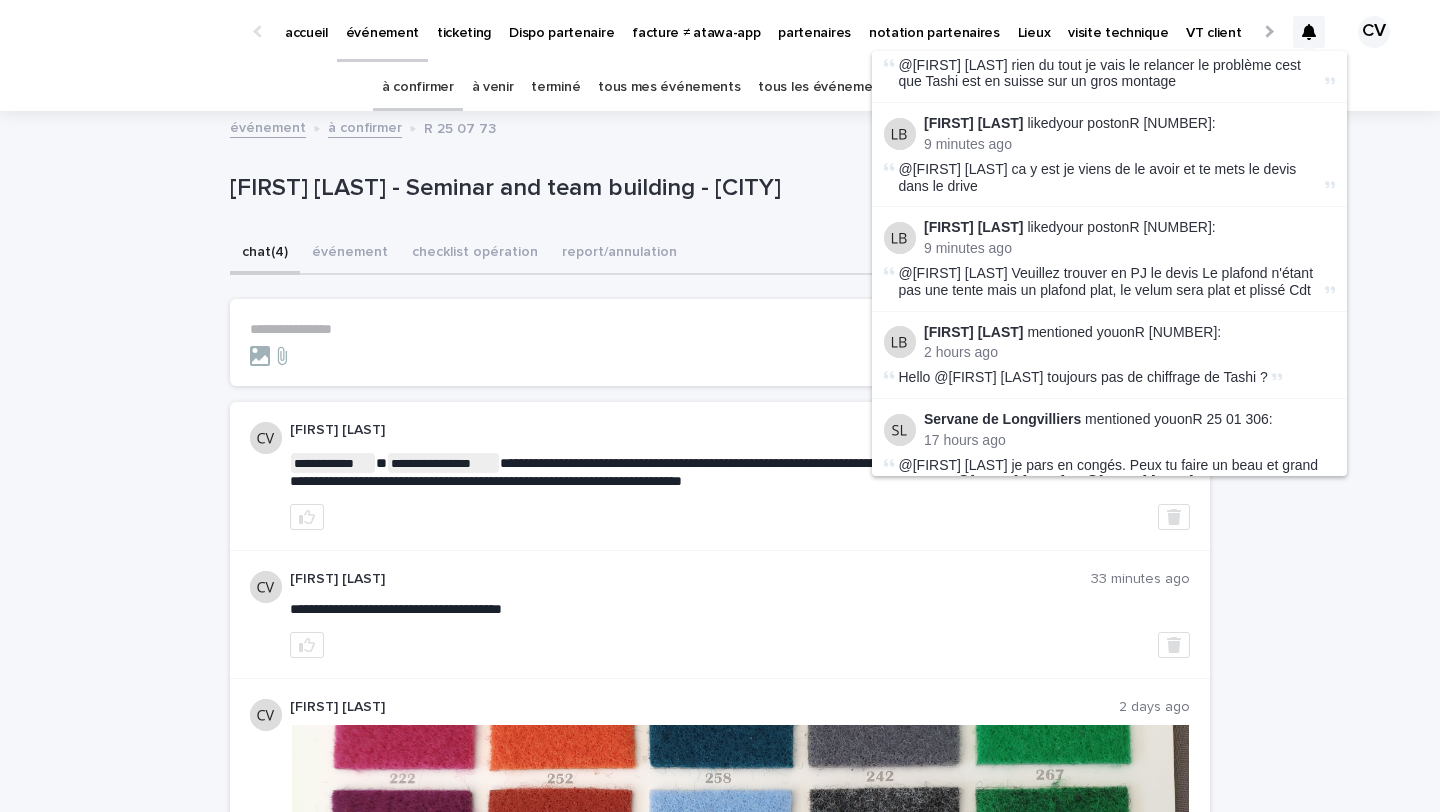 click on "à venir" at bounding box center (493, 87) 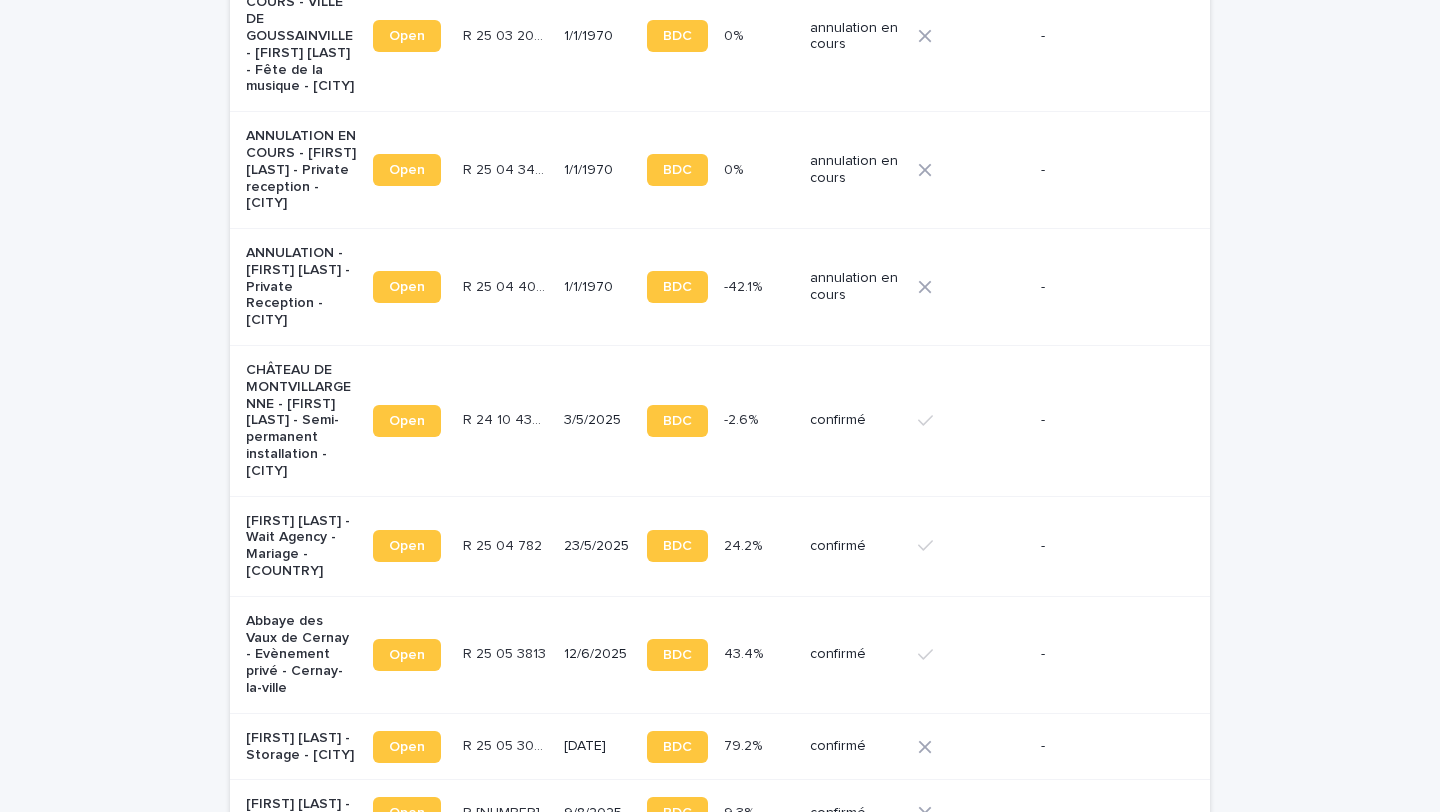 scroll, scrollTop: 0, scrollLeft: 0, axis: both 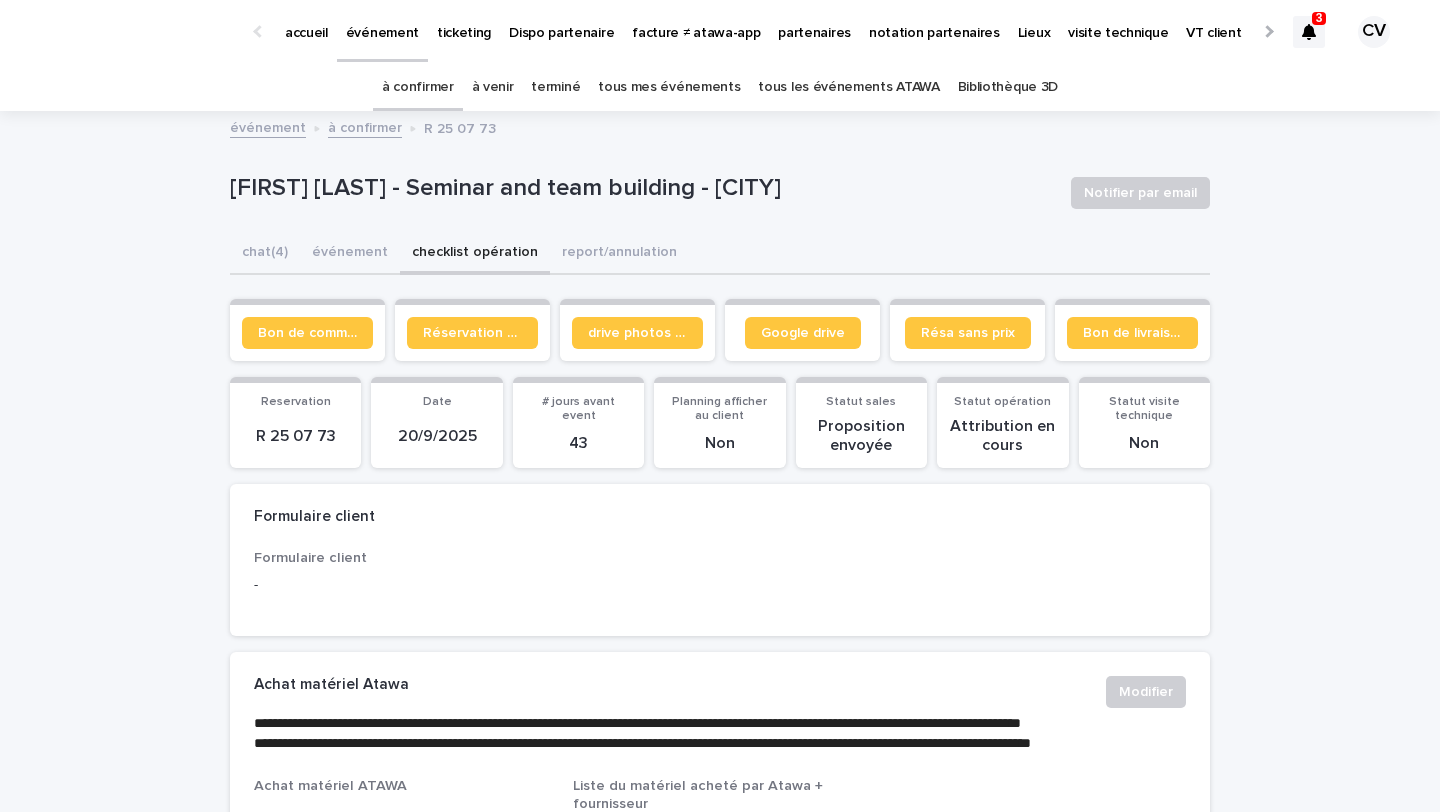 click on "tous les événements ATAWA" at bounding box center (848, 87) 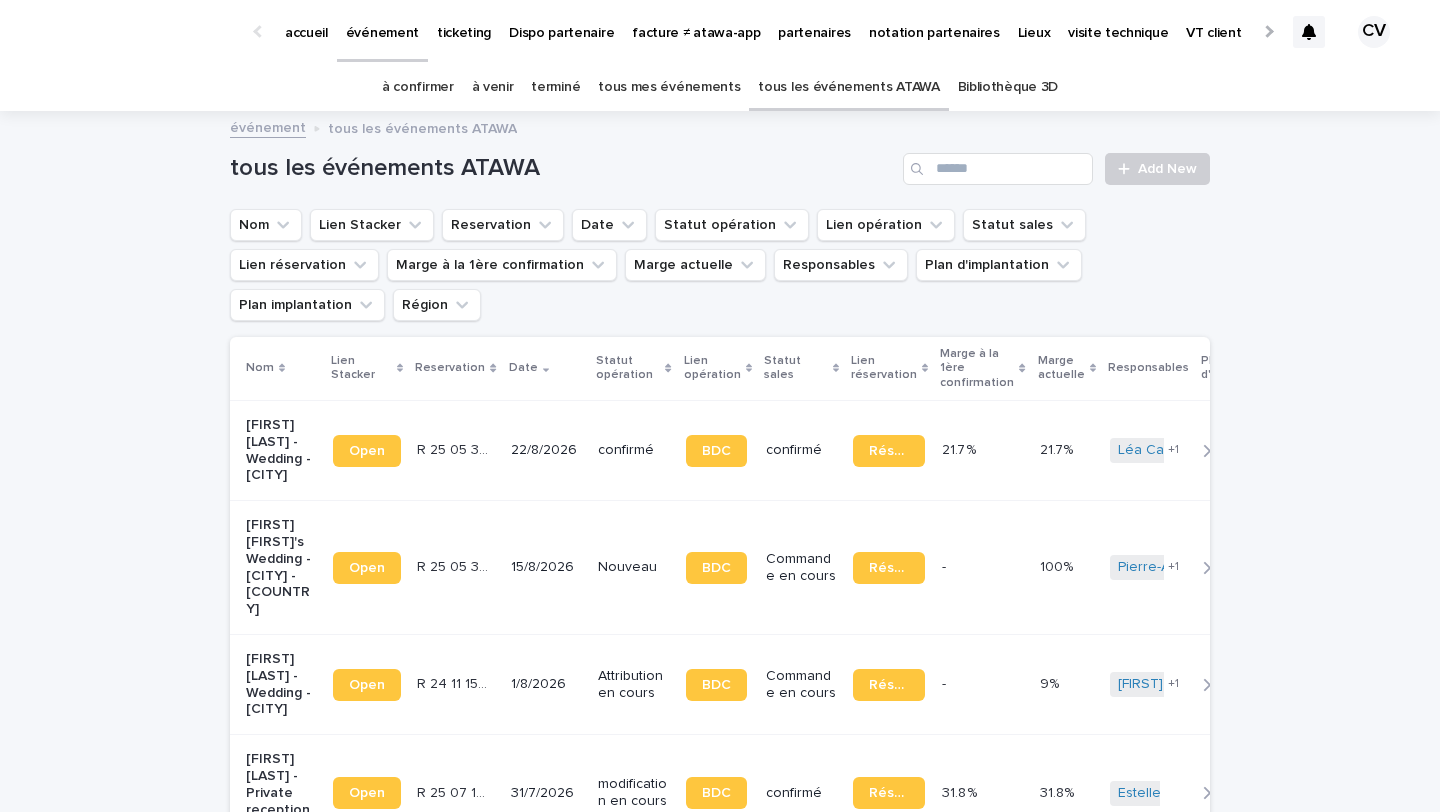 click on "tous les événements ATAWA Add New" at bounding box center (720, 161) 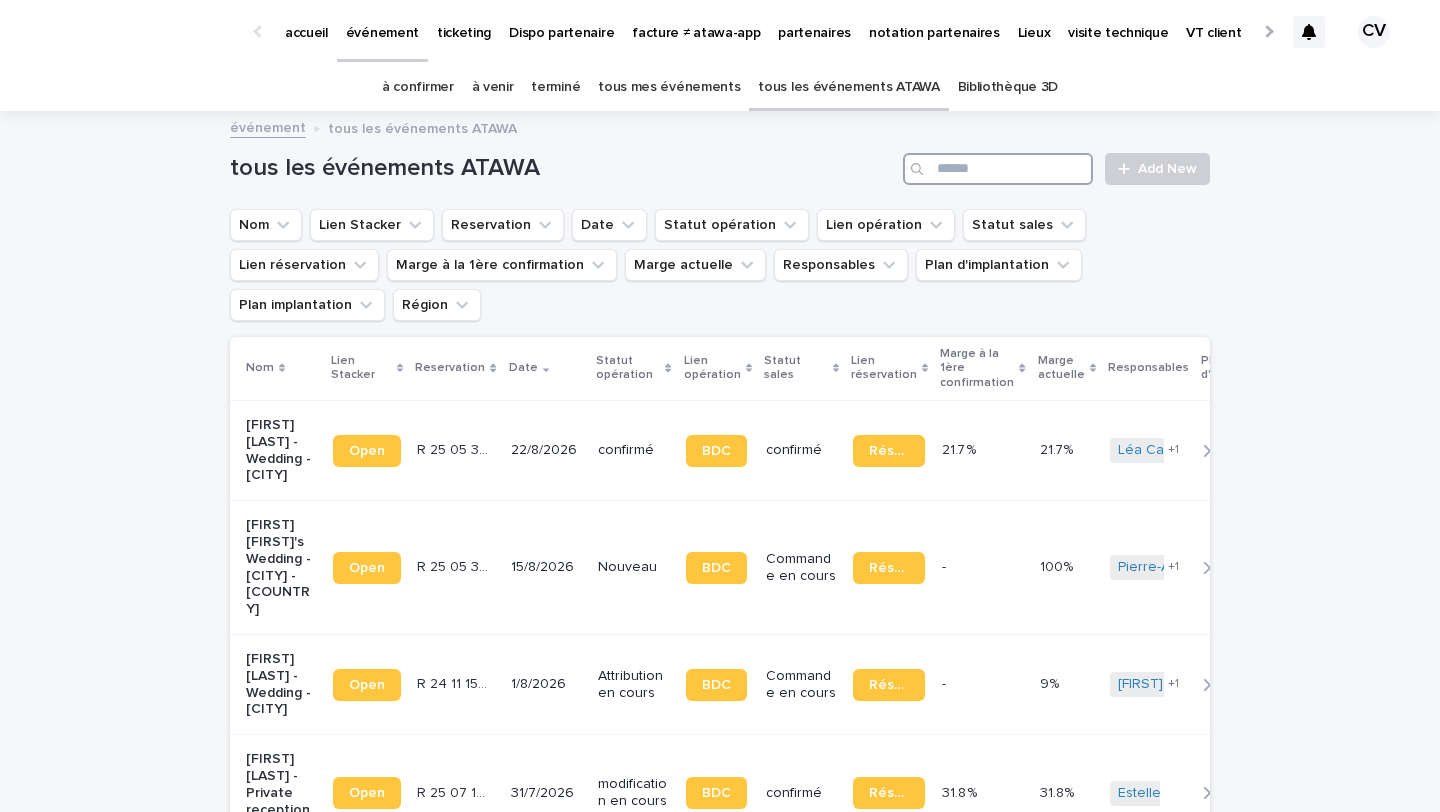 click at bounding box center [998, 169] 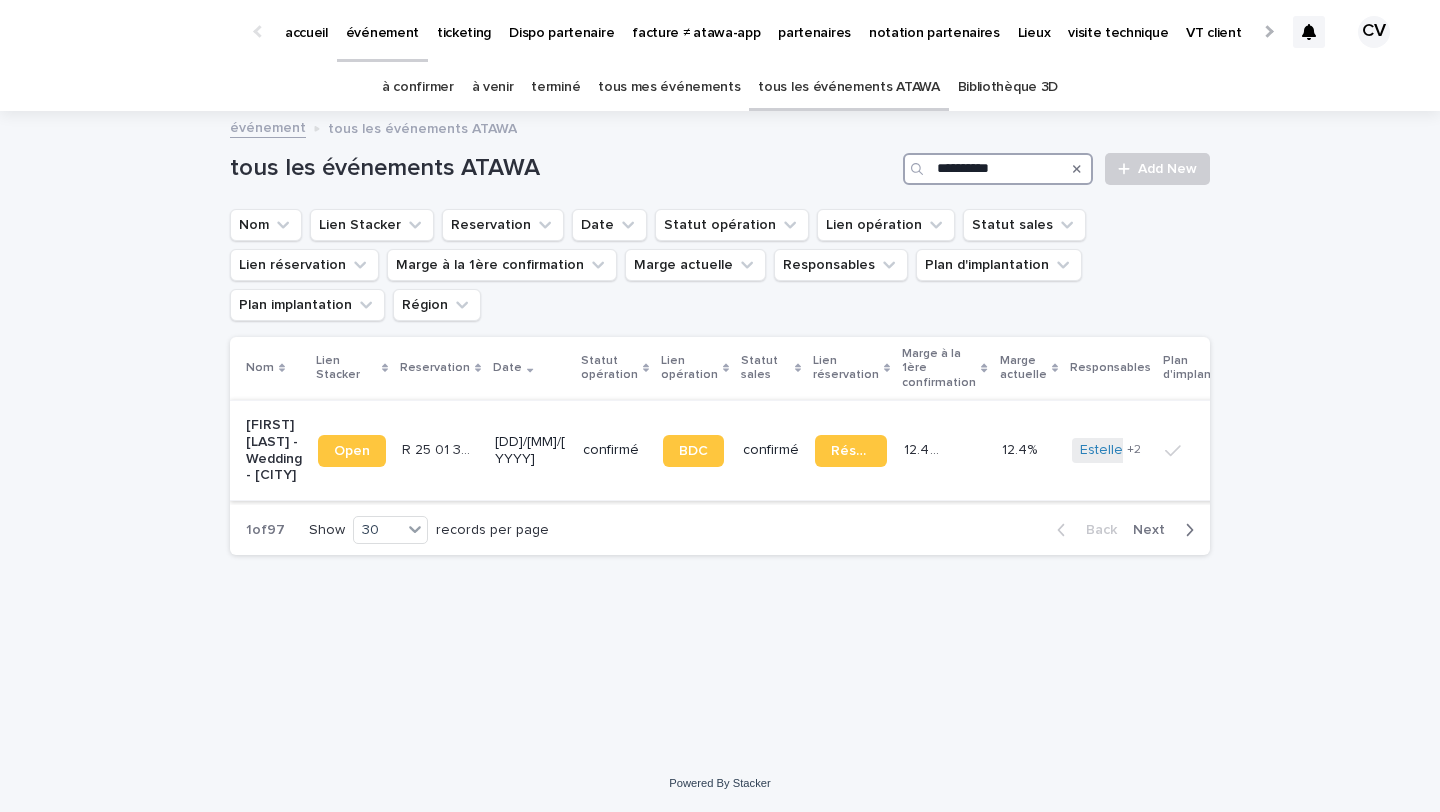 type on "**********" 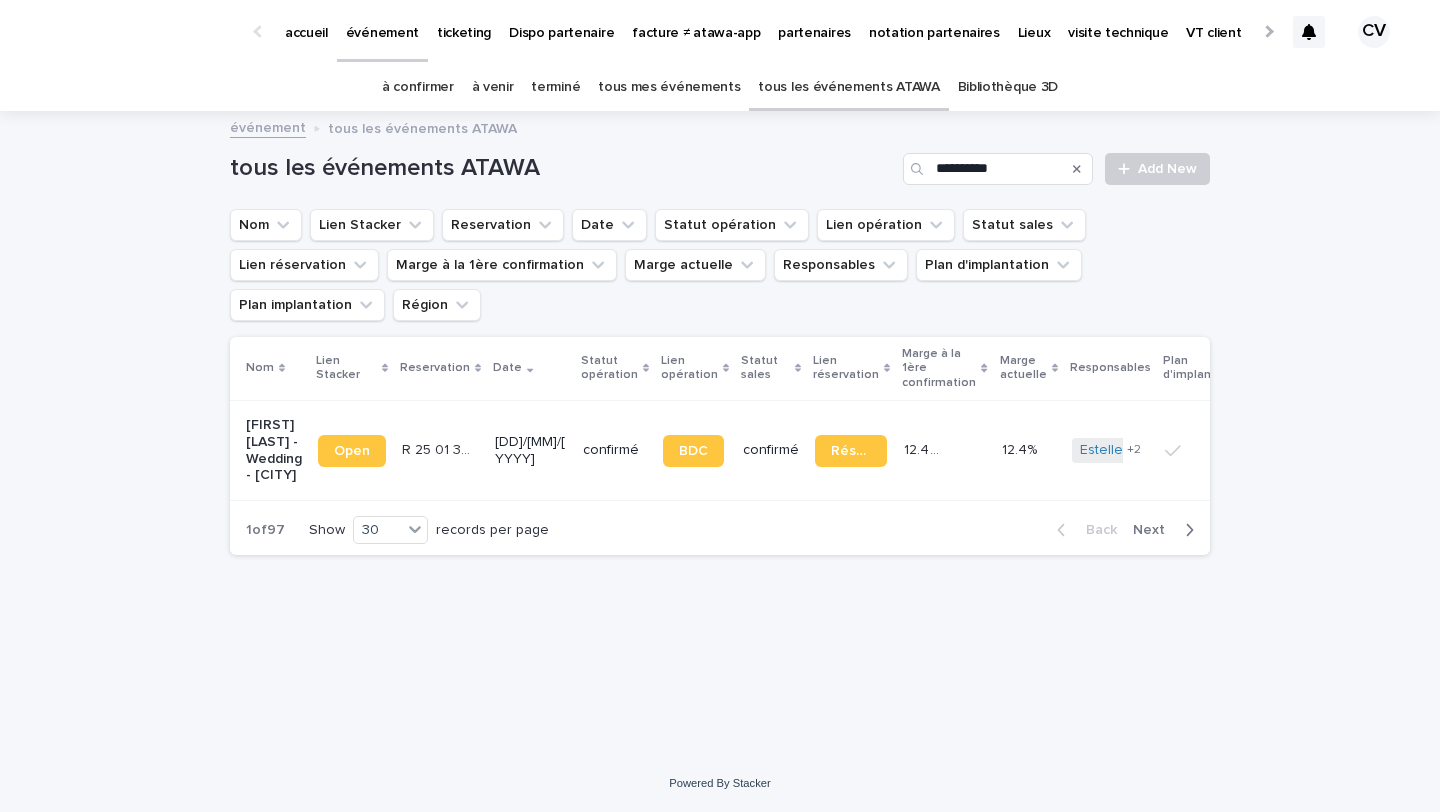 click on "James Avery  - Wedding - La Berthenoux" at bounding box center (274, 450) 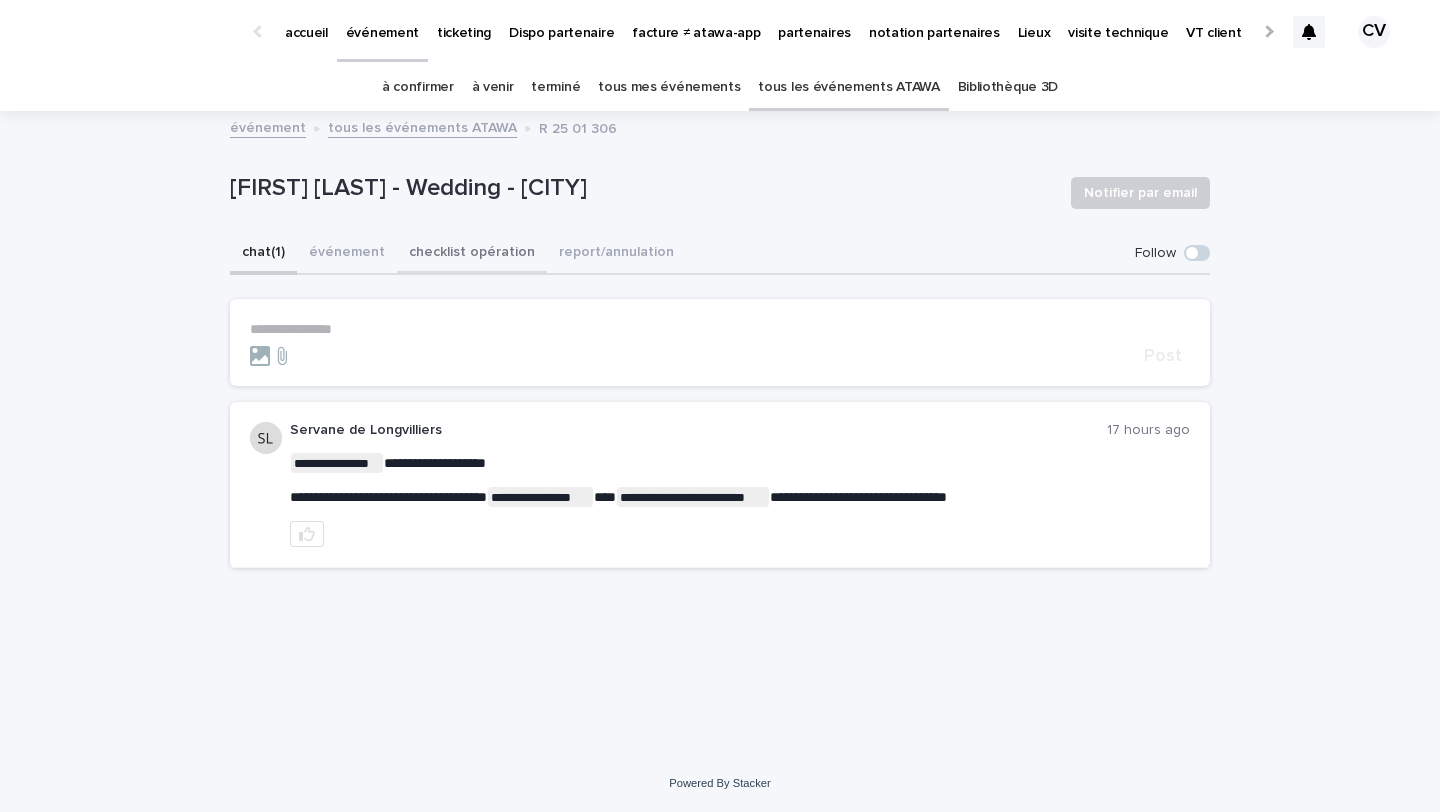 click on "checklist opération" at bounding box center (472, 254) 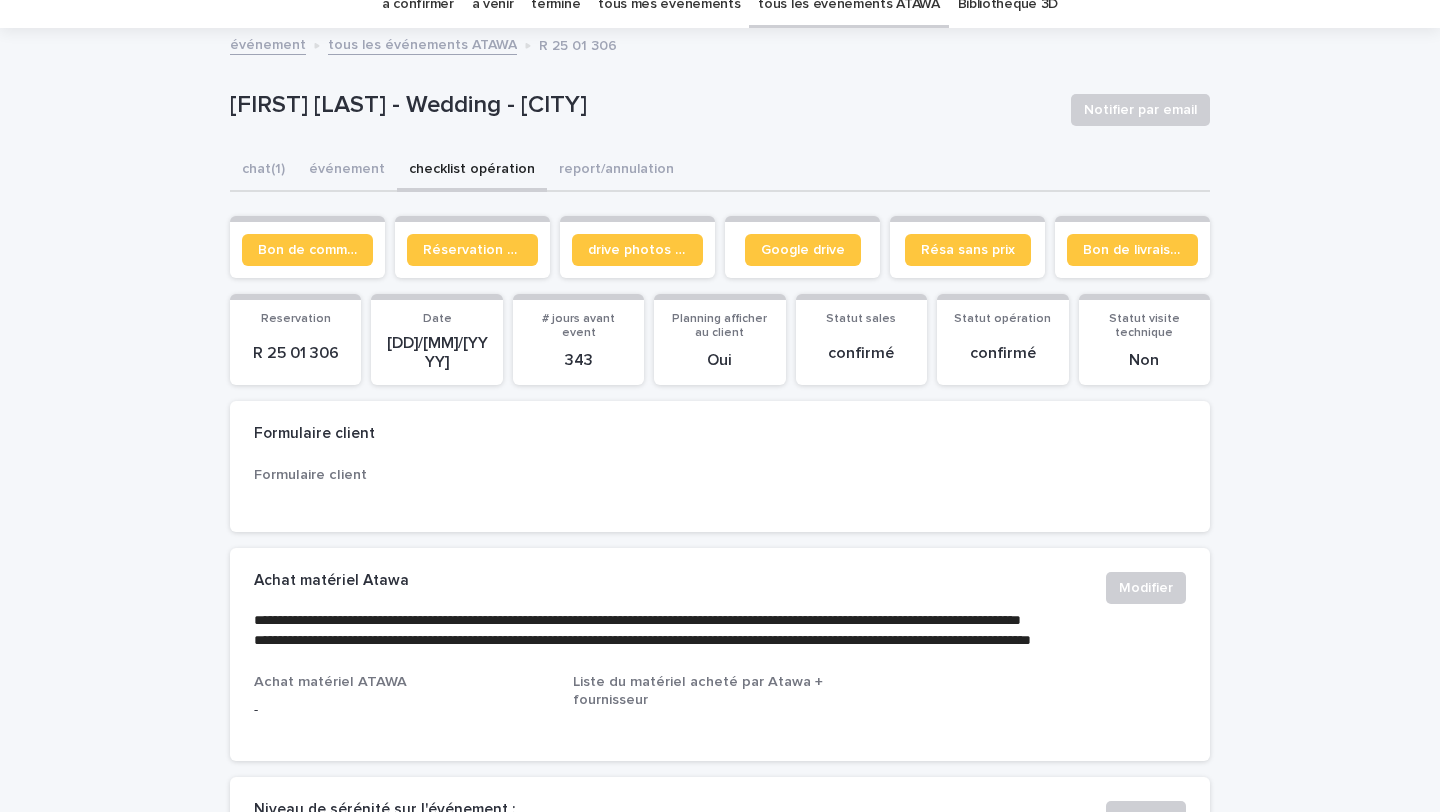 scroll, scrollTop: 121, scrollLeft: 0, axis: vertical 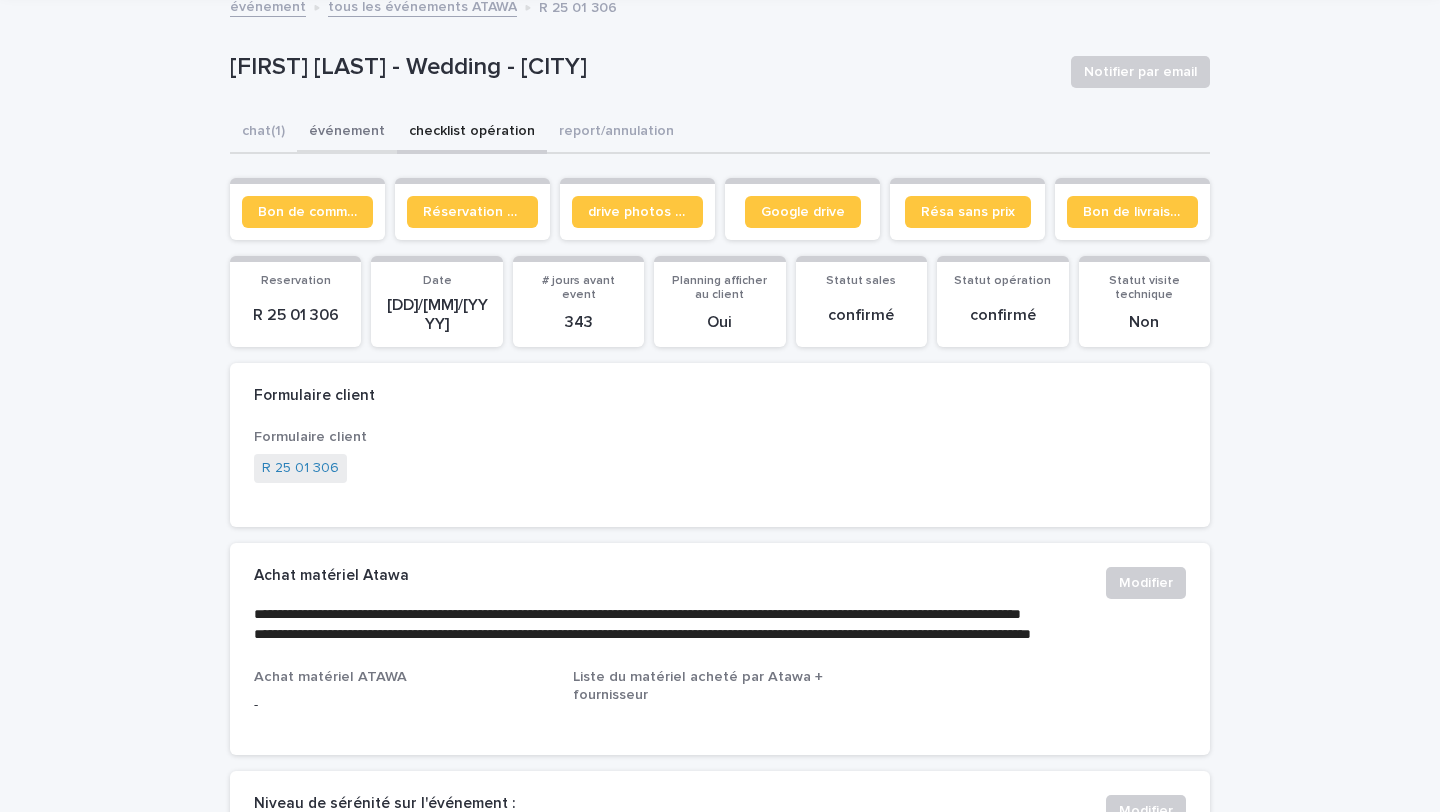 click on "événement" at bounding box center (347, 133) 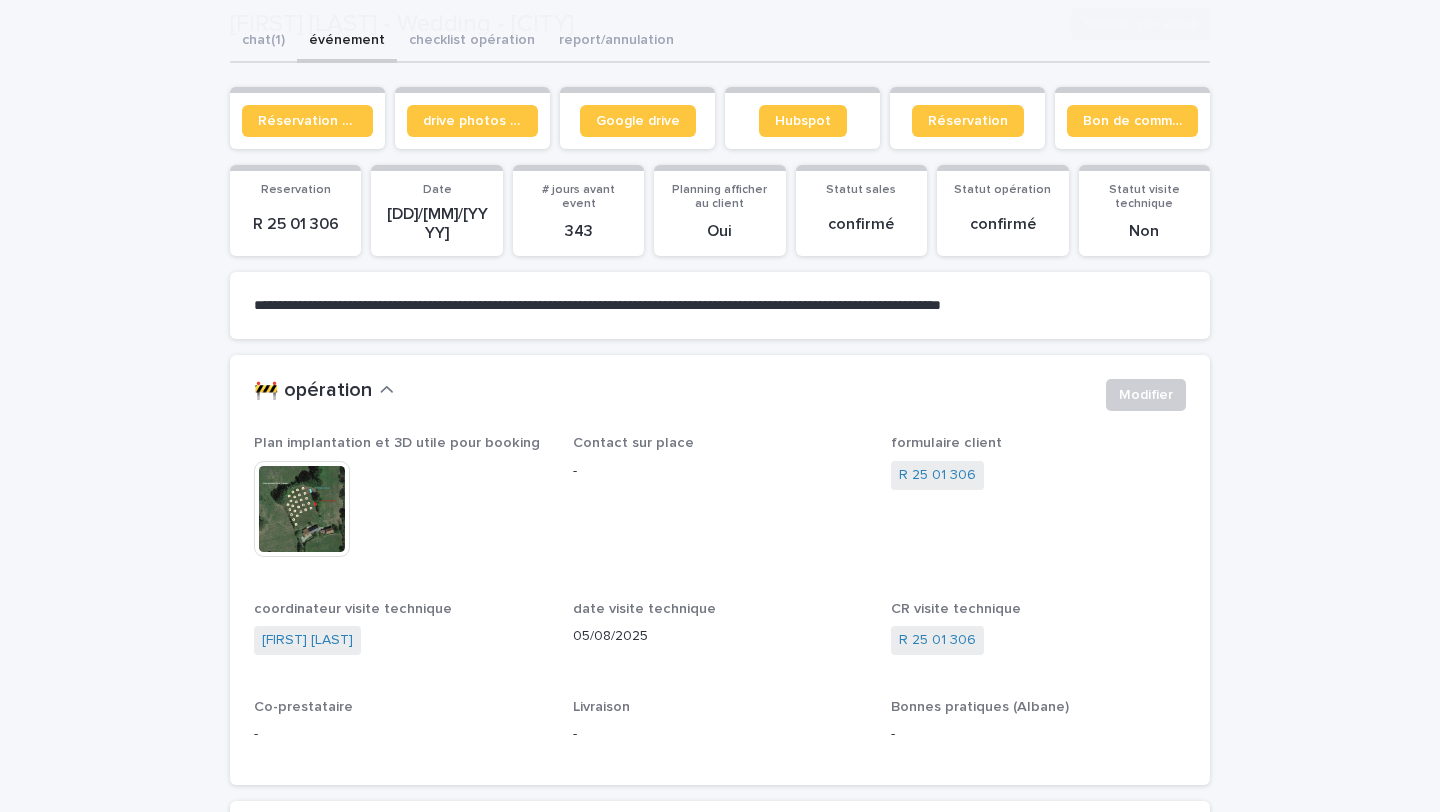 scroll, scrollTop: 240, scrollLeft: 0, axis: vertical 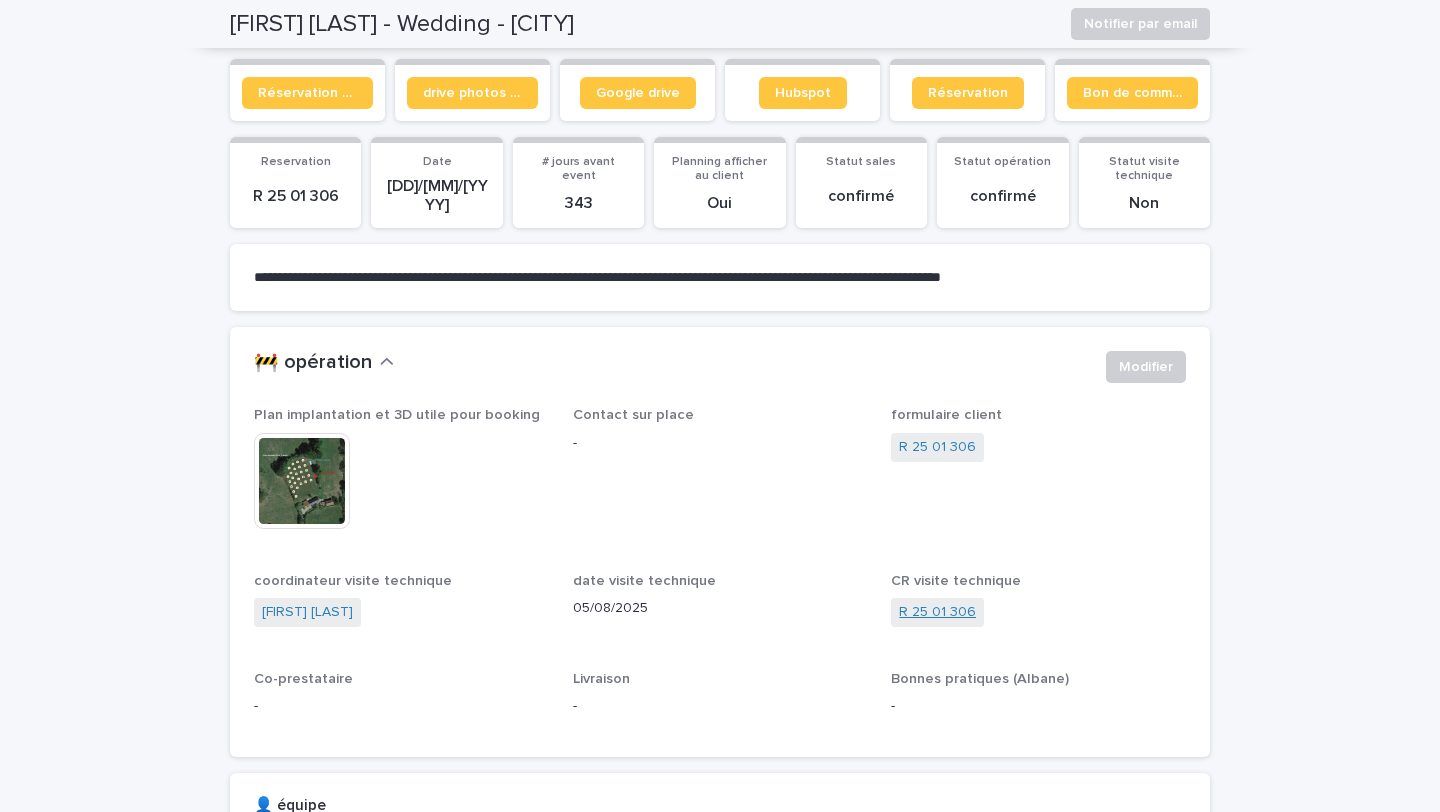 click on "R 25 01 306" at bounding box center (937, 612) 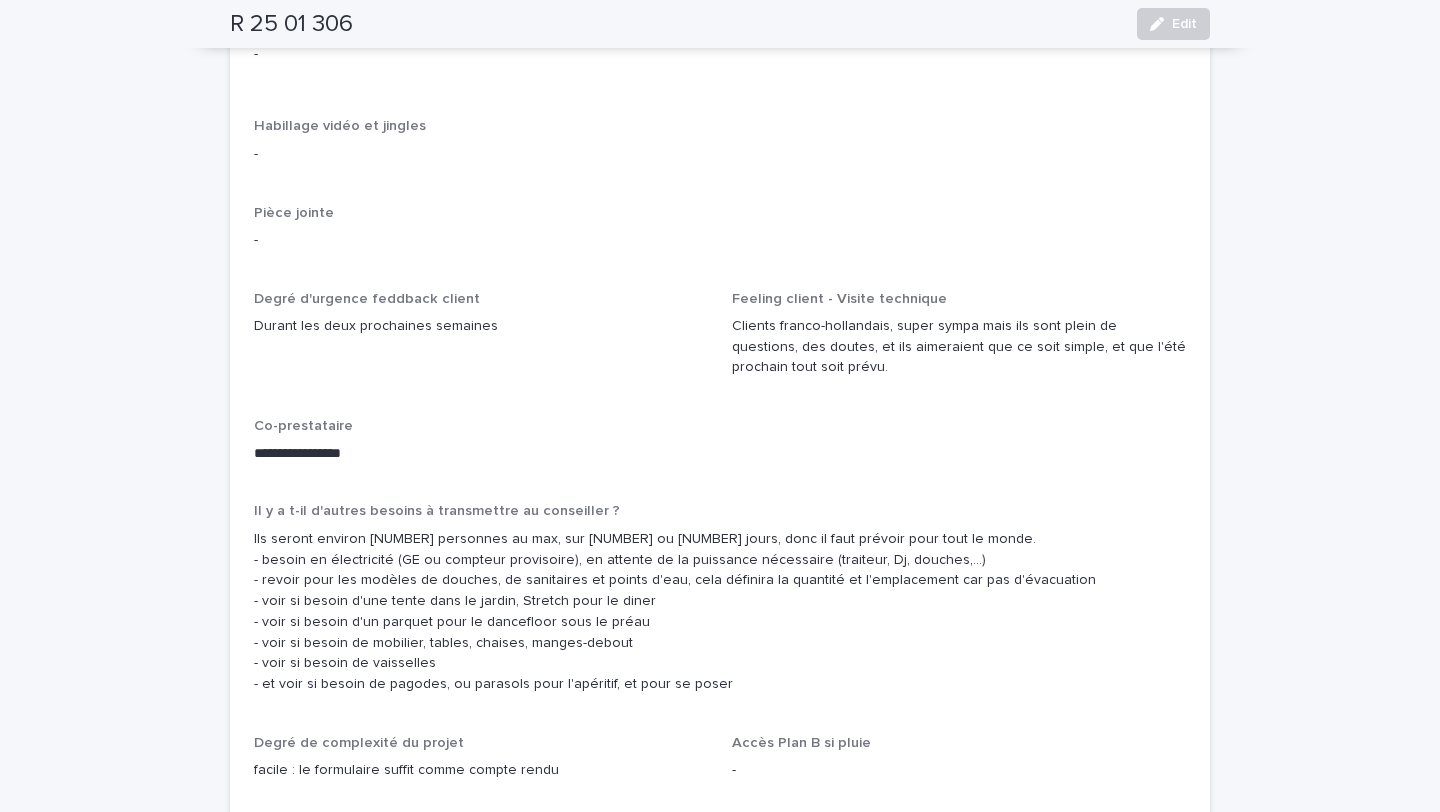 scroll, scrollTop: 3030, scrollLeft: 0, axis: vertical 